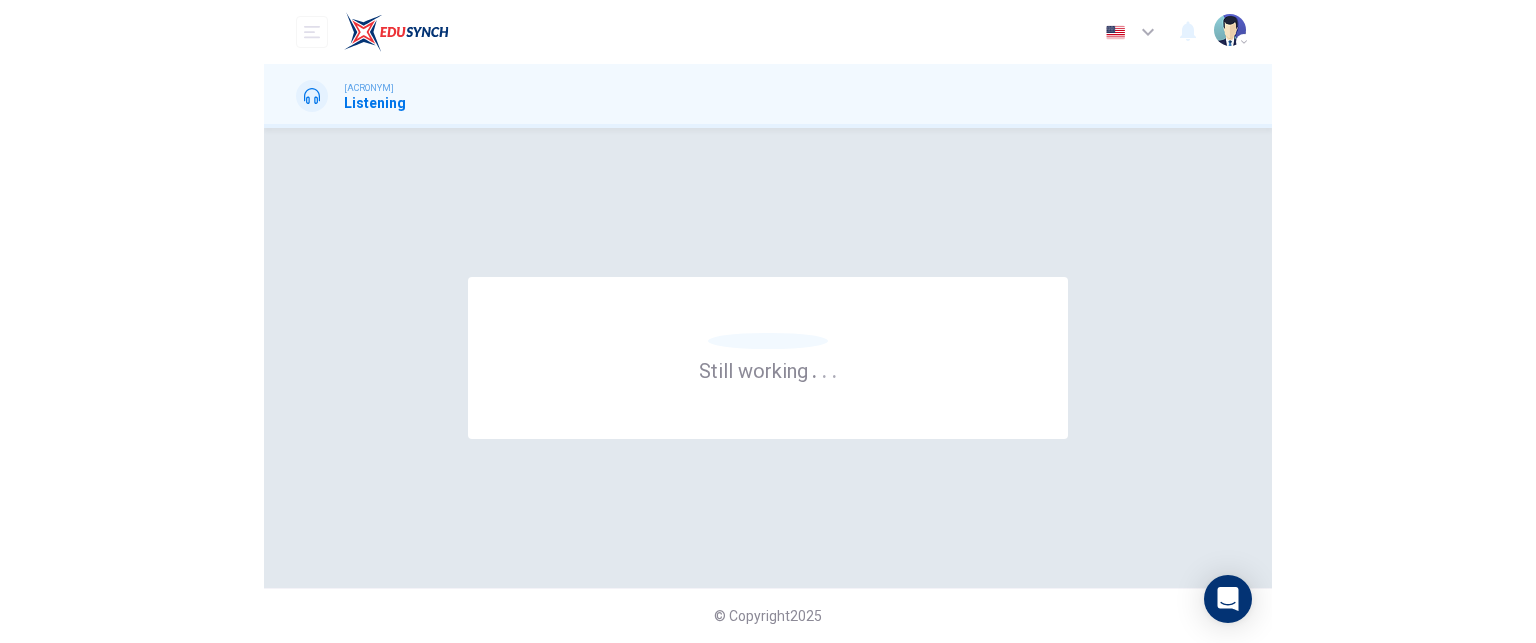 scroll, scrollTop: 0, scrollLeft: 0, axis: both 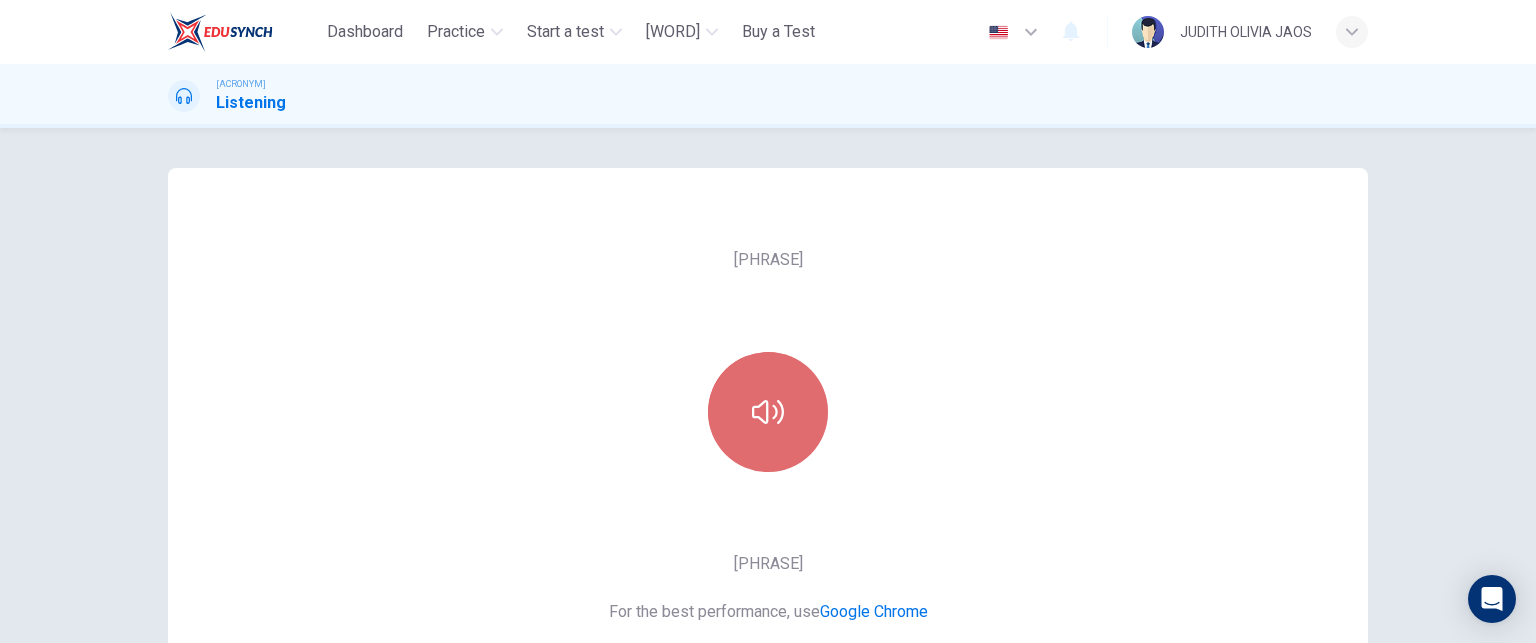 click at bounding box center (768, 412) 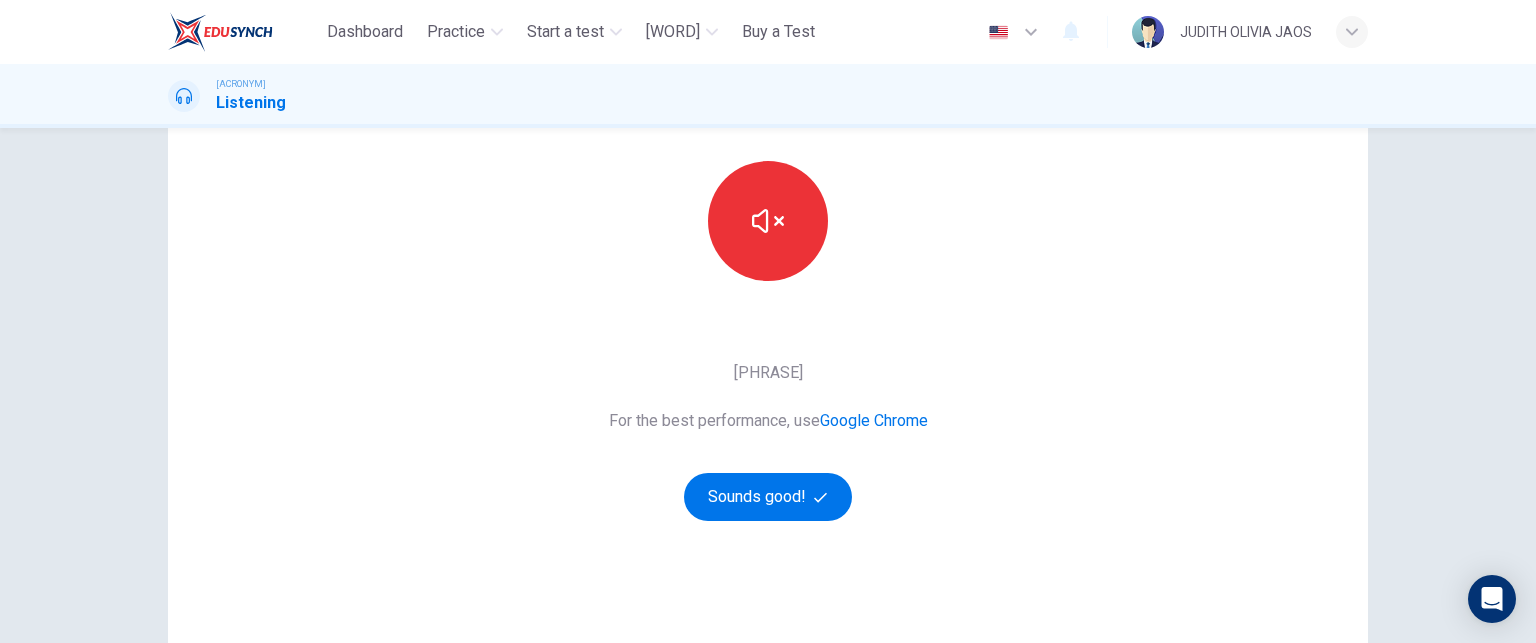 scroll, scrollTop: 190, scrollLeft: 0, axis: vertical 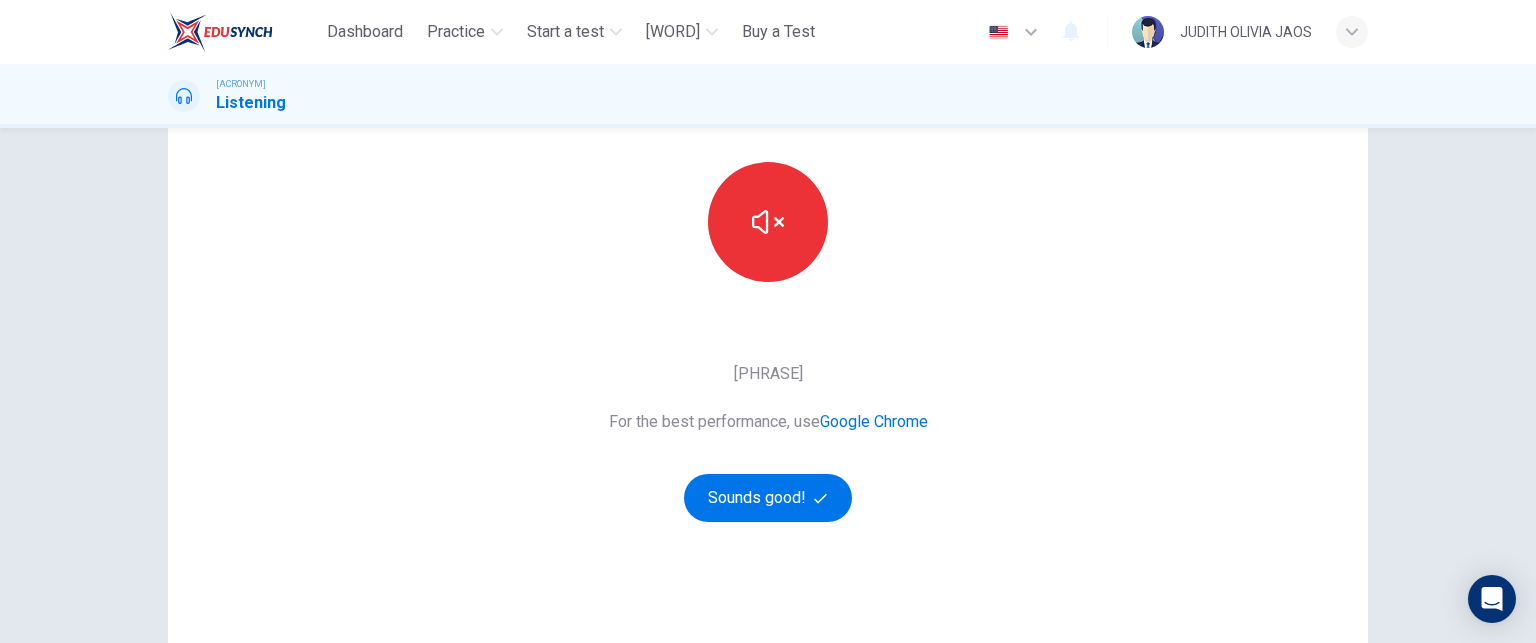 type 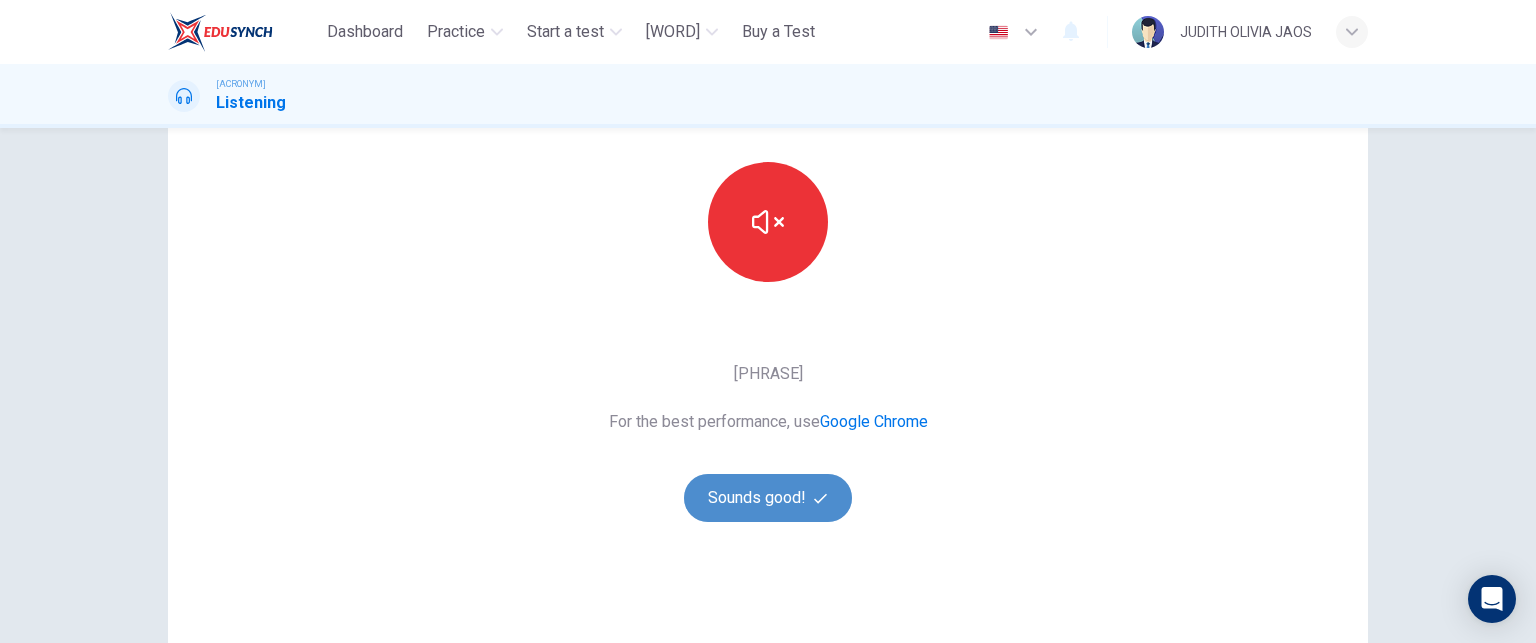 click on "Sounds good!" at bounding box center (768, 498) 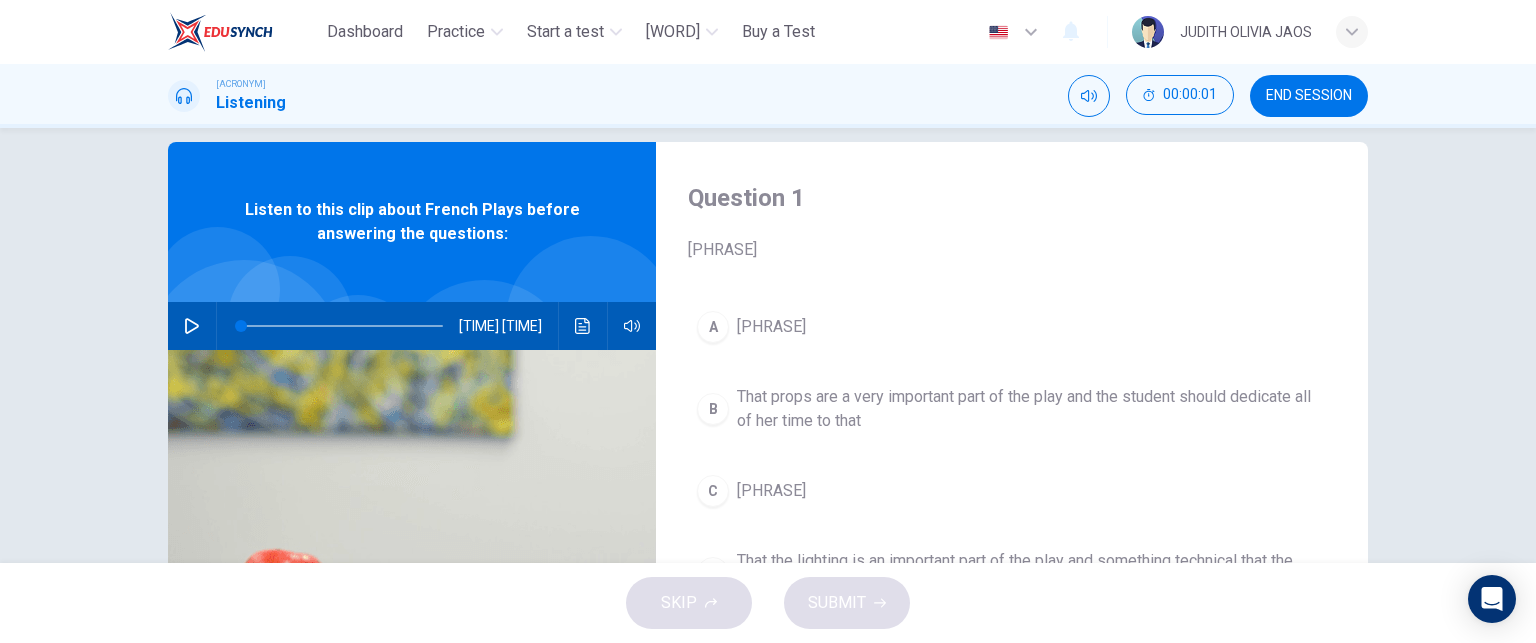 scroll, scrollTop: 0, scrollLeft: 0, axis: both 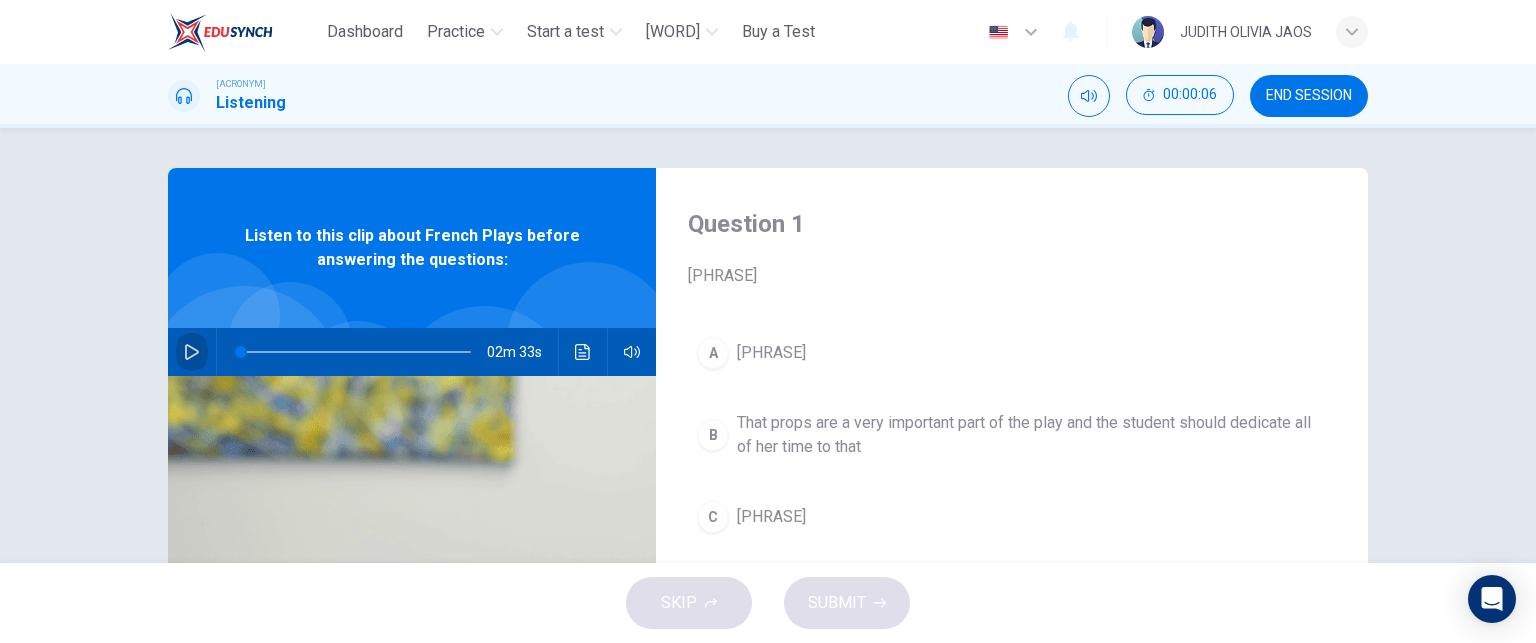 click at bounding box center (192, 352) 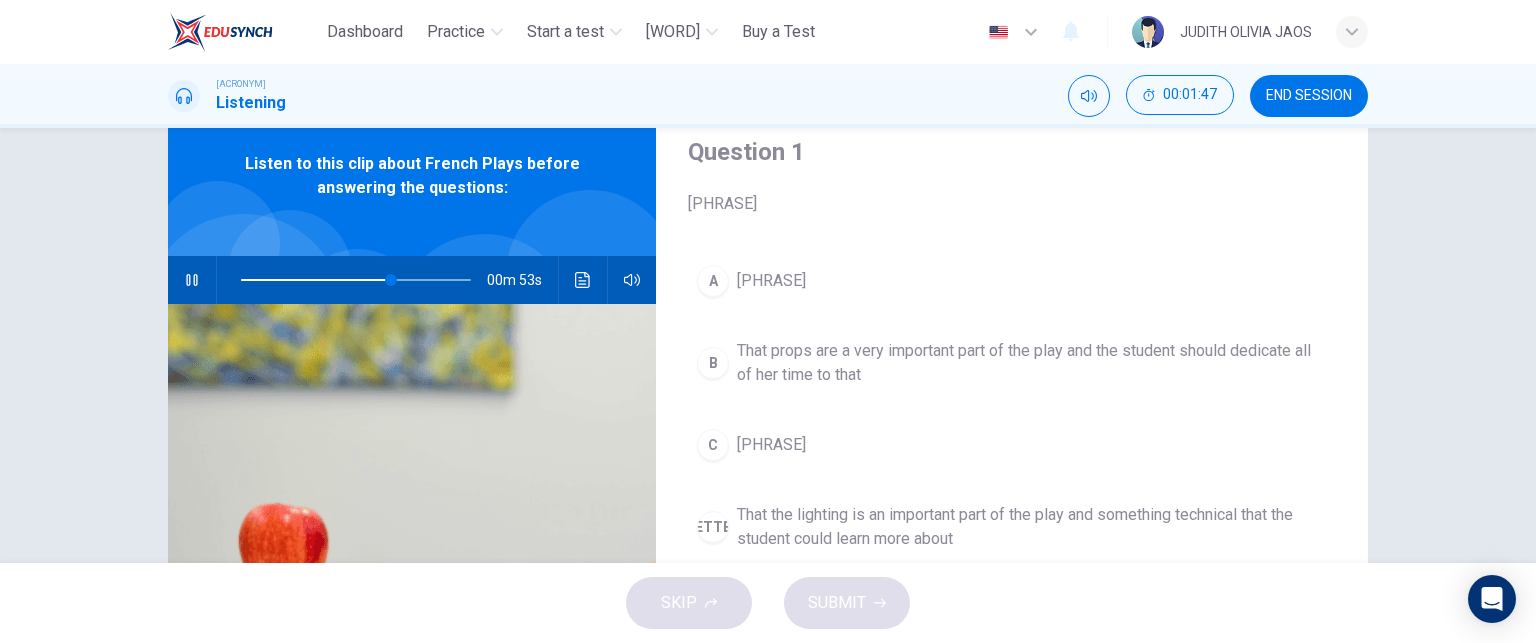 scroll, scrollTop: 68, scrollLeft: 0, axis: vertical 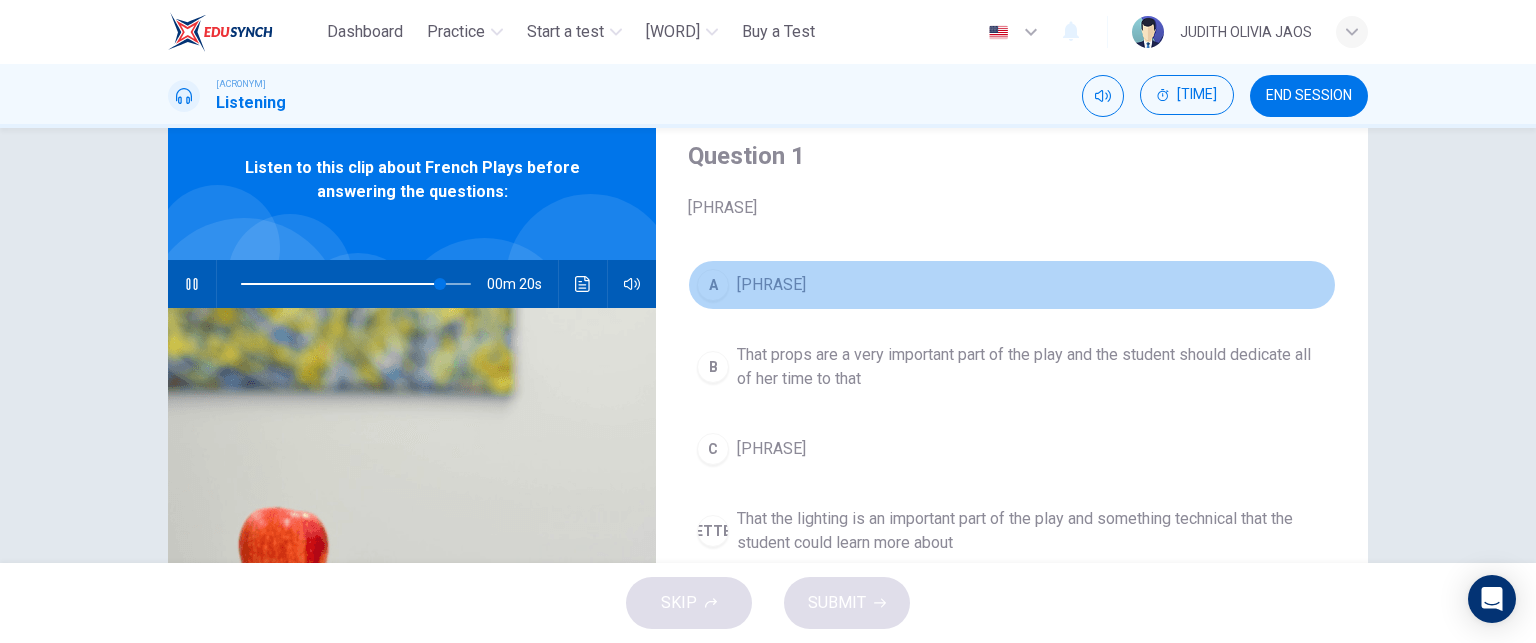 click on "A" at bounding box center (713, 285) 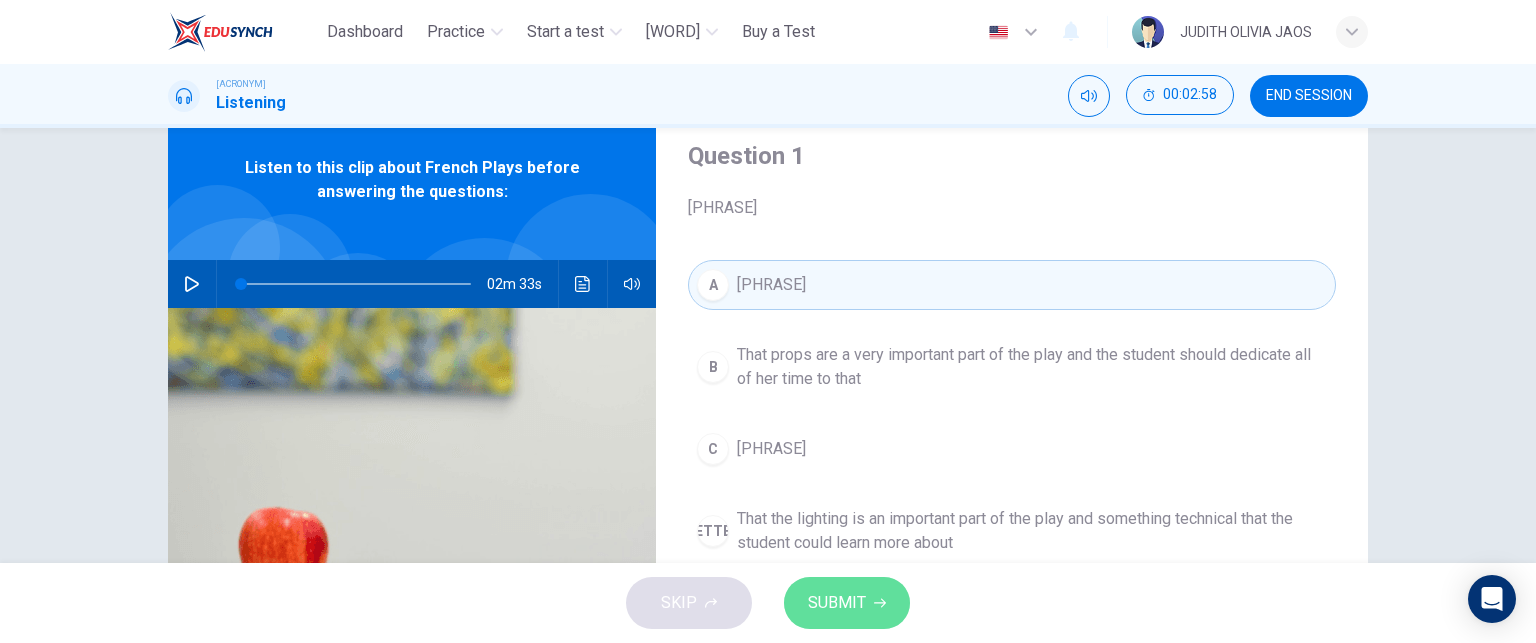 click on "SUBMIT" at bounding box center [847, 603] 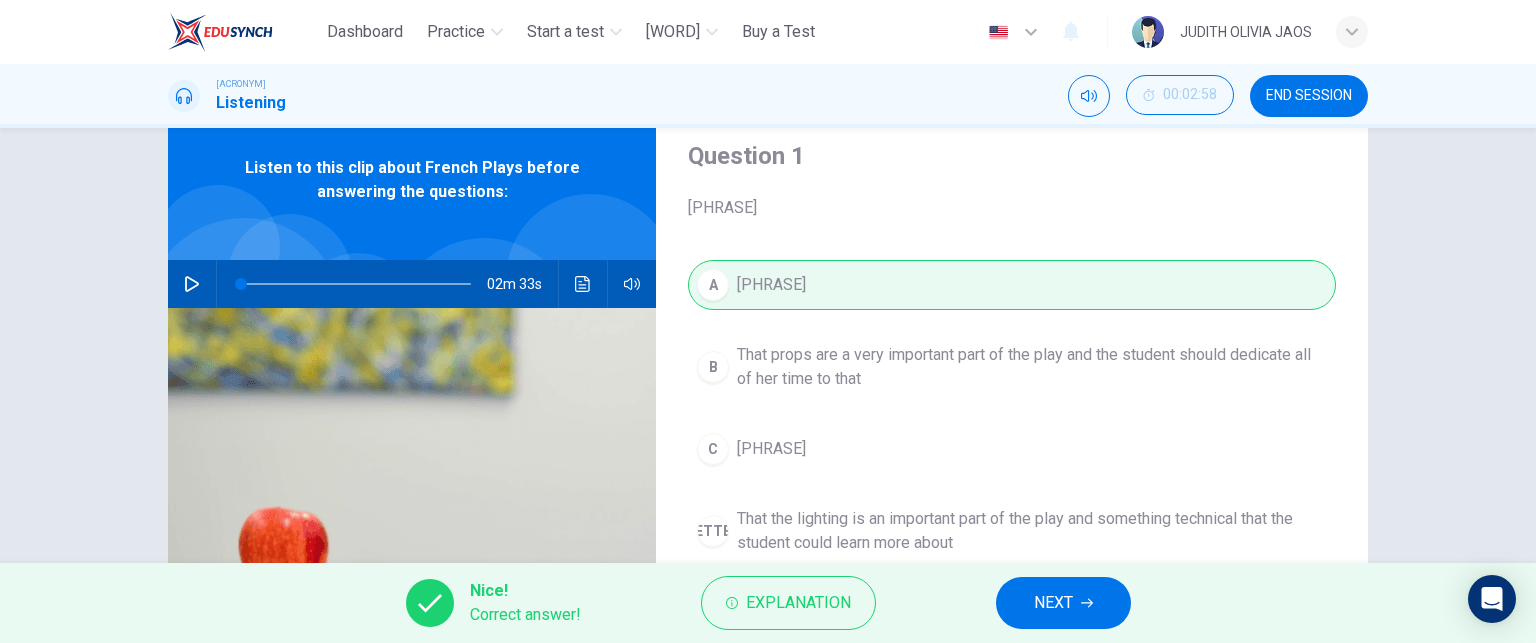 click on "NEXT" at bounding box center (1063, 603) 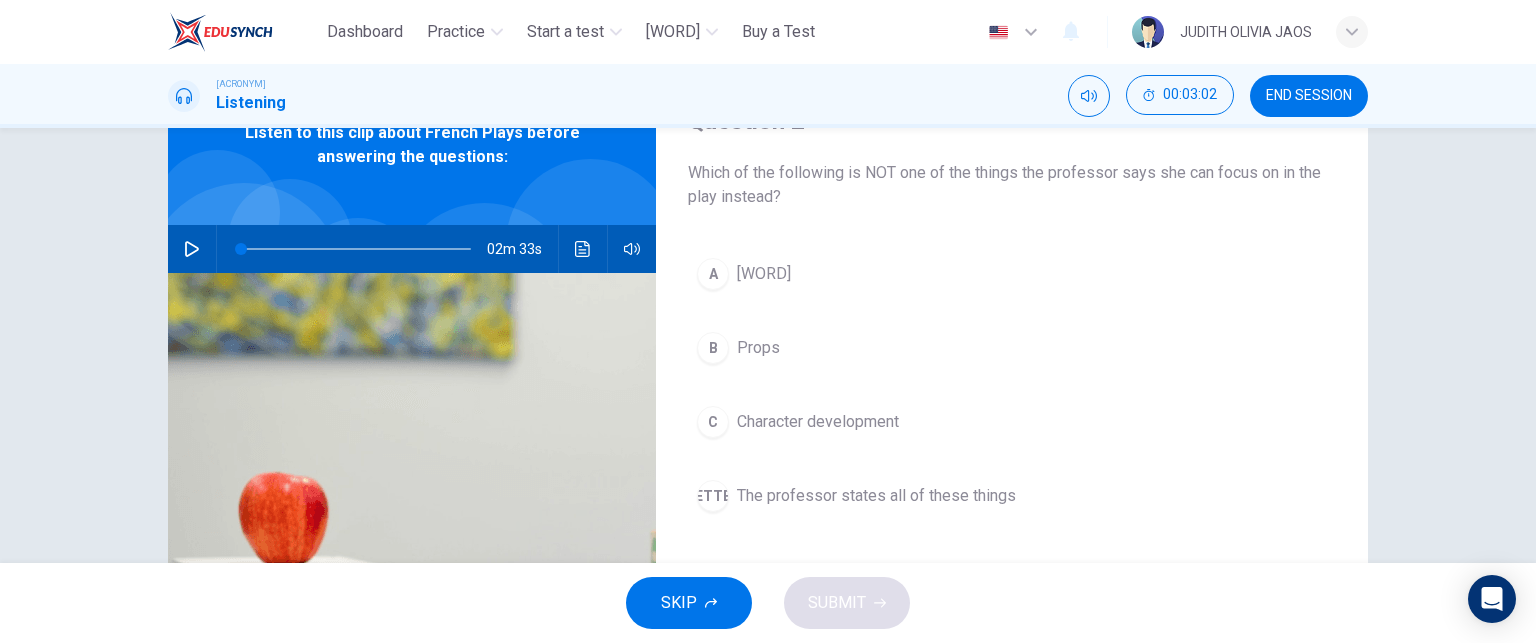 scroll, scrollTop: 100, scrollLeft: 0, axis: vertical 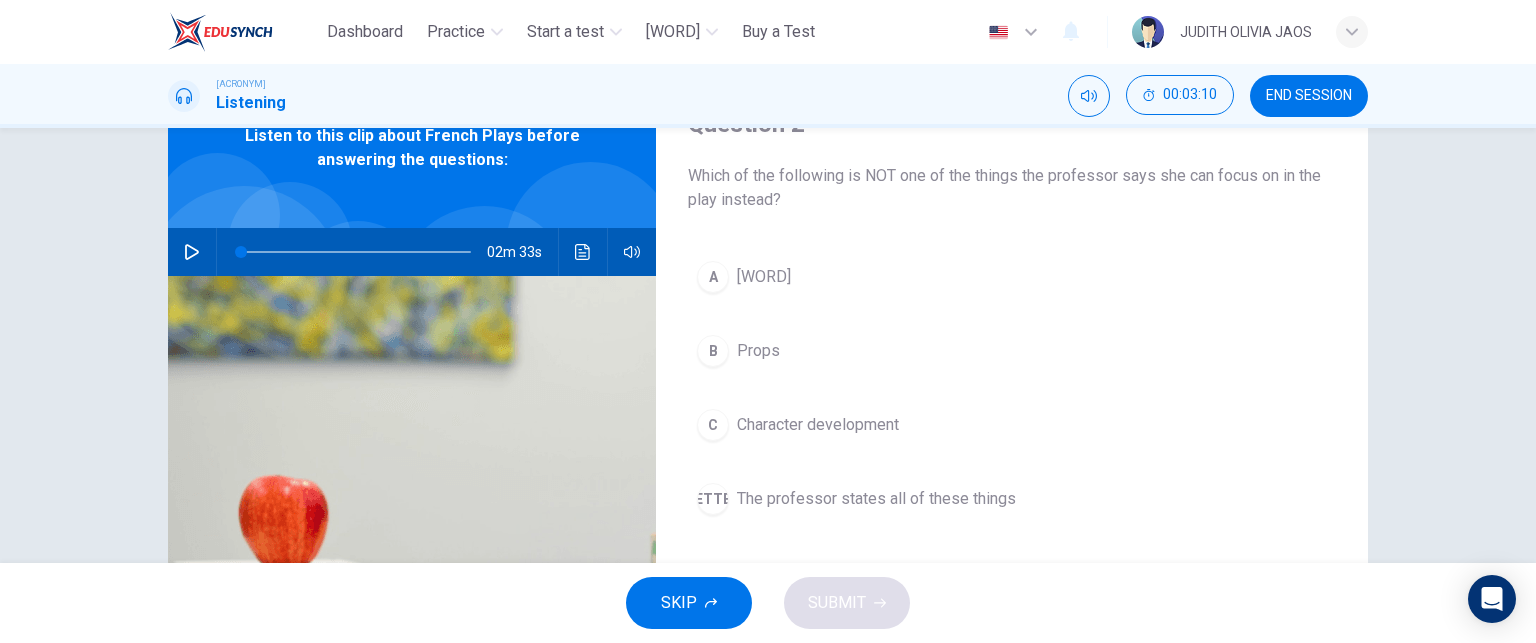click at bounding box center [192, 252] 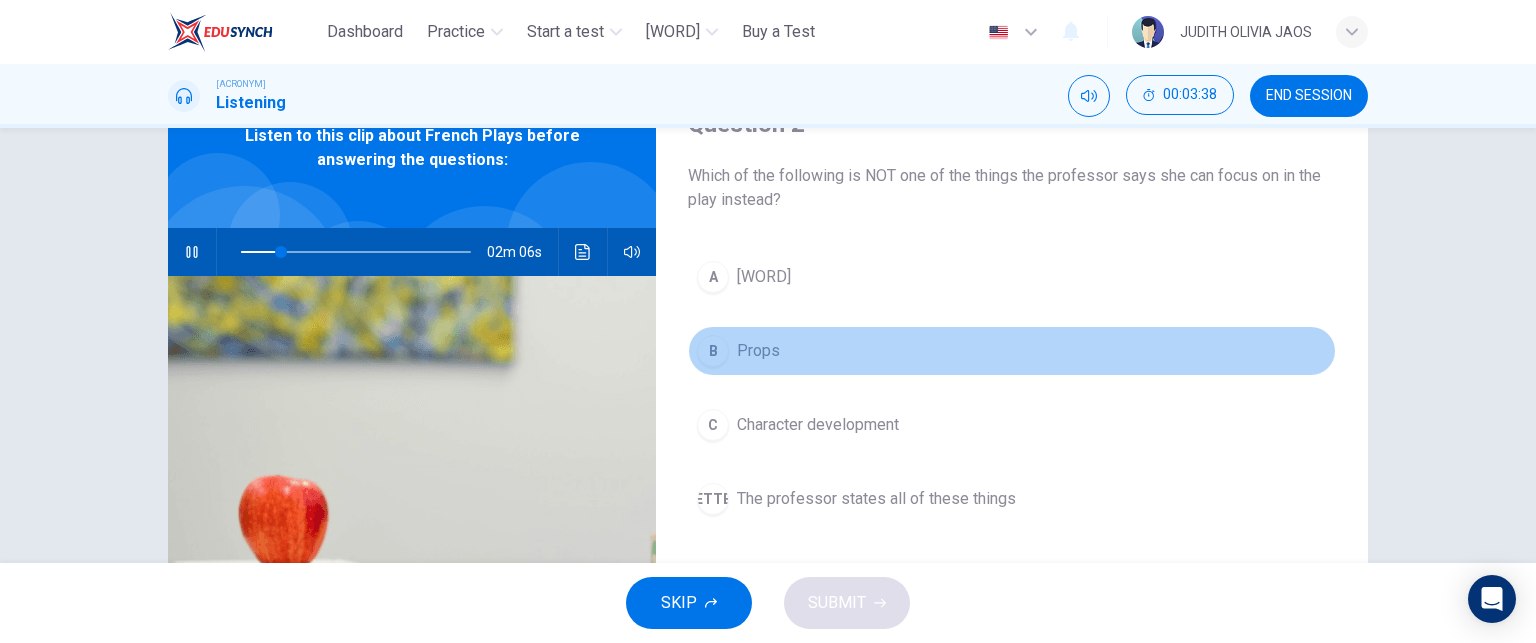 click on "B" at bounding box center (713, 277) 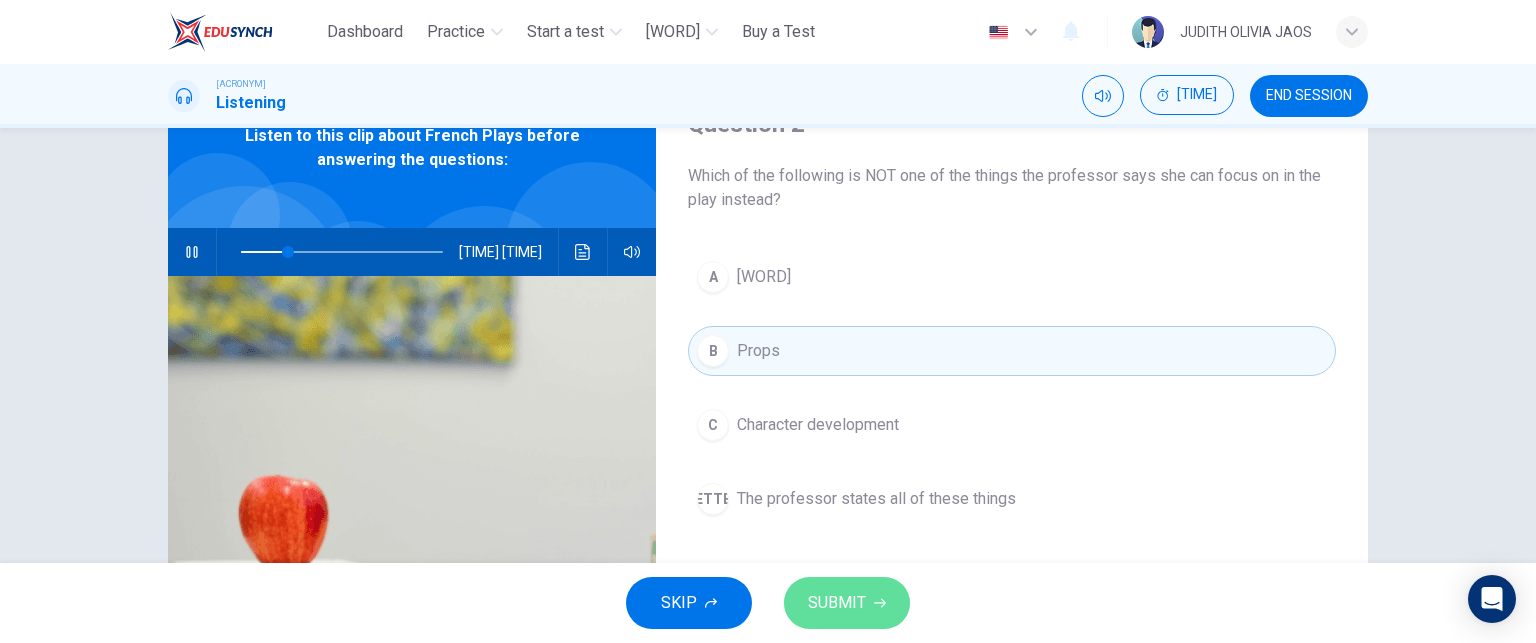 click on "SUBMIT" at bounding box center [837, 603] 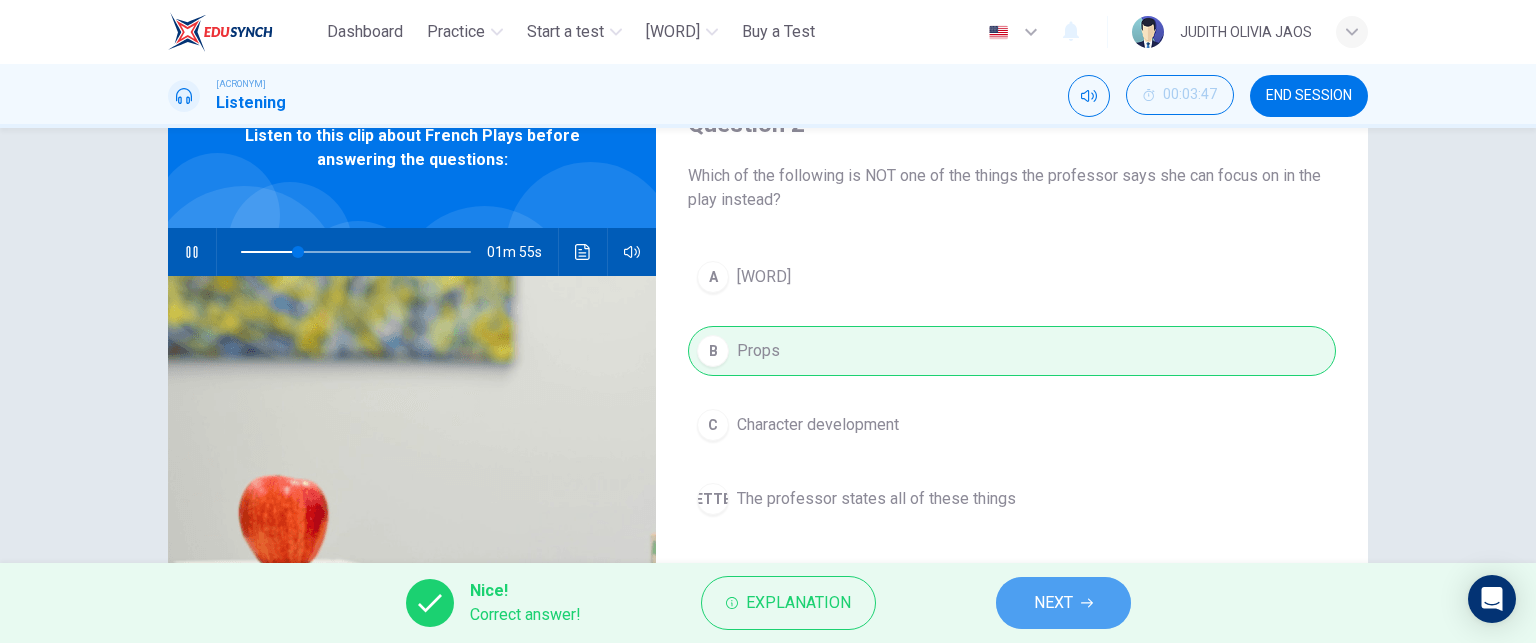 click on "NEXT" at bounding box center [1053, 603] 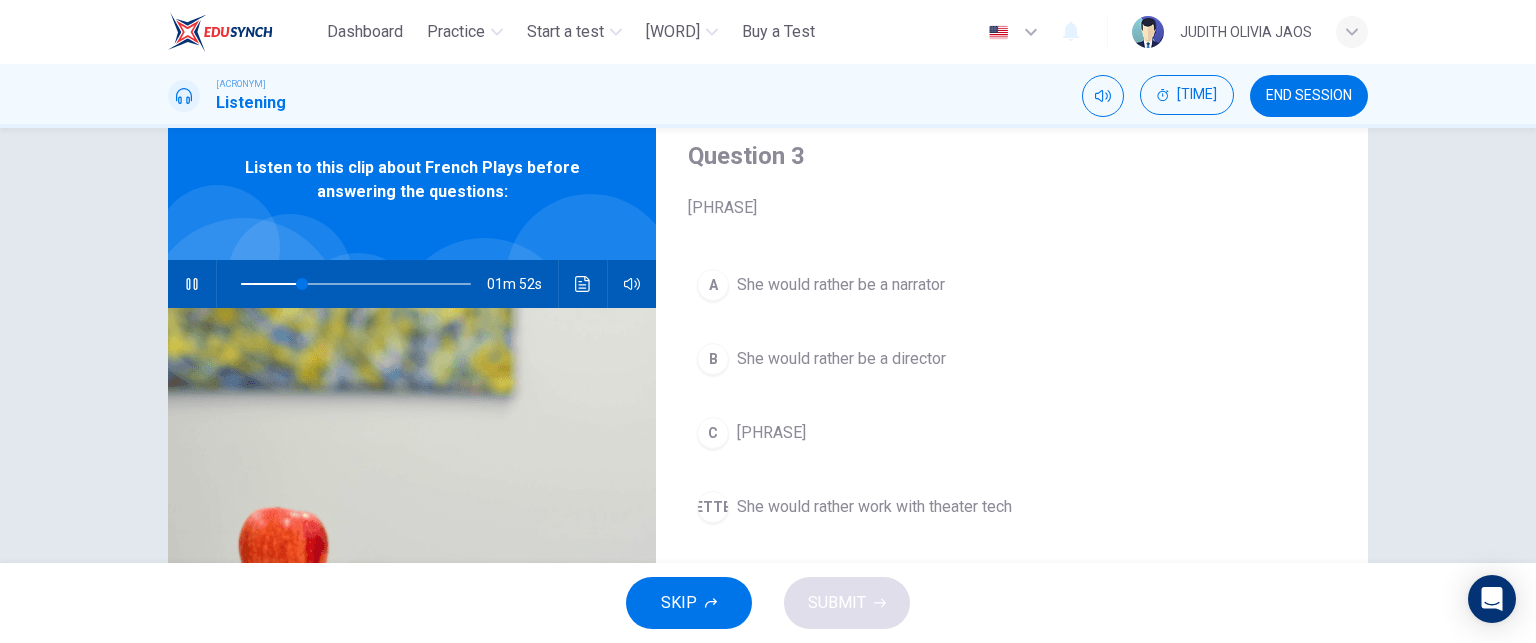 scroll, scrollTop: 70, scrollLeft: 0, axis: vertical 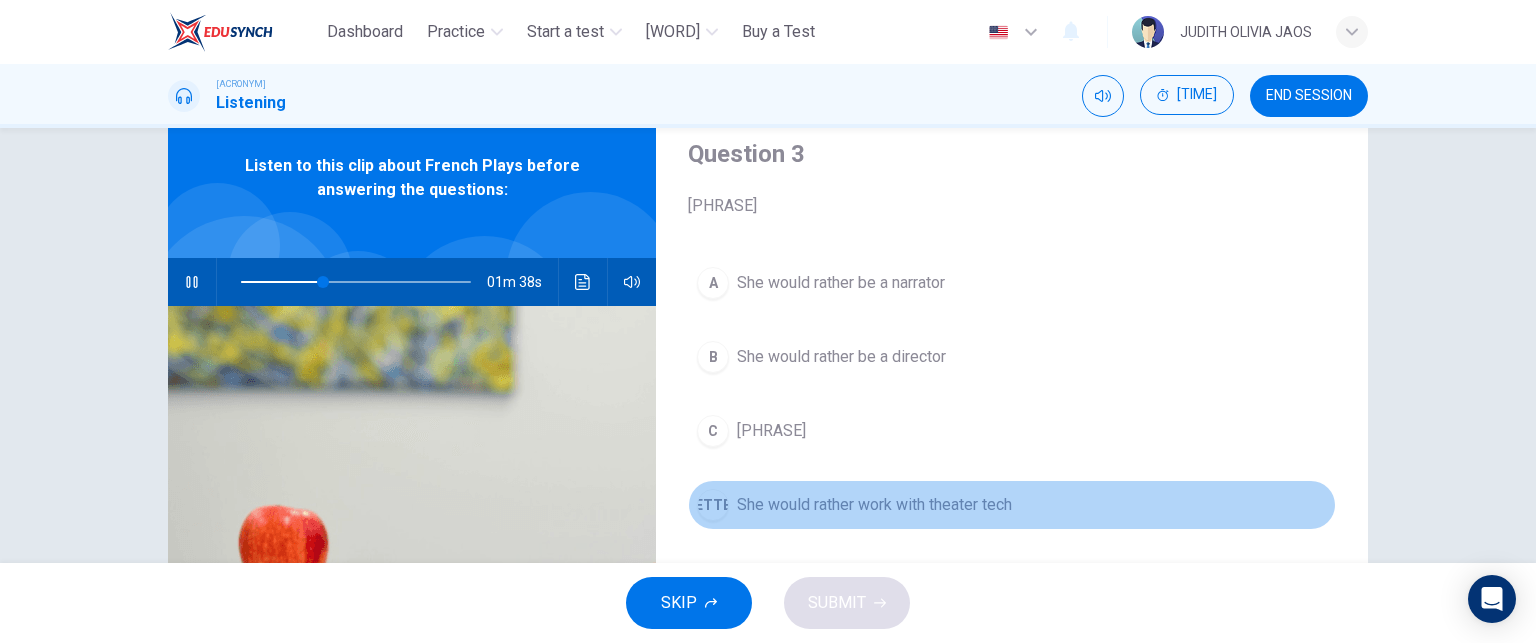click on "[LETTER]" at bounding box center [713, 283] 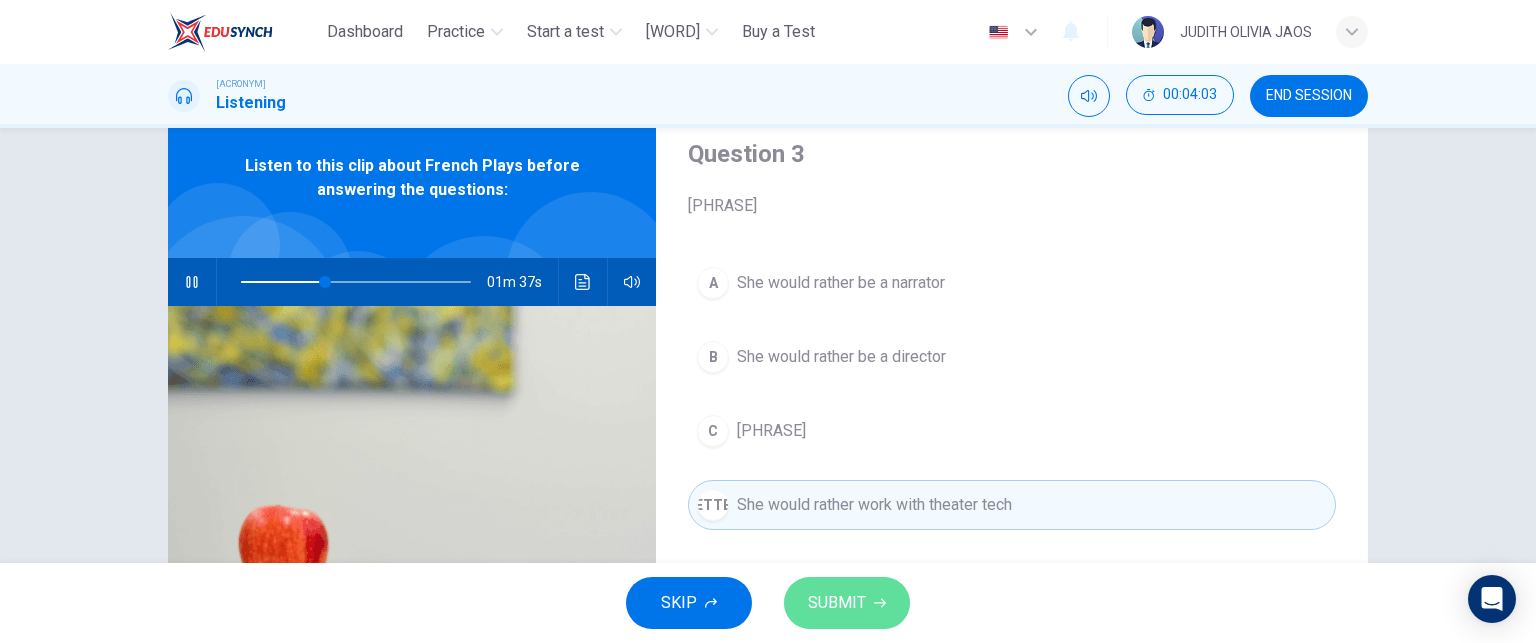 click on "SUBMIT" at bounding box center (847, 603) 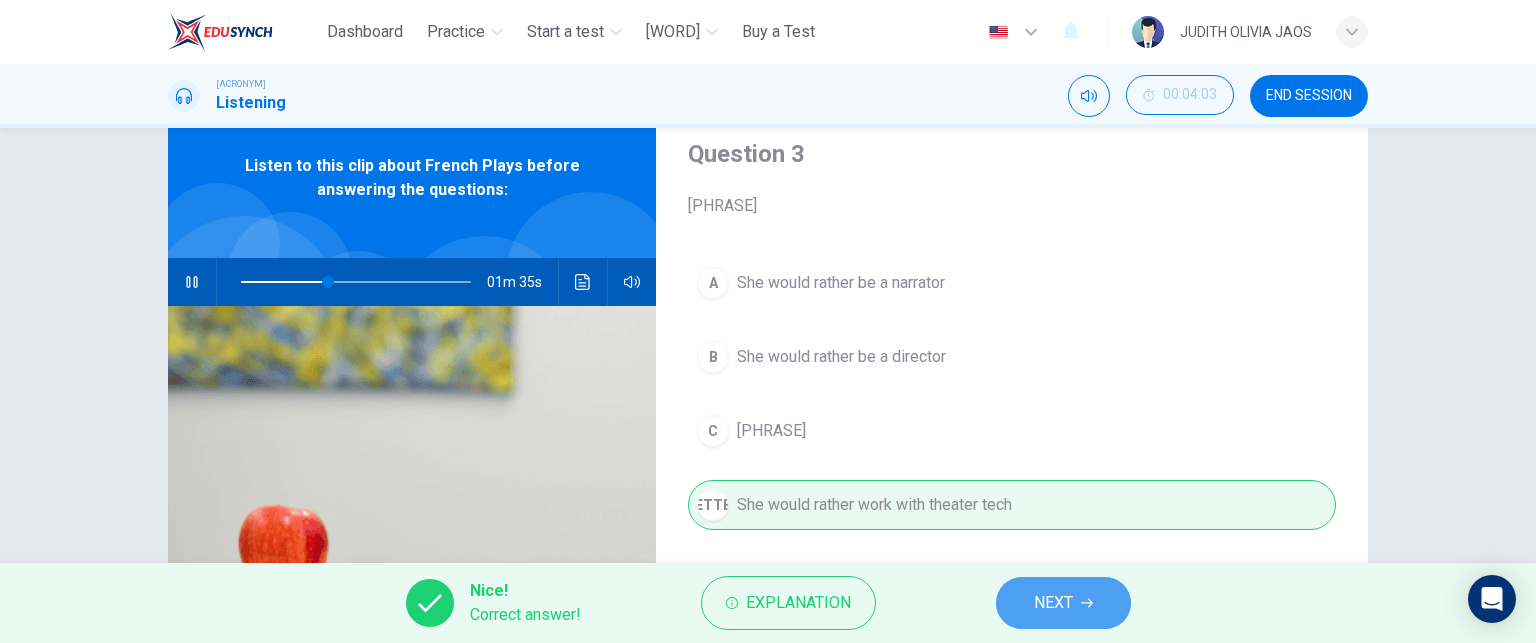click on "NEXT" at bounding box center [1063, 603] 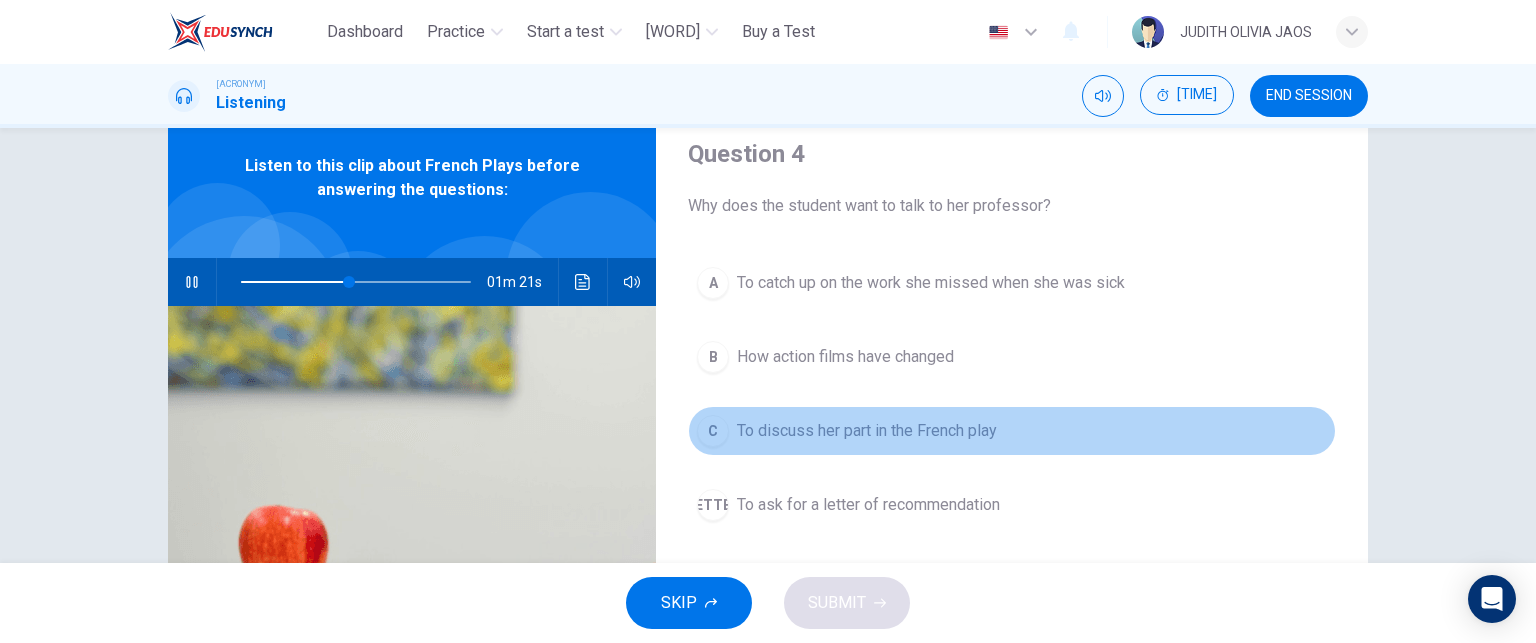 click on "C" at bounding box center [713, 283] 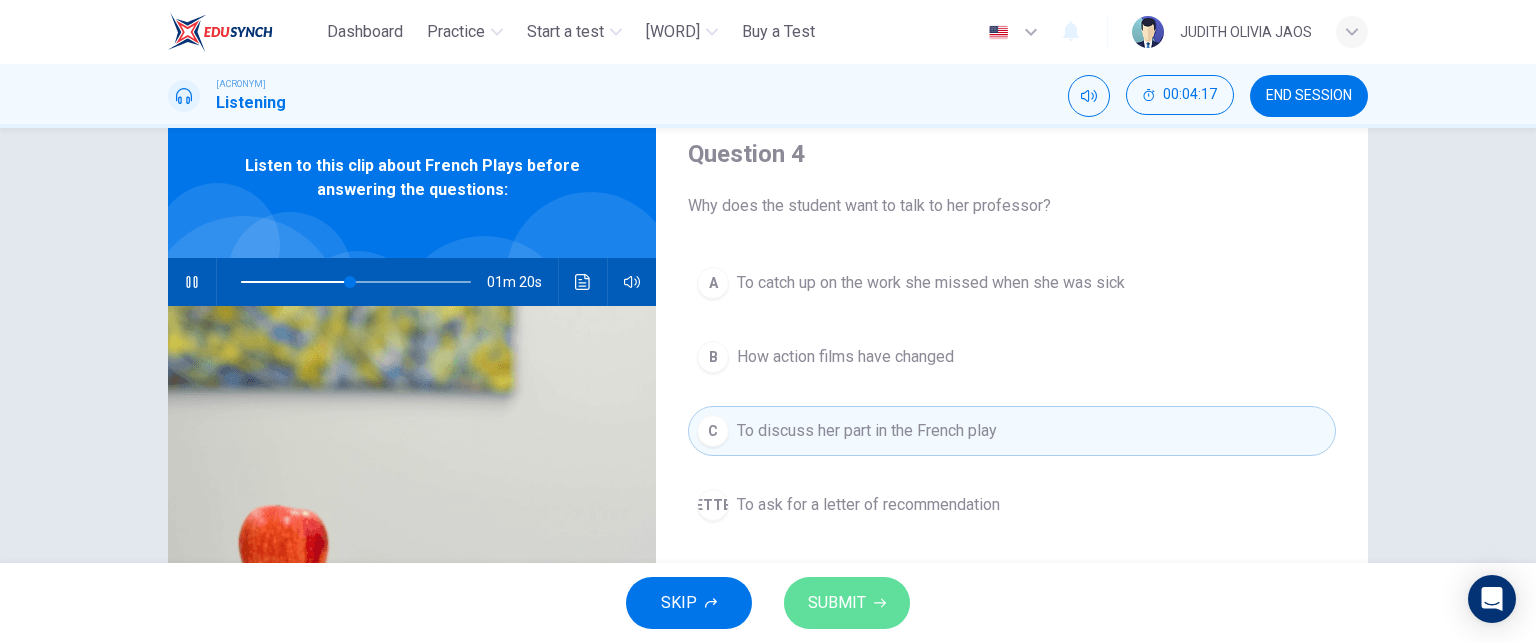 click on "SUBMIT" at bounding box center (837, 603) 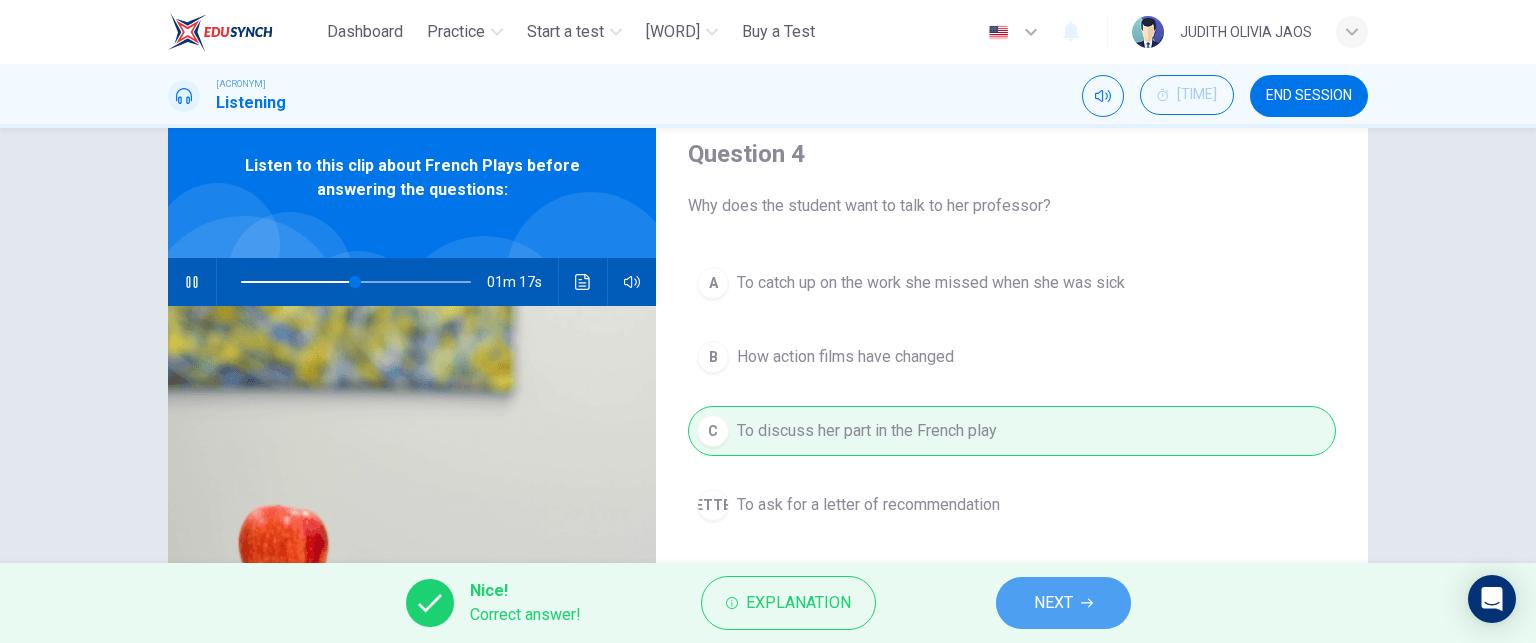 click on "NEXT" at bounding box center [1063, 603] 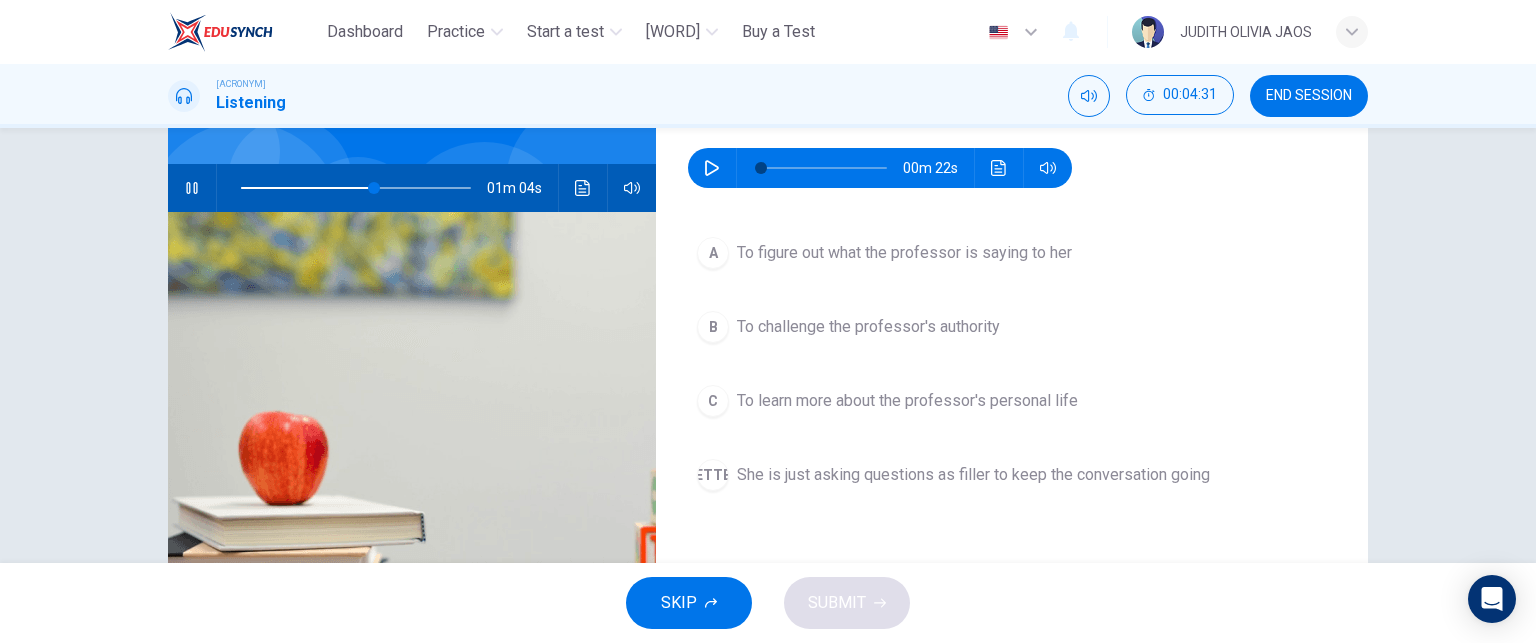 scroll, scrollTop: 126, scrollLeft: 0, axis: vertical 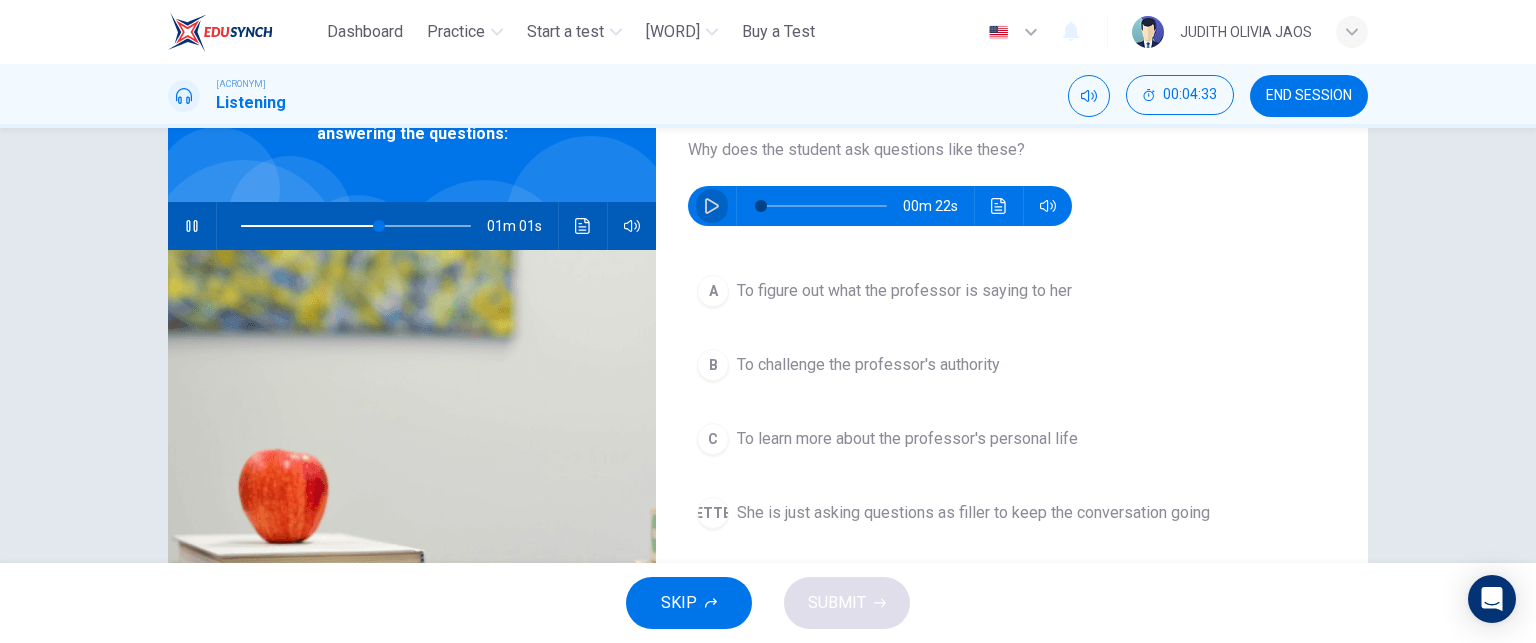 click at bounding box center (712, 206) 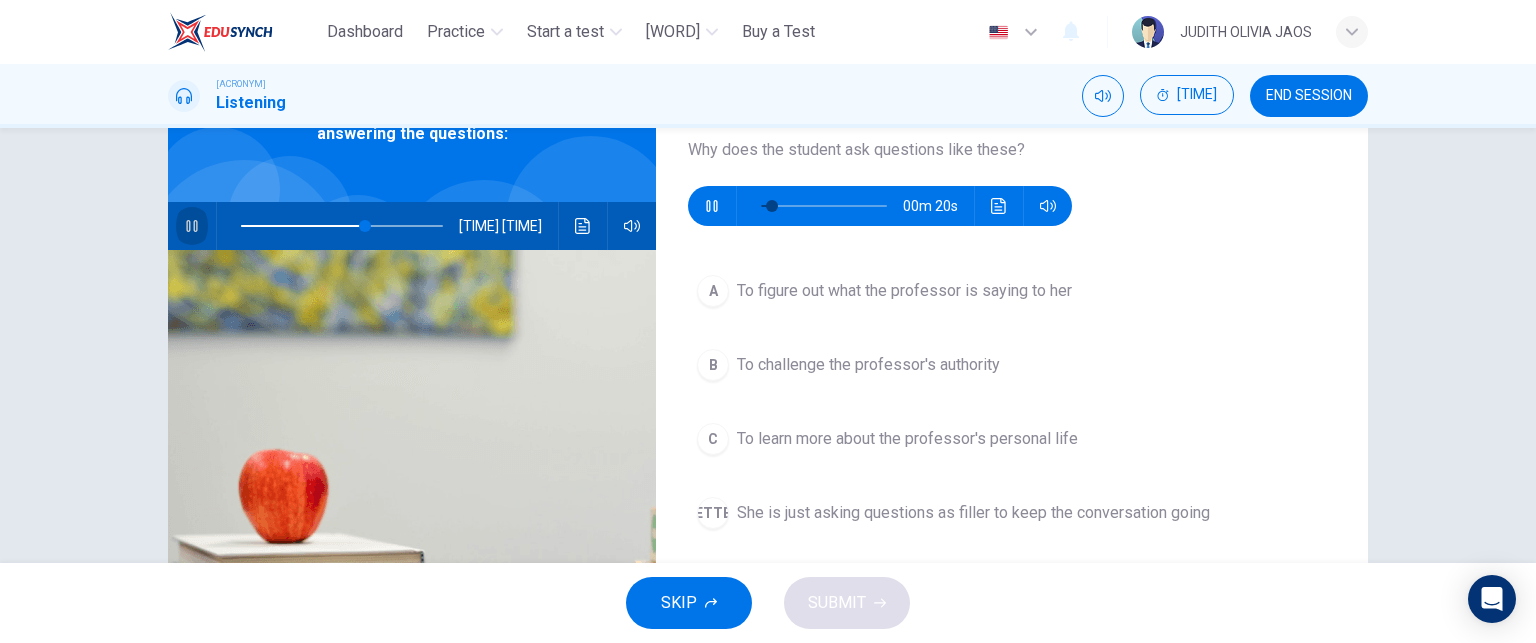 click at bounding box center (192, 226) 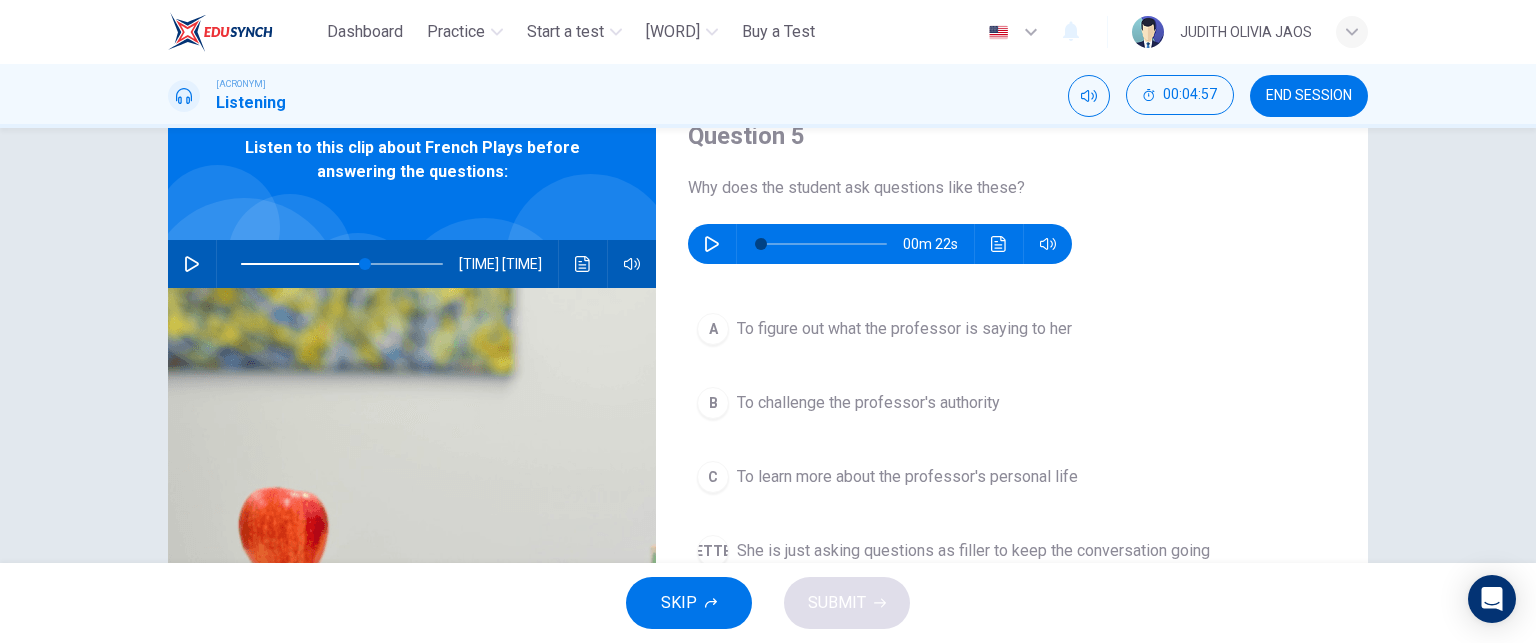 scroll, scrollTop: 83, scrollLeft: 0, axis: vertical 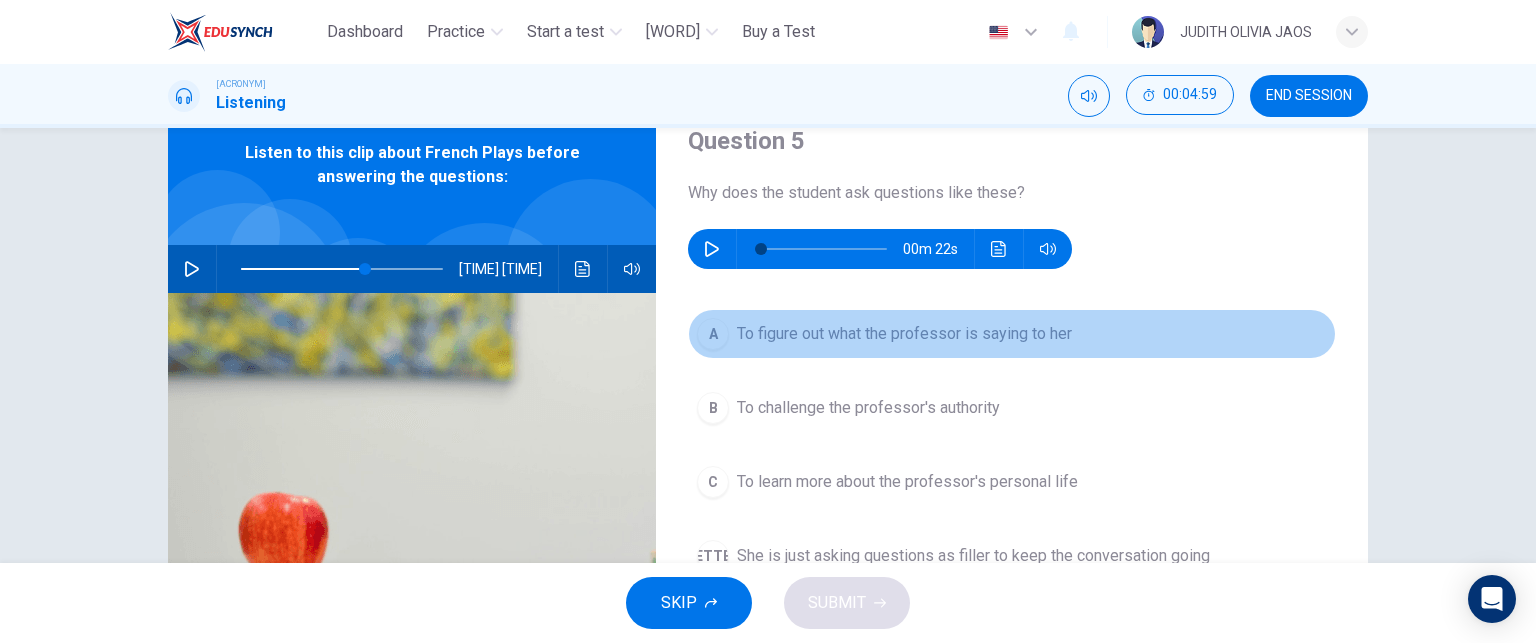 click on "A" at bounding box center [713, 334] 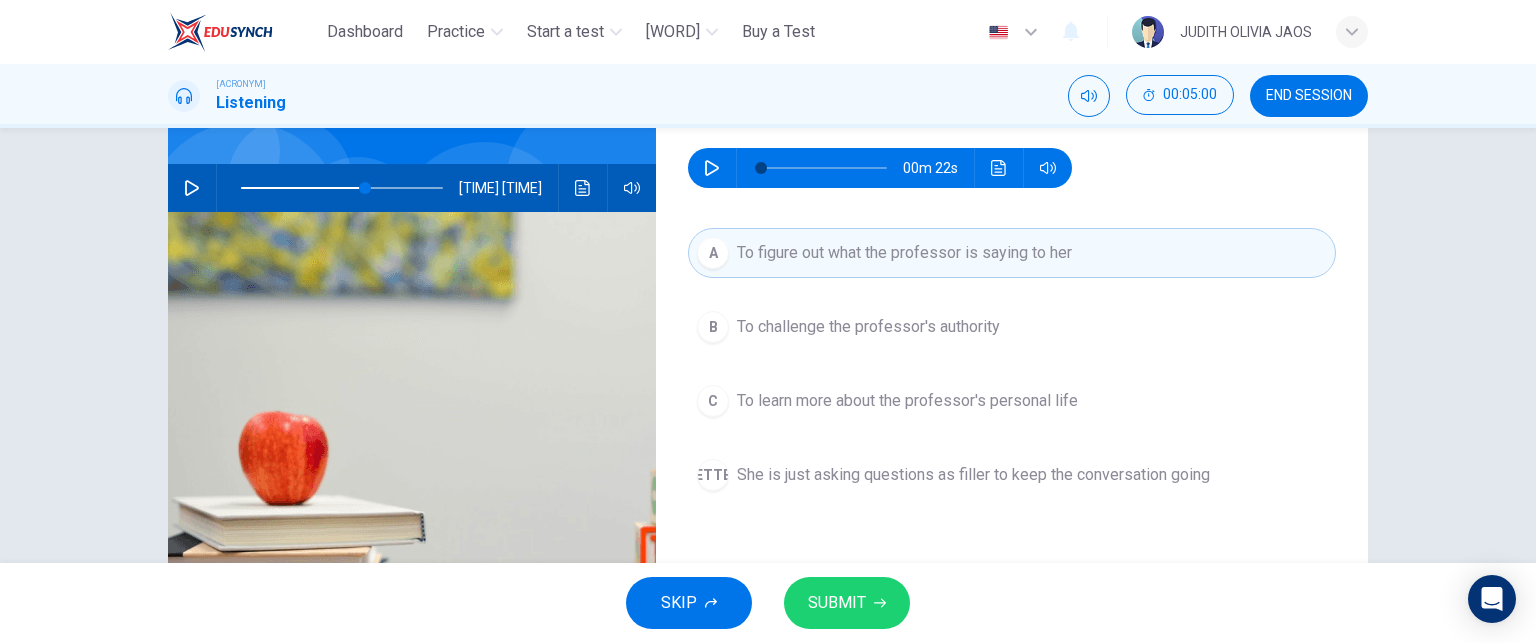 scroll, scrollTop: 166, scrollLeft: 0, axis: vertical 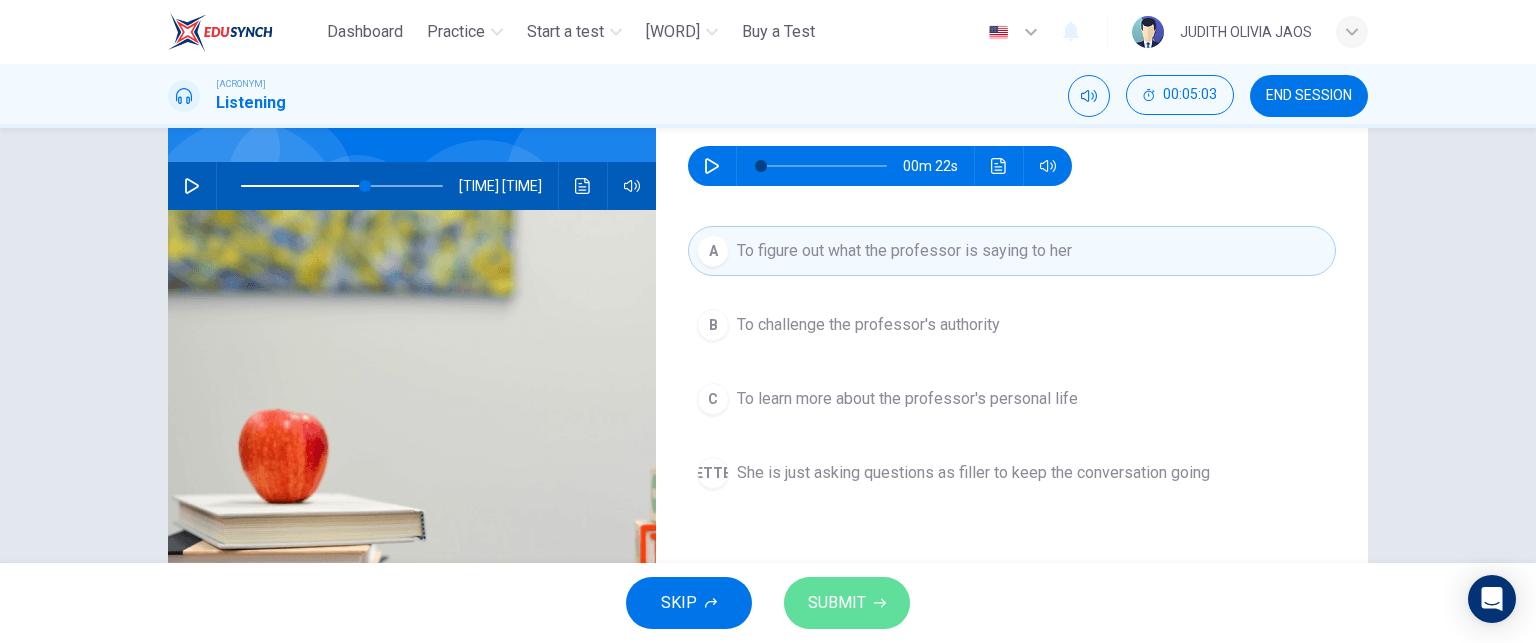 click on "SUBMIT" at bounding box center (837, 603) 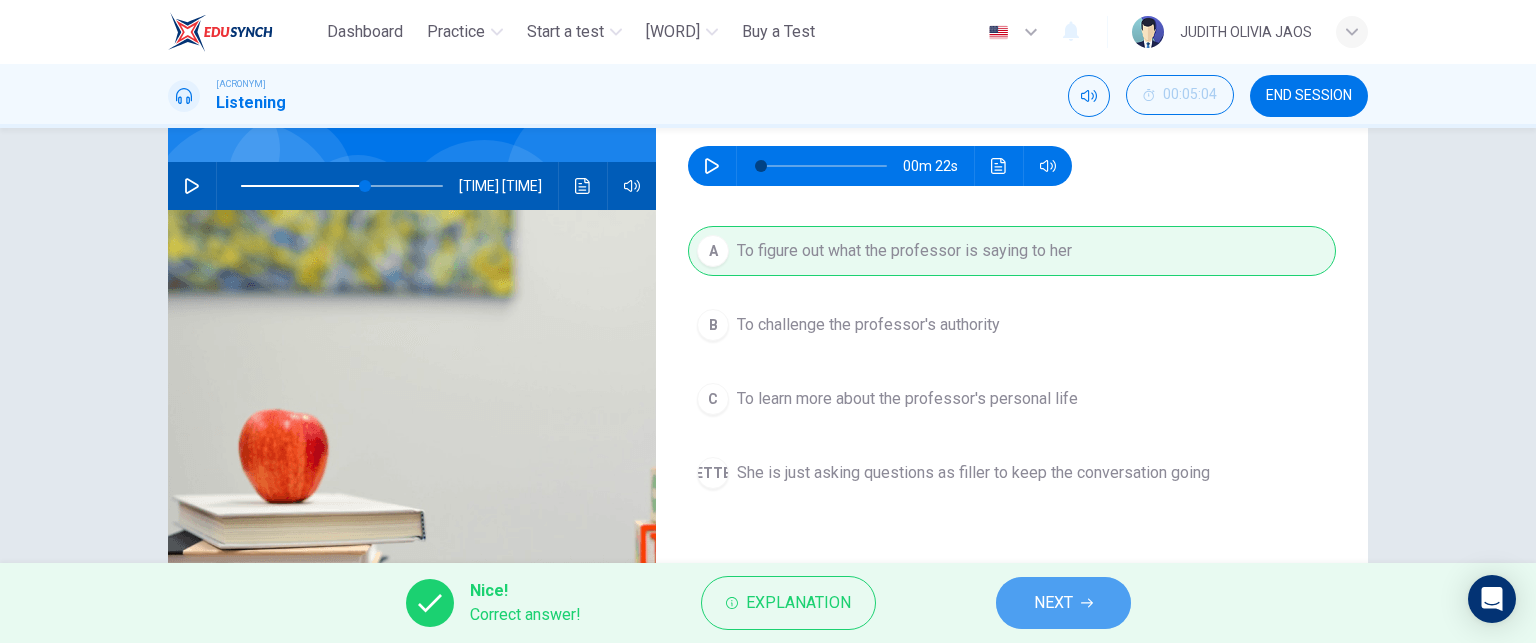click on "NEXT" at bounding box center [1053, 603] 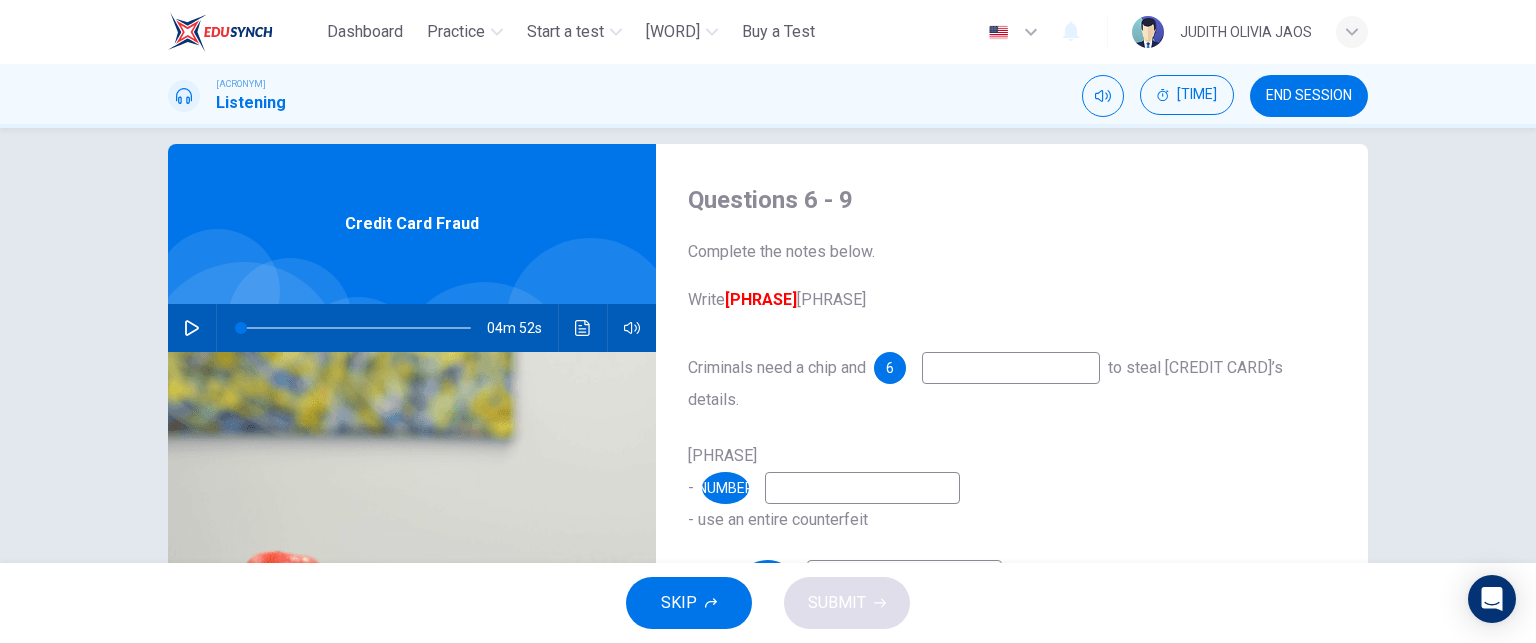 scroll, scrollTop: 0, scrollLeft: 0, axis: both 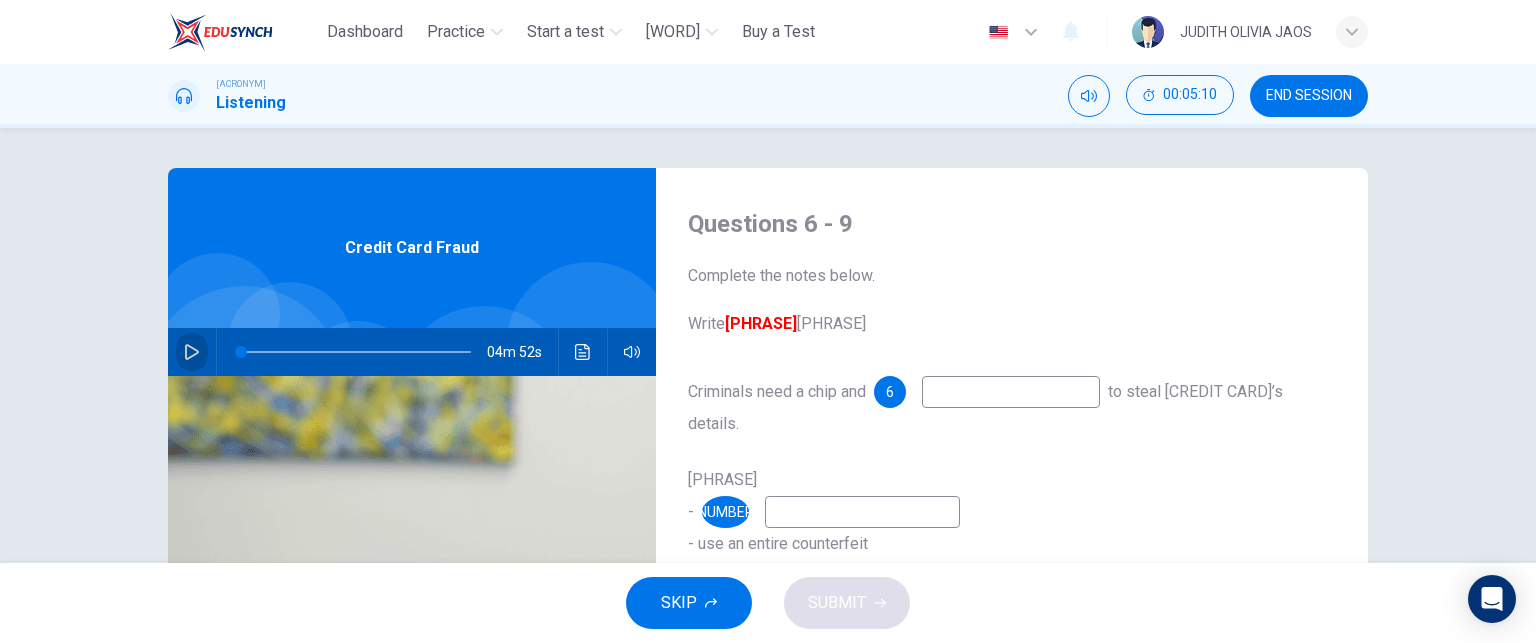 click at bounding box center [192, 352] 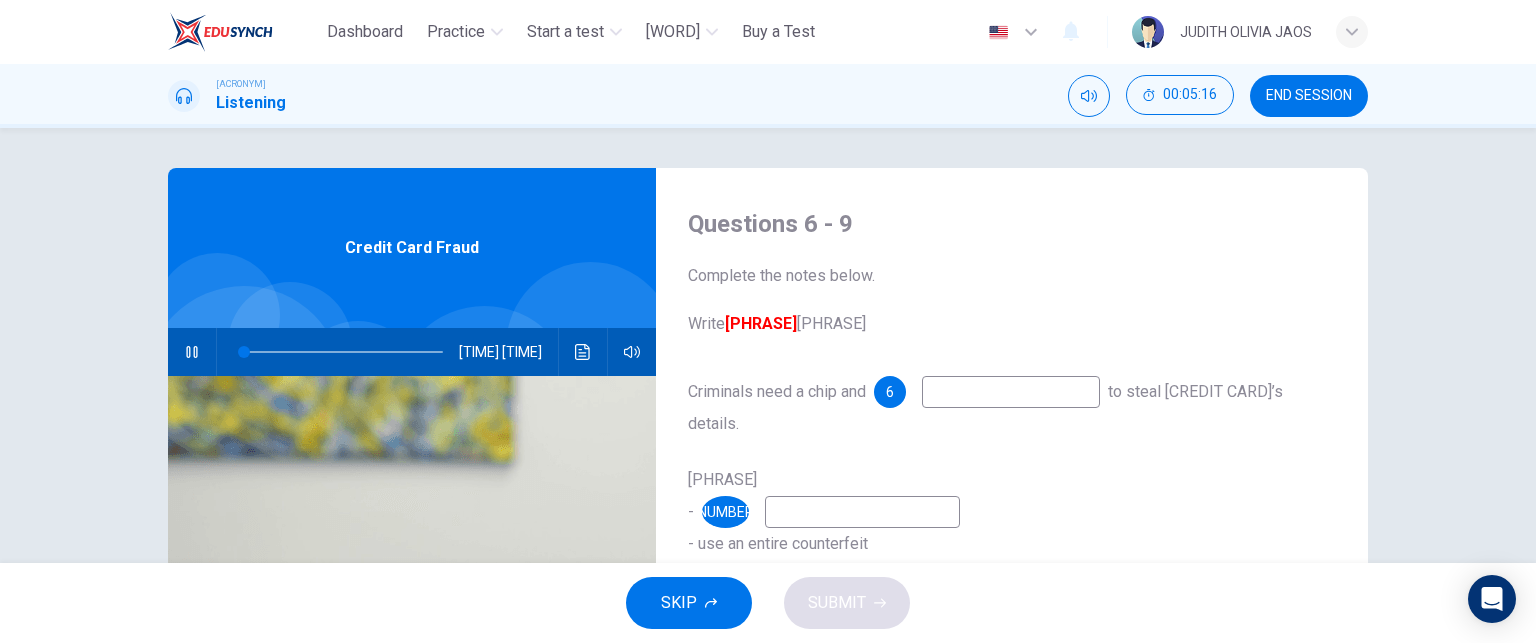click at bounding box center [1011, 392] 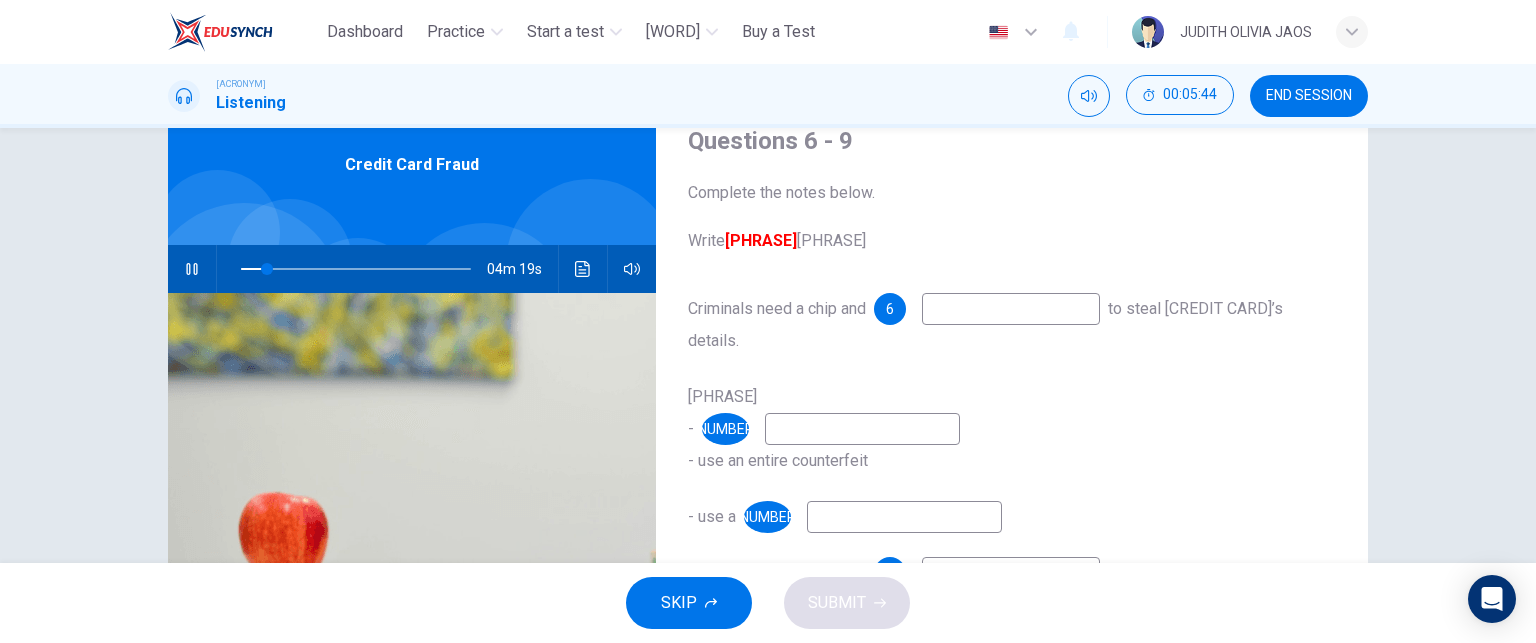 scroll, scrollTop: 84, scrollLeft: 0, axis: vertical 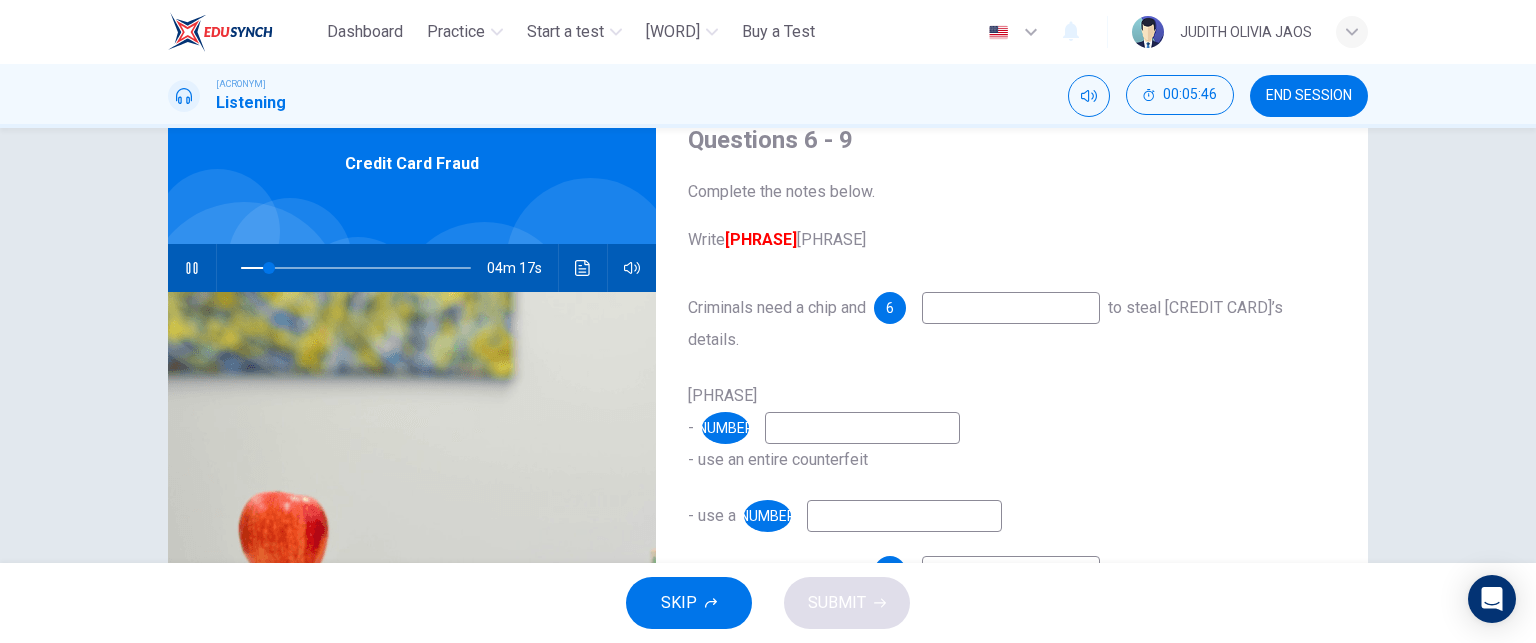 click at bounding box center [1011, 308] 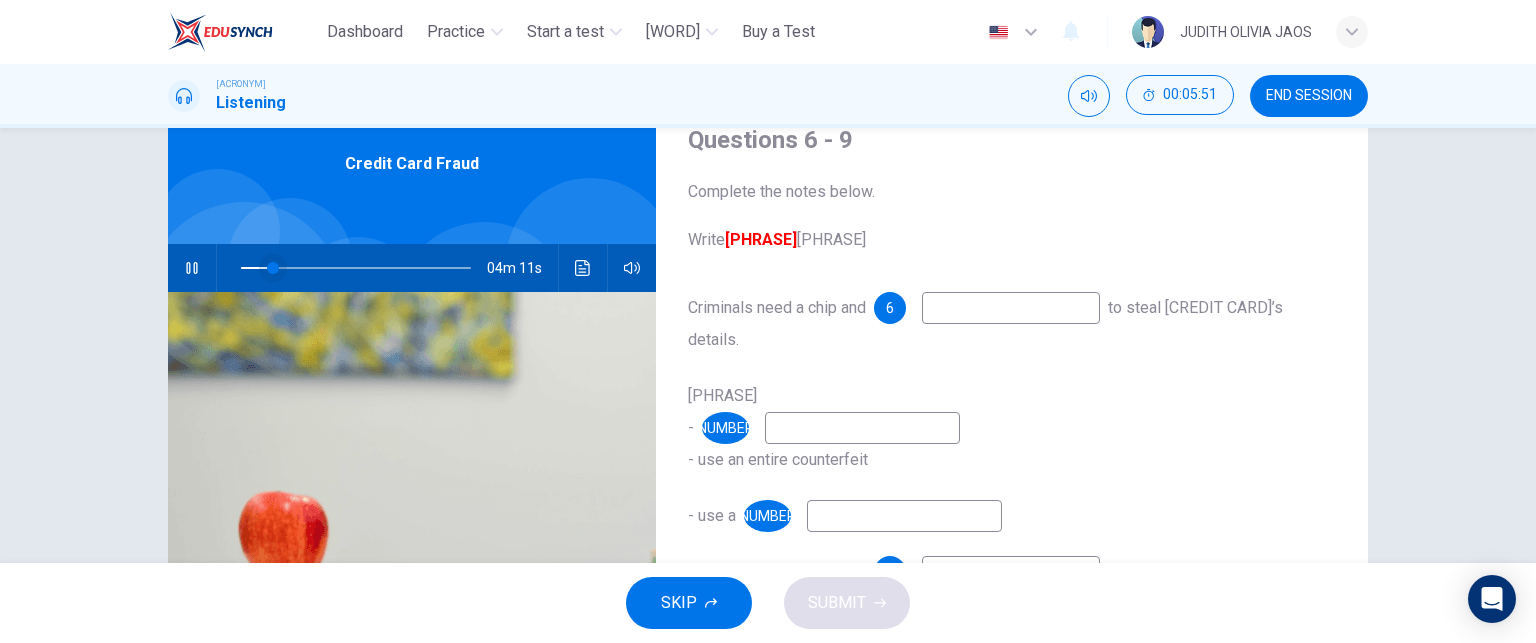 click at bounding box center (273, 268) 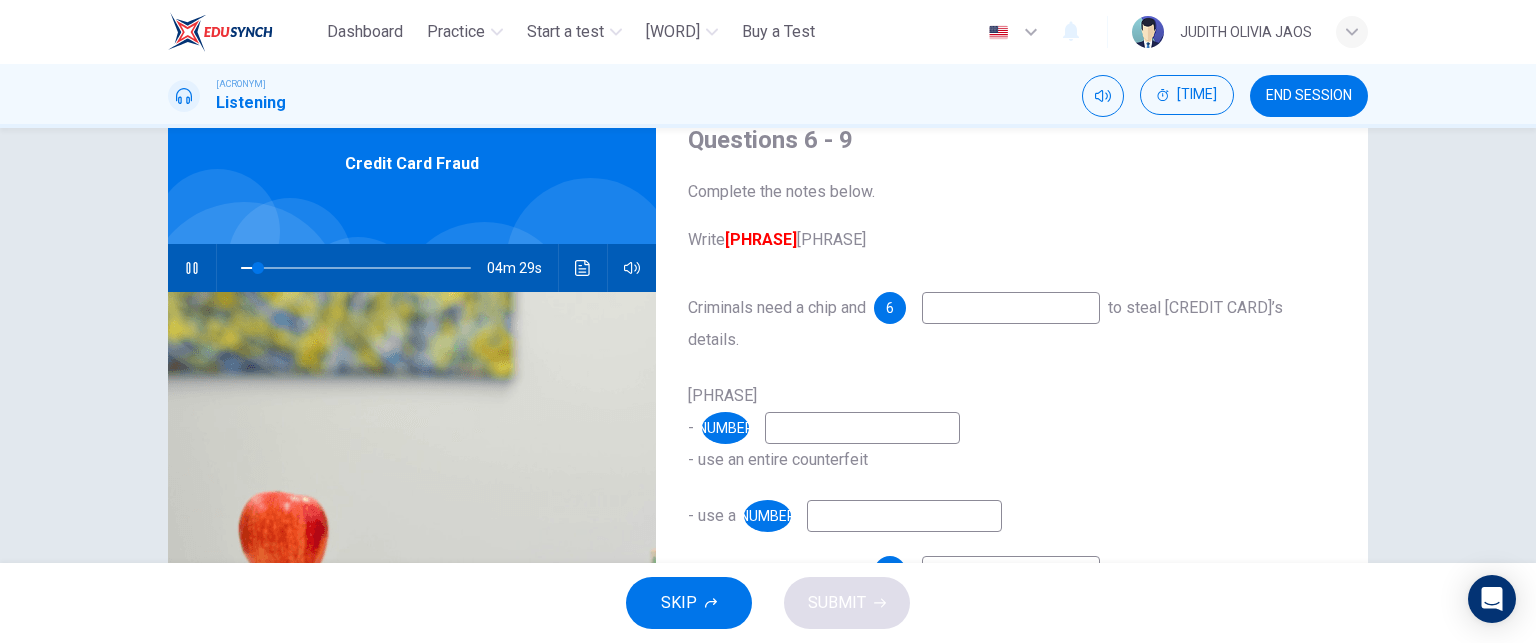 click at bounding box center (1011, 308) 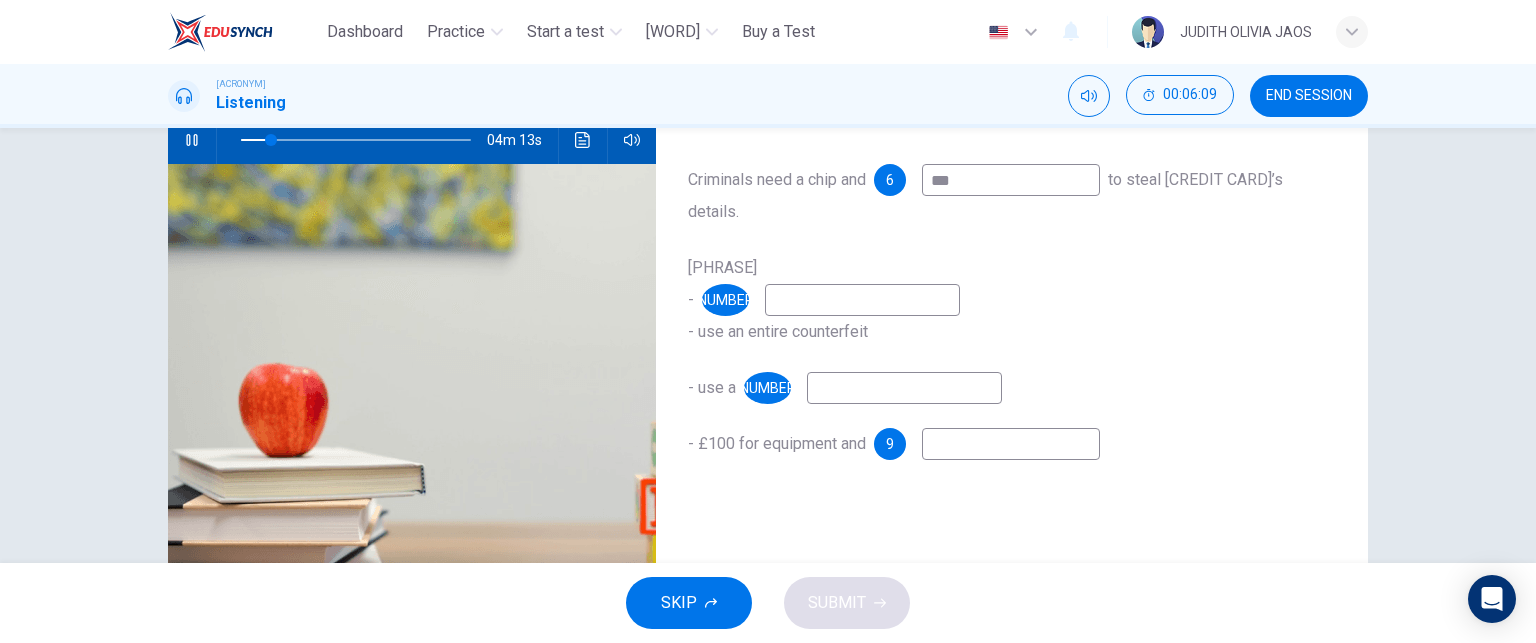 scroll, scrollTop: 216, scrollLeft: 0, axis: vertical 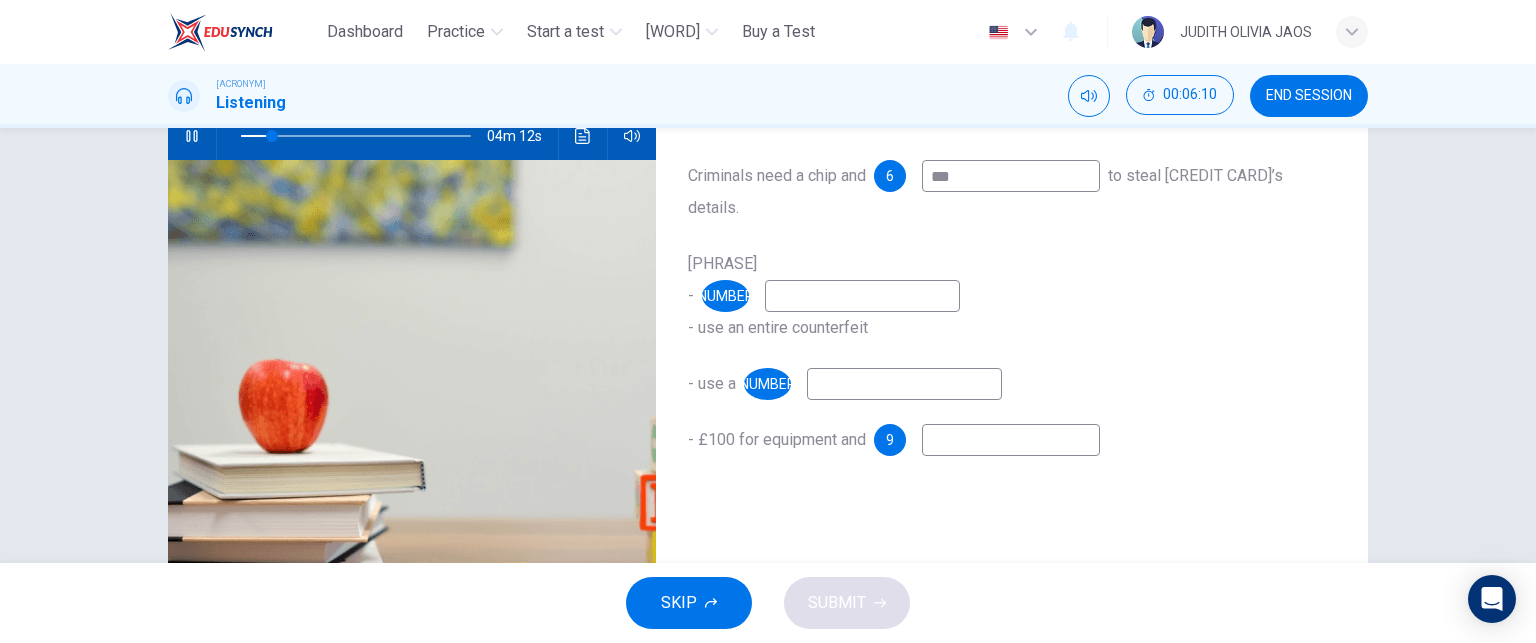 type on "[SYMBOL]" 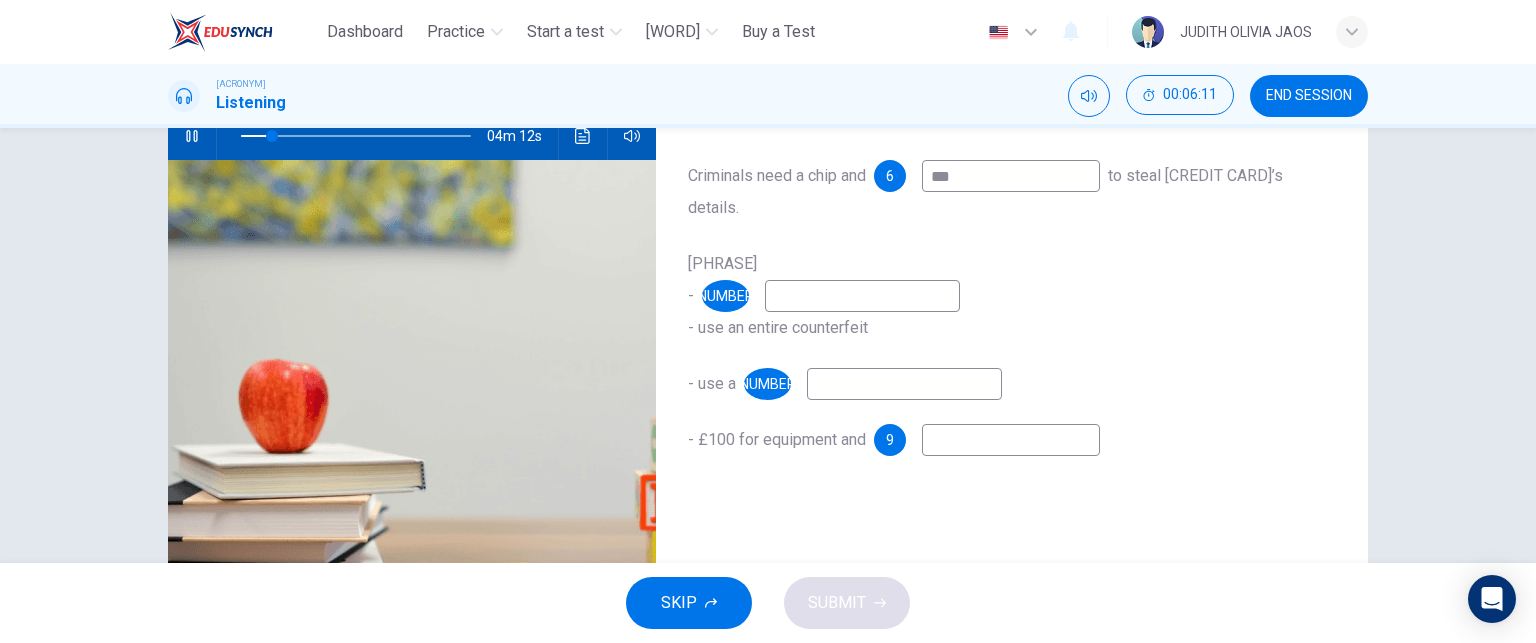 click at bounding box center (1011, 176) 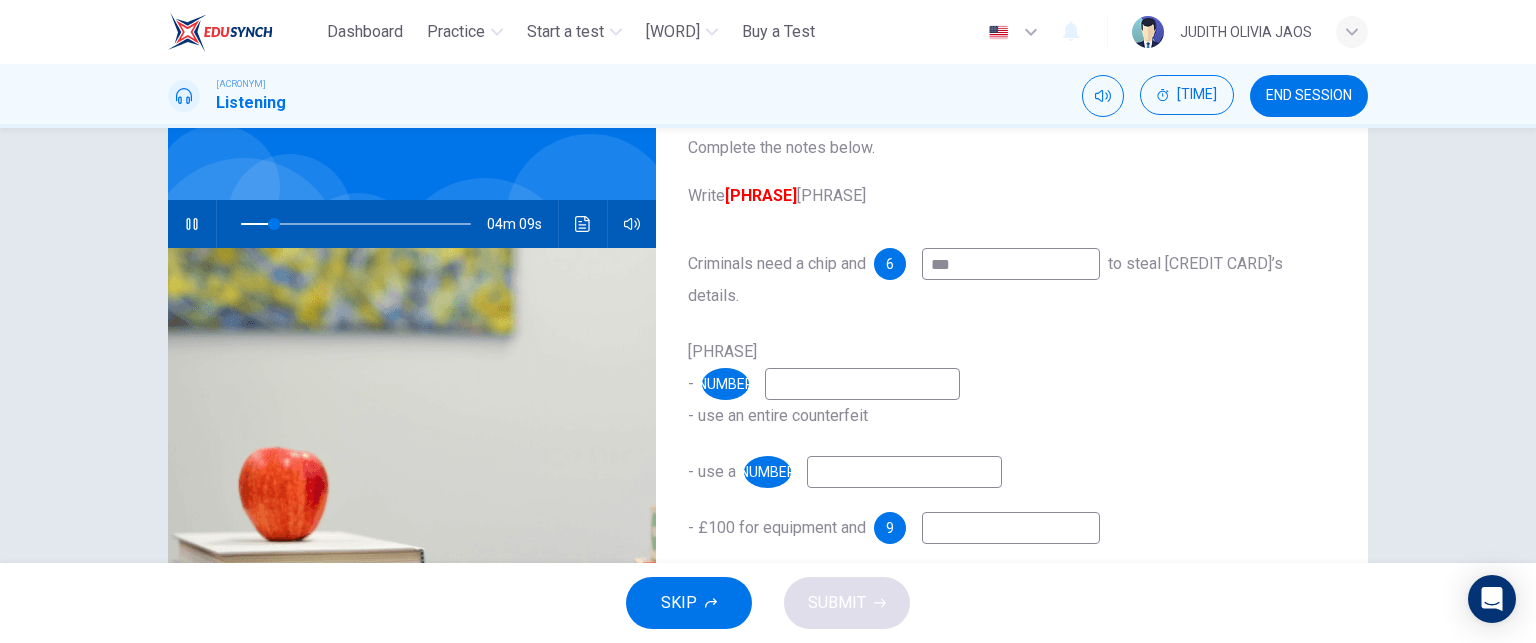scroll, scrollTop: 130, scrollLeft: 0, axis: vertical 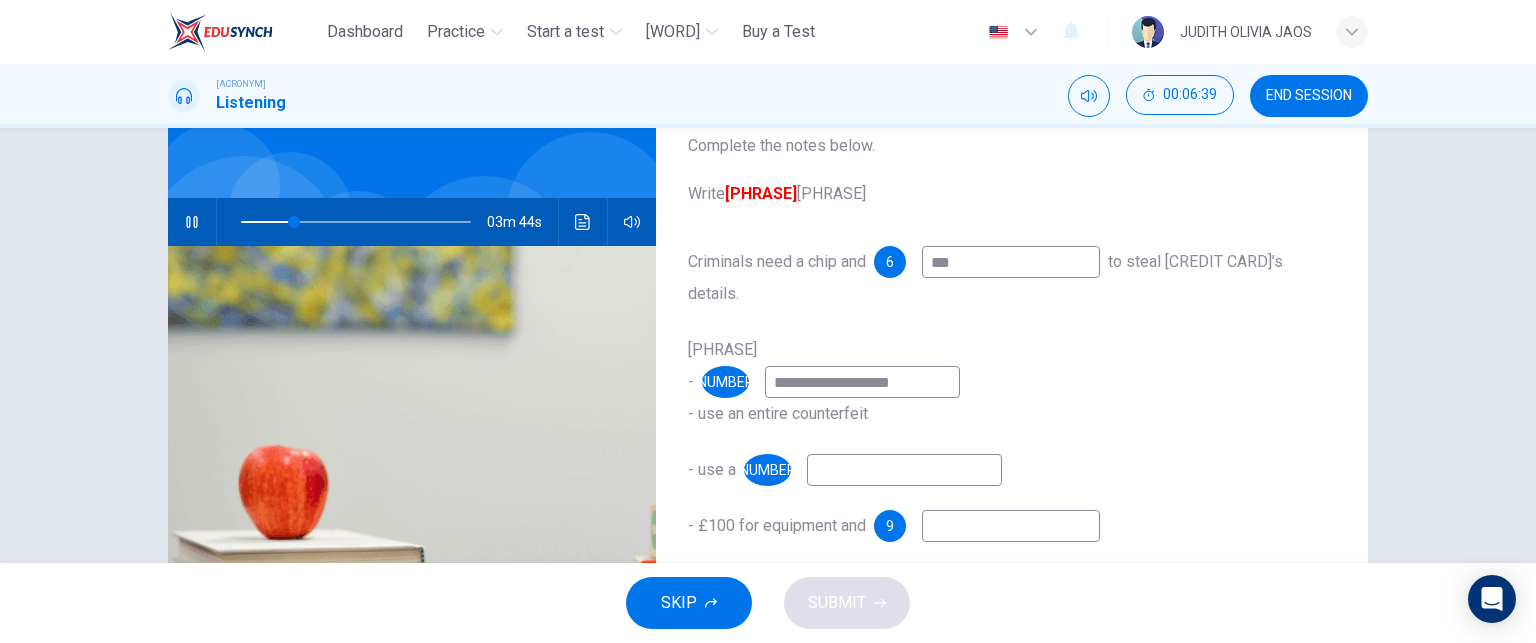 click on "[SYMBOL]" at bounding box center (1011, 262) 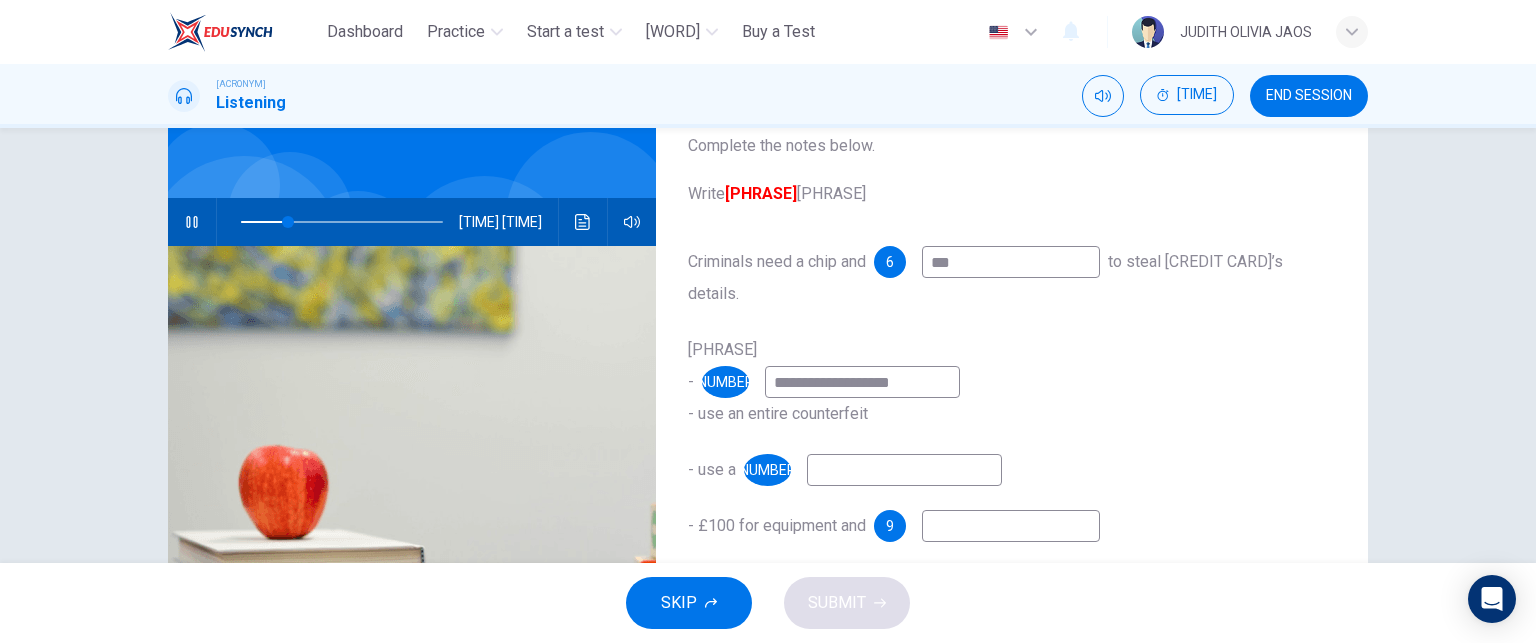 drag, startPoint x: 906, startPoint y: 385, endPoint x: 848, endPoint y: 382, distance: 58.077534 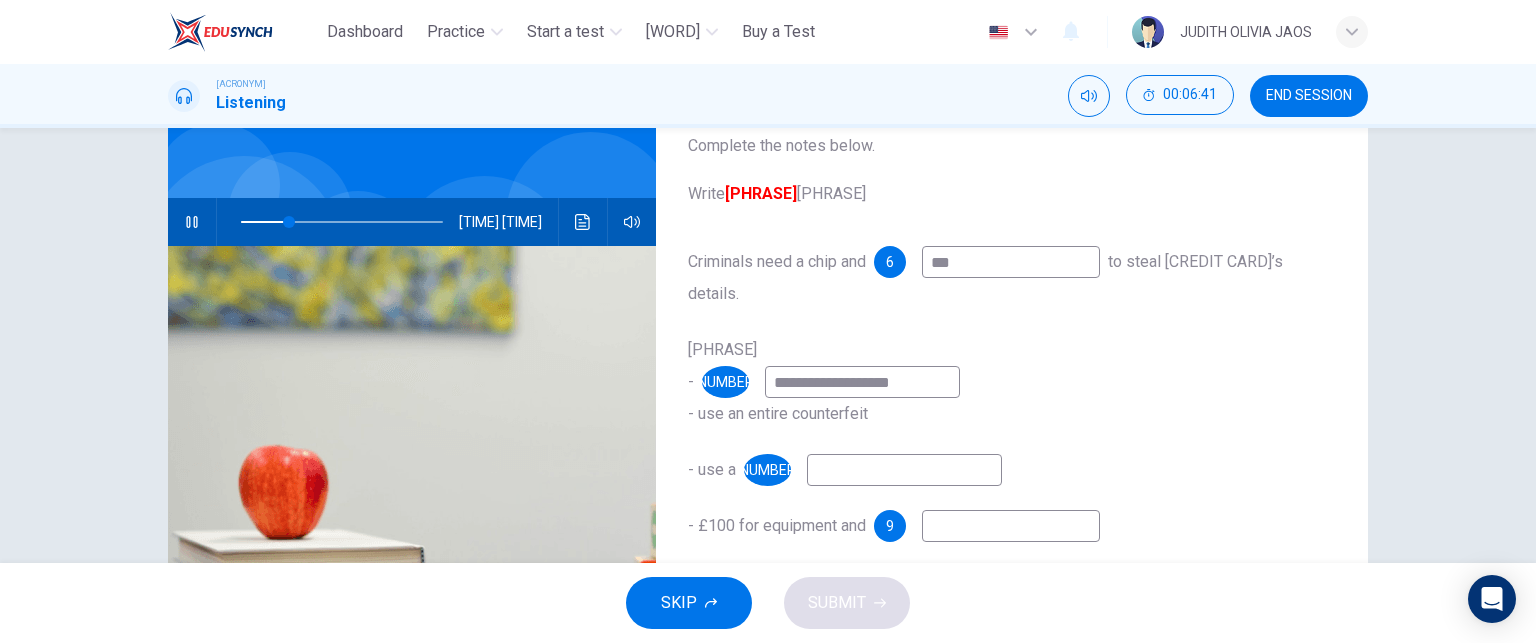 click on "[SYMBOL]" at bounding box center (1011, 262) 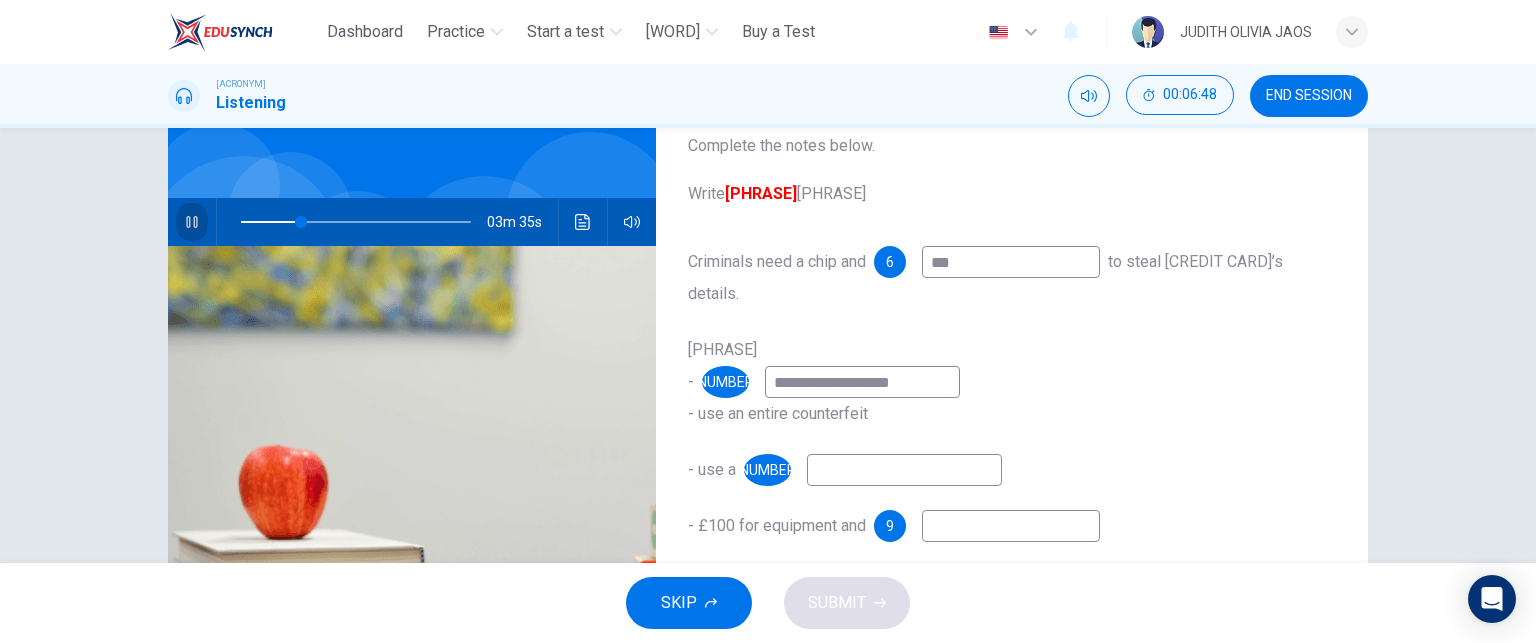 click at bounding box center [192, 222] 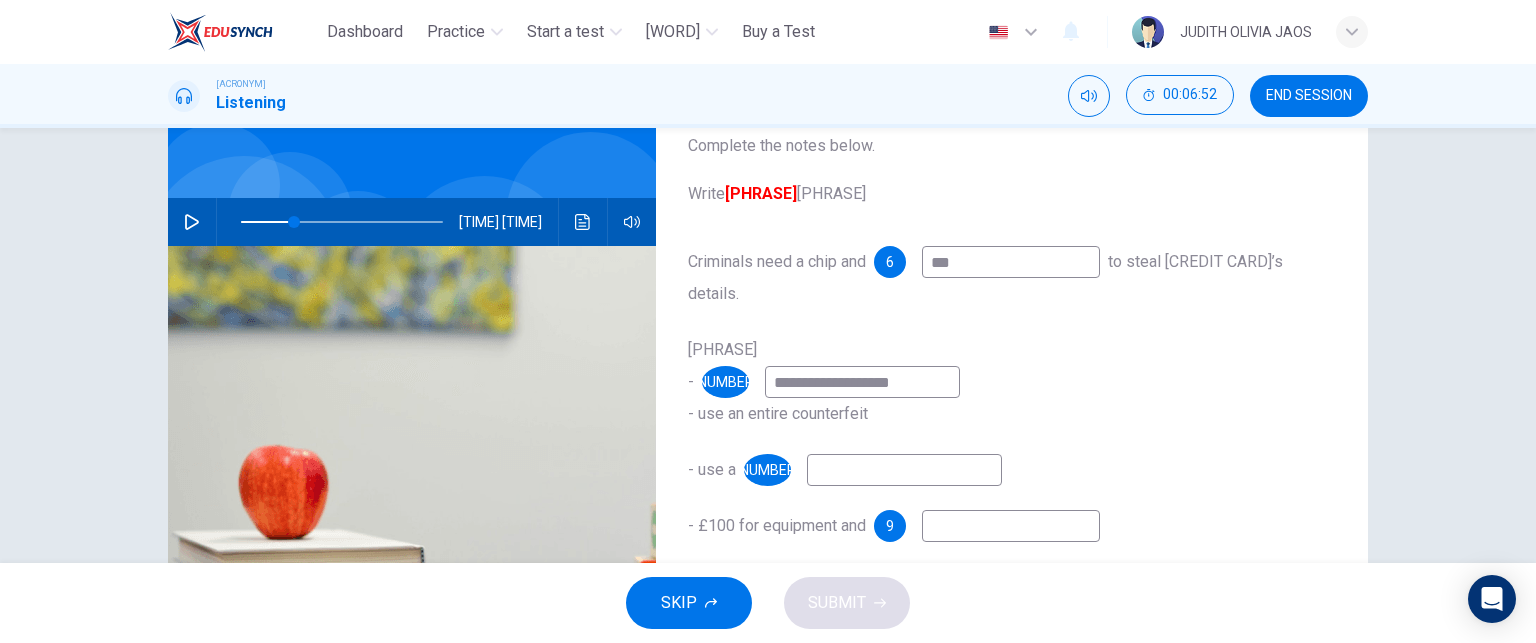 drag, startPoint x: 894, startPoint y: 379, endPoint x: 838, endPoint y: 391, distance: 57.271286 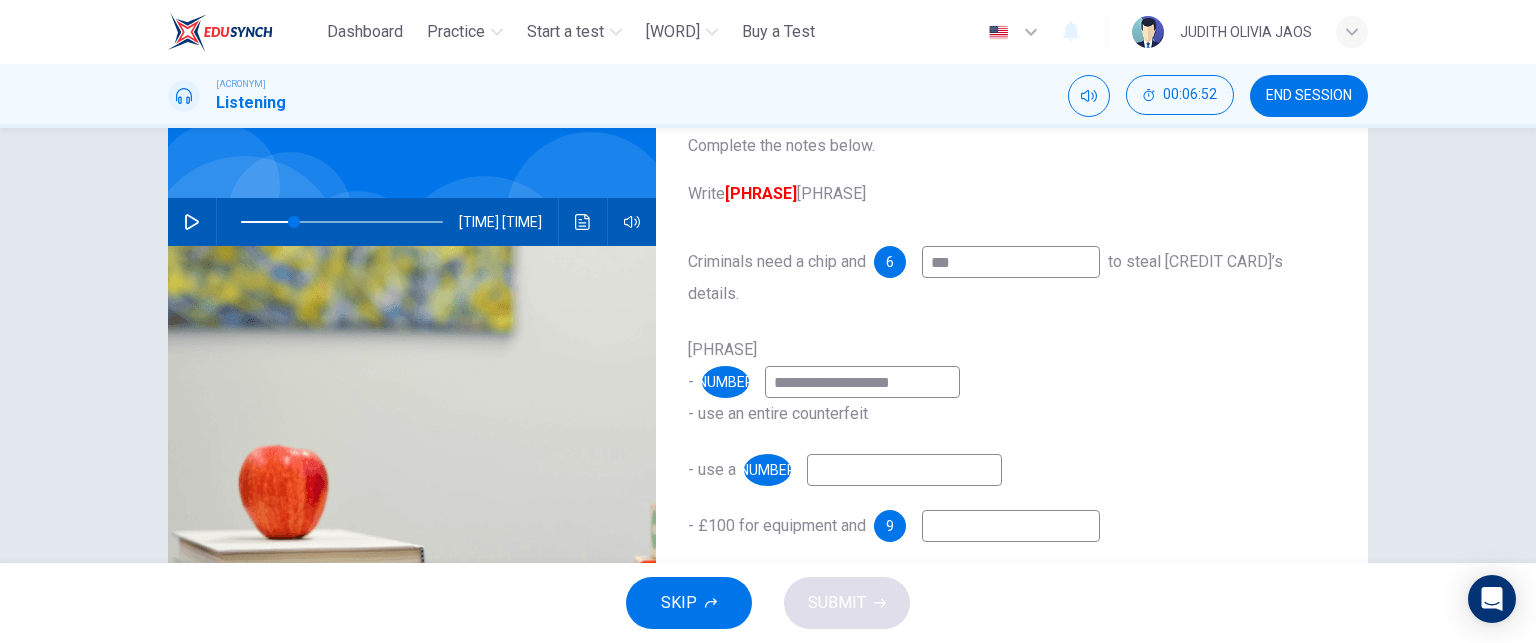 click on "[SYMBOL]" at bounding box center [1011, 262] 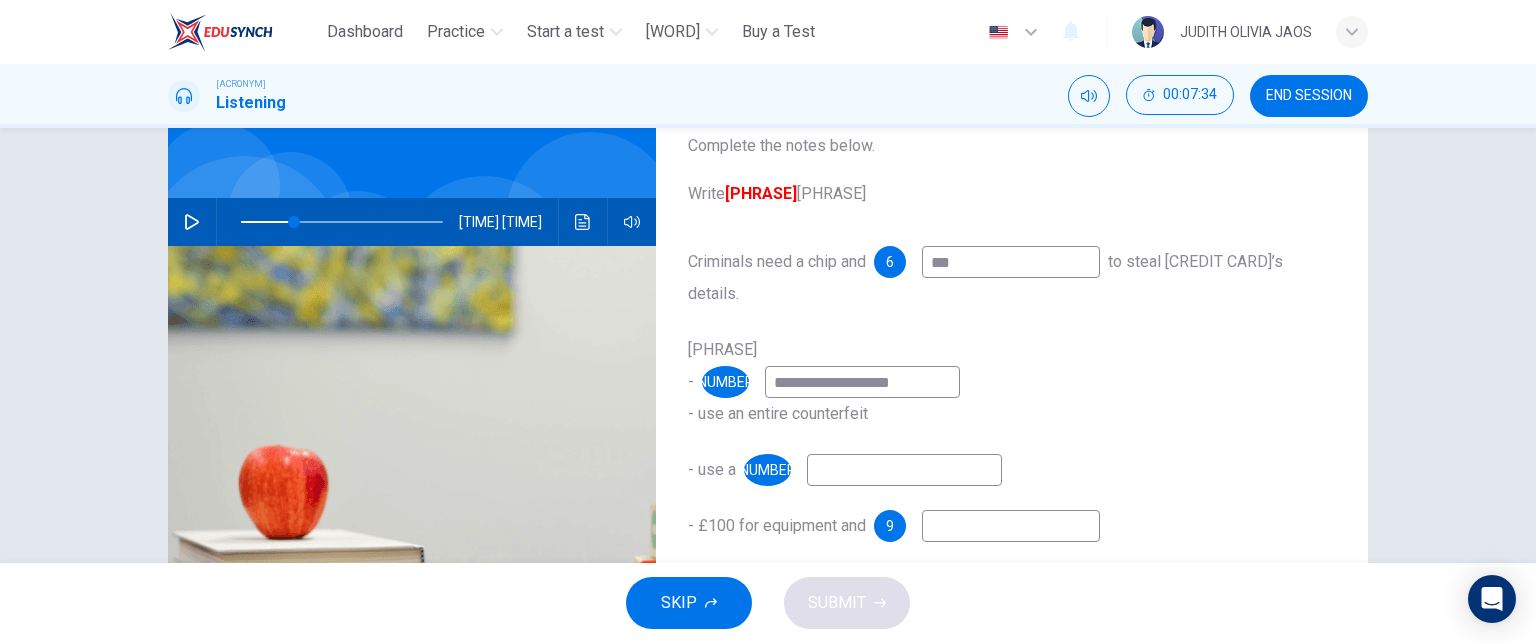 drag, startPoint x: 892, startPoint y: 381, endPoint x: 837, endPoint y: 388, distance: 55.443665 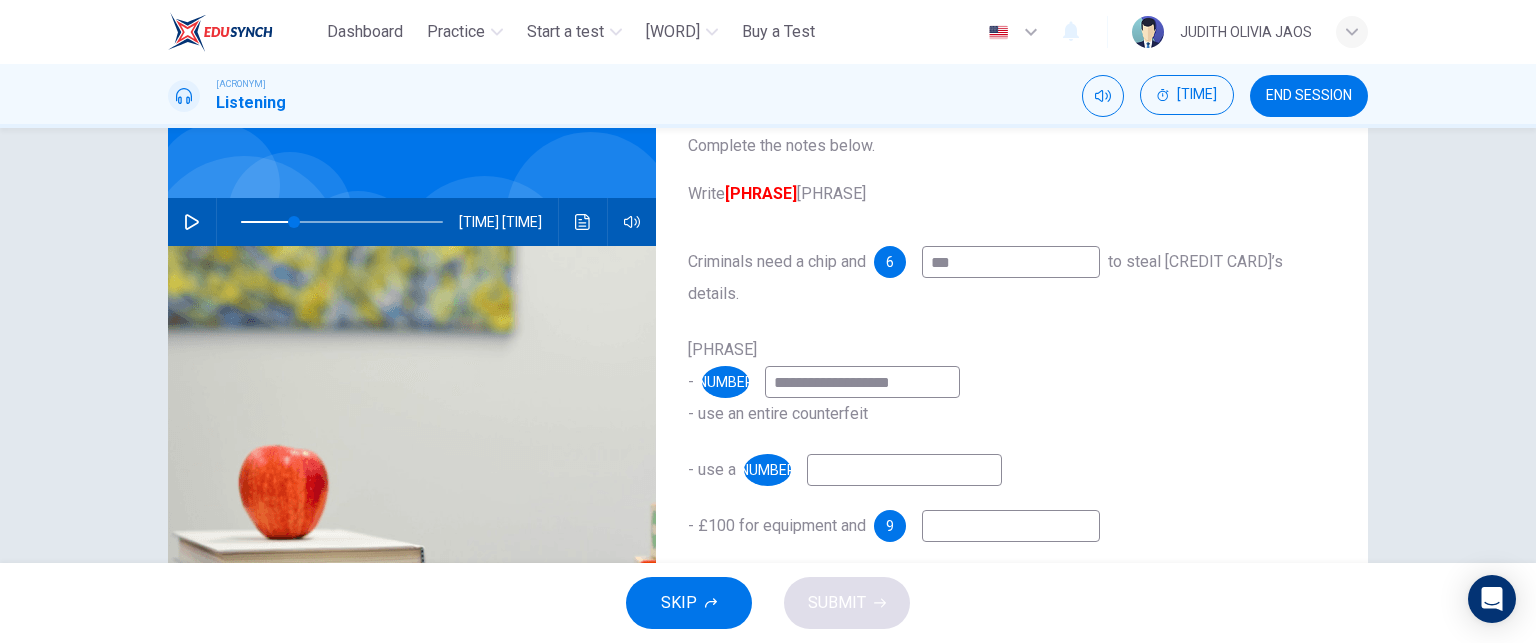 type on "[SYMBOL]" 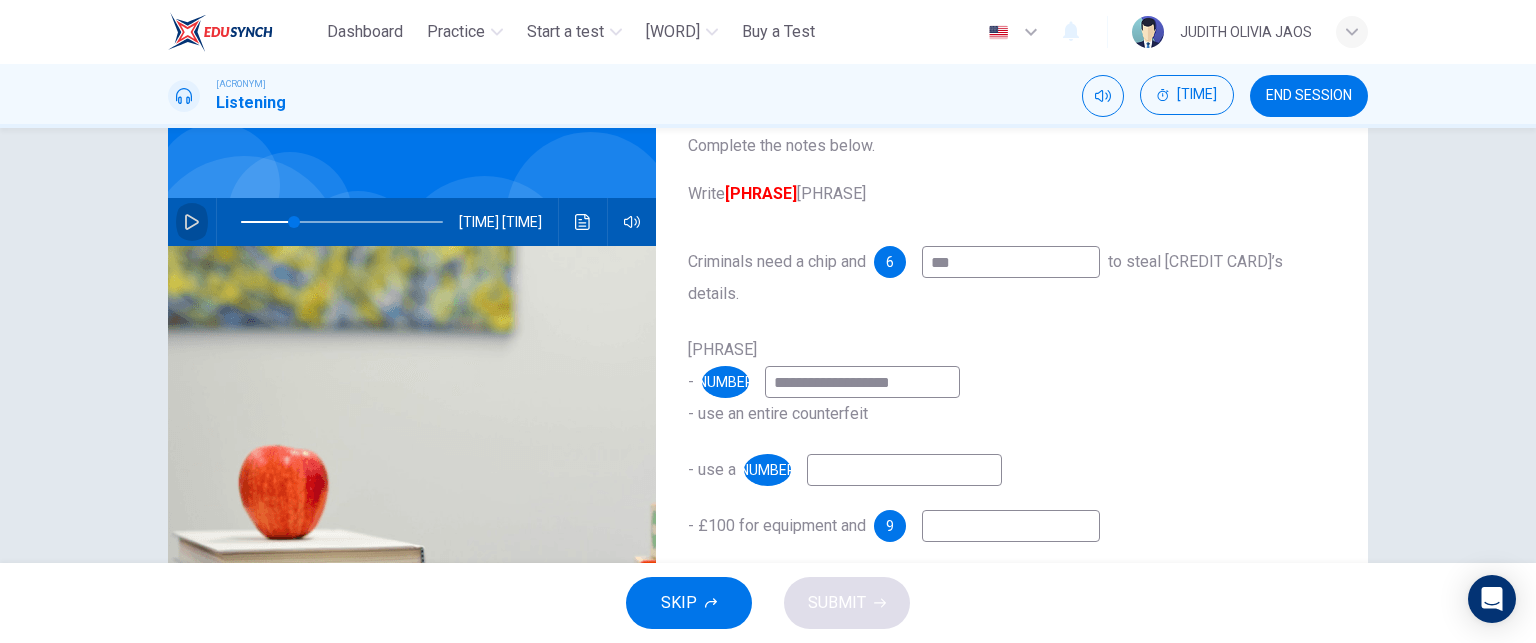 click at bounding box center [192, 222] 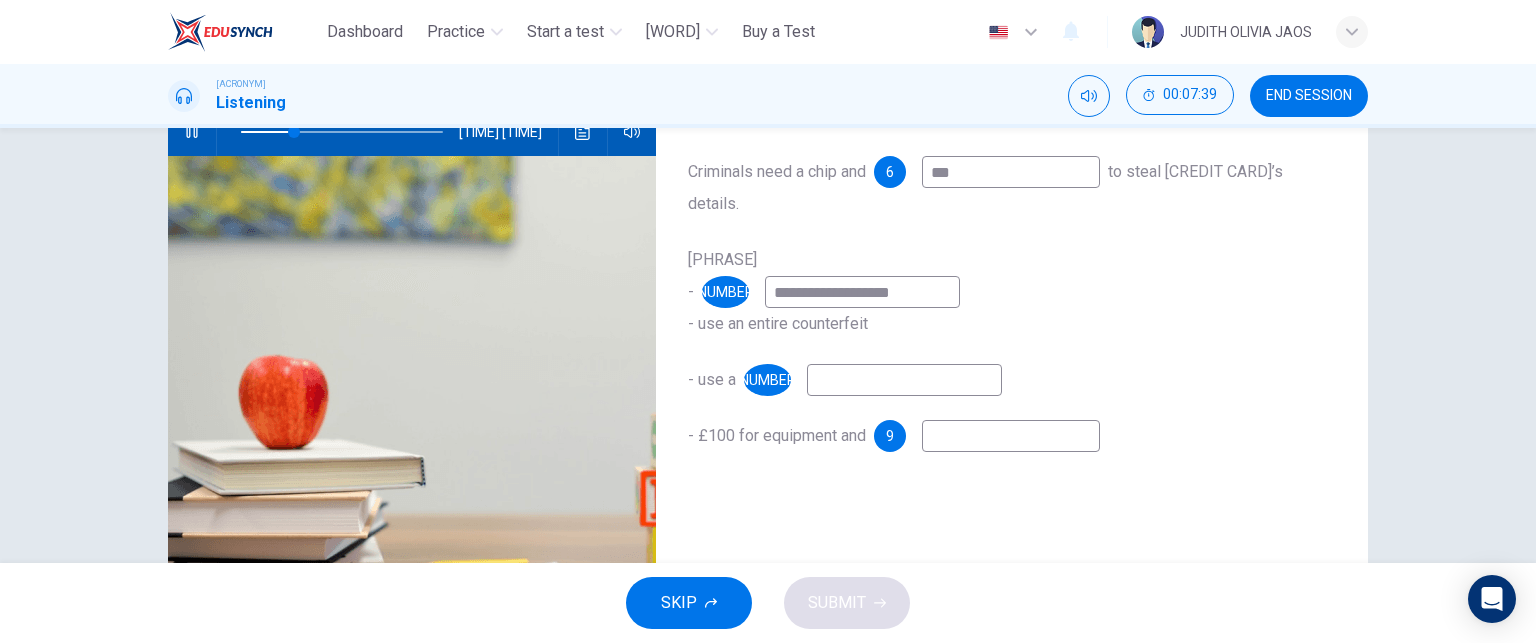 scroll, scrollTop: 223, scrollLeft: 0, axis: vertical 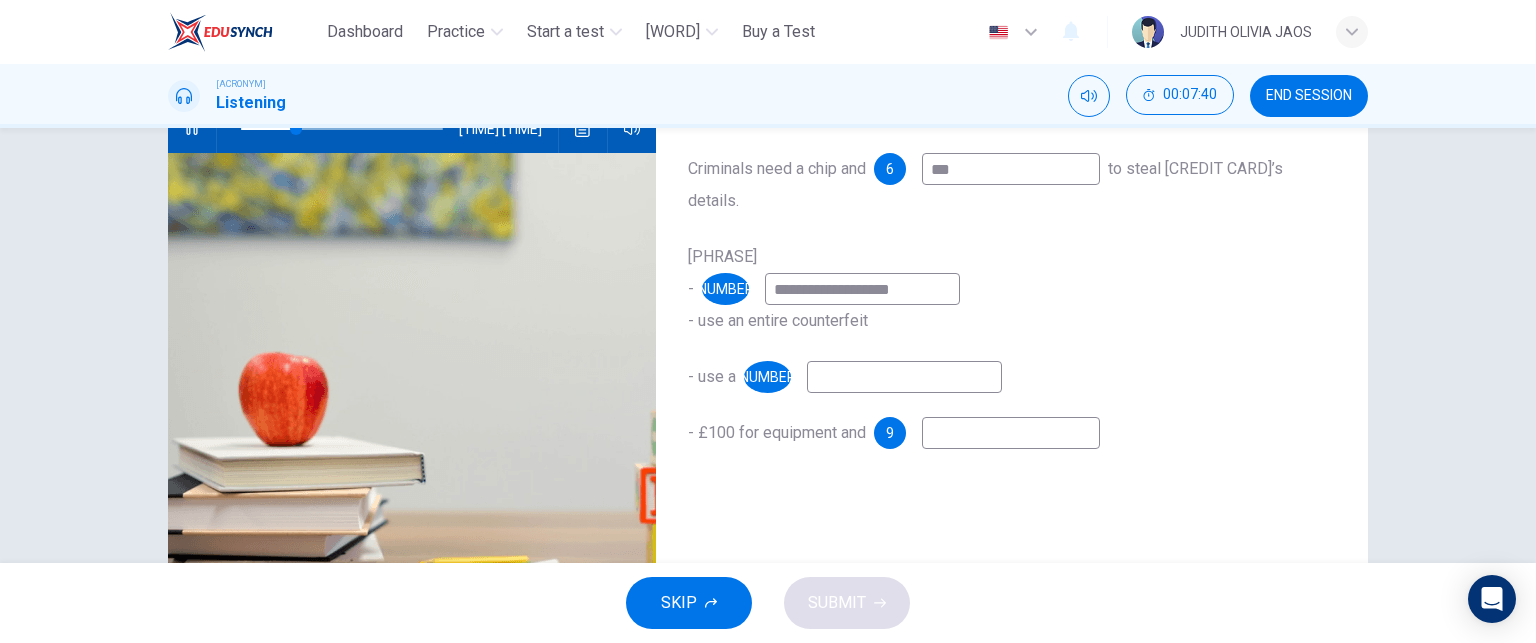 click at bounding box center [1011, 169] 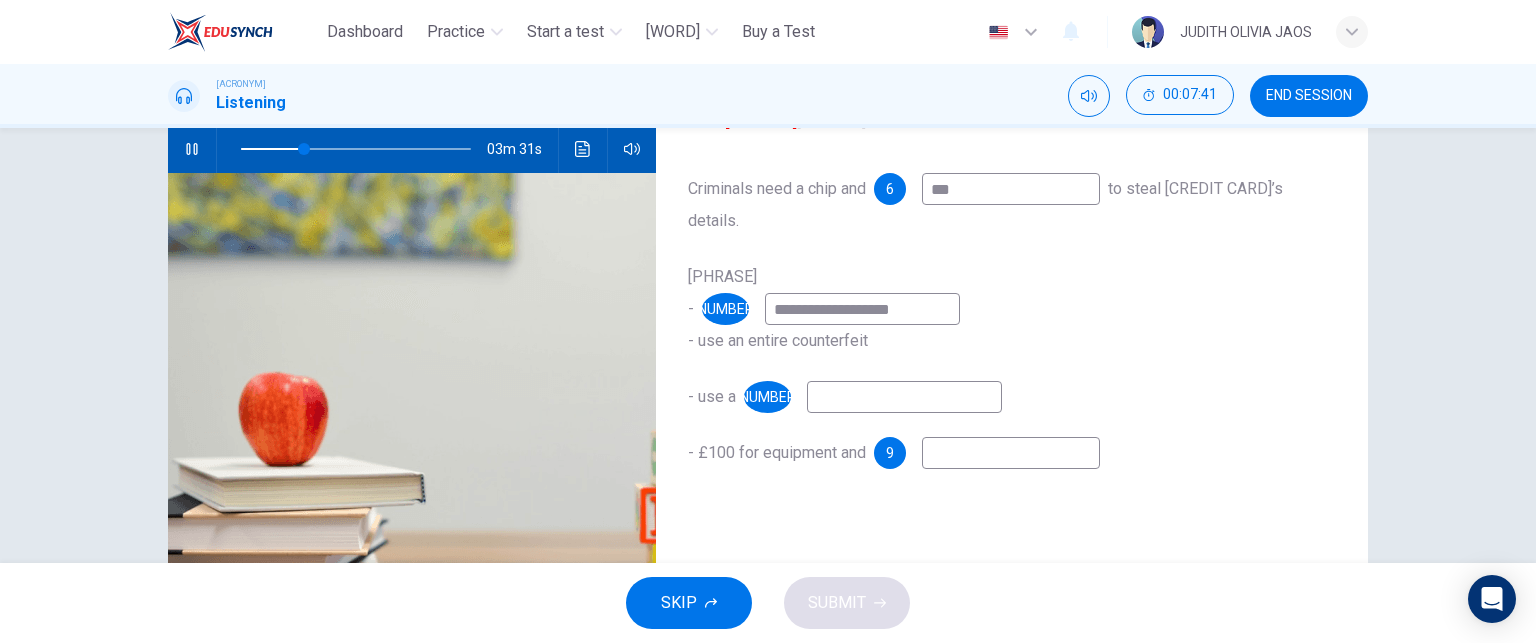 scroll, scrollTop: 202, scrollLeft: 0, axis: vertical 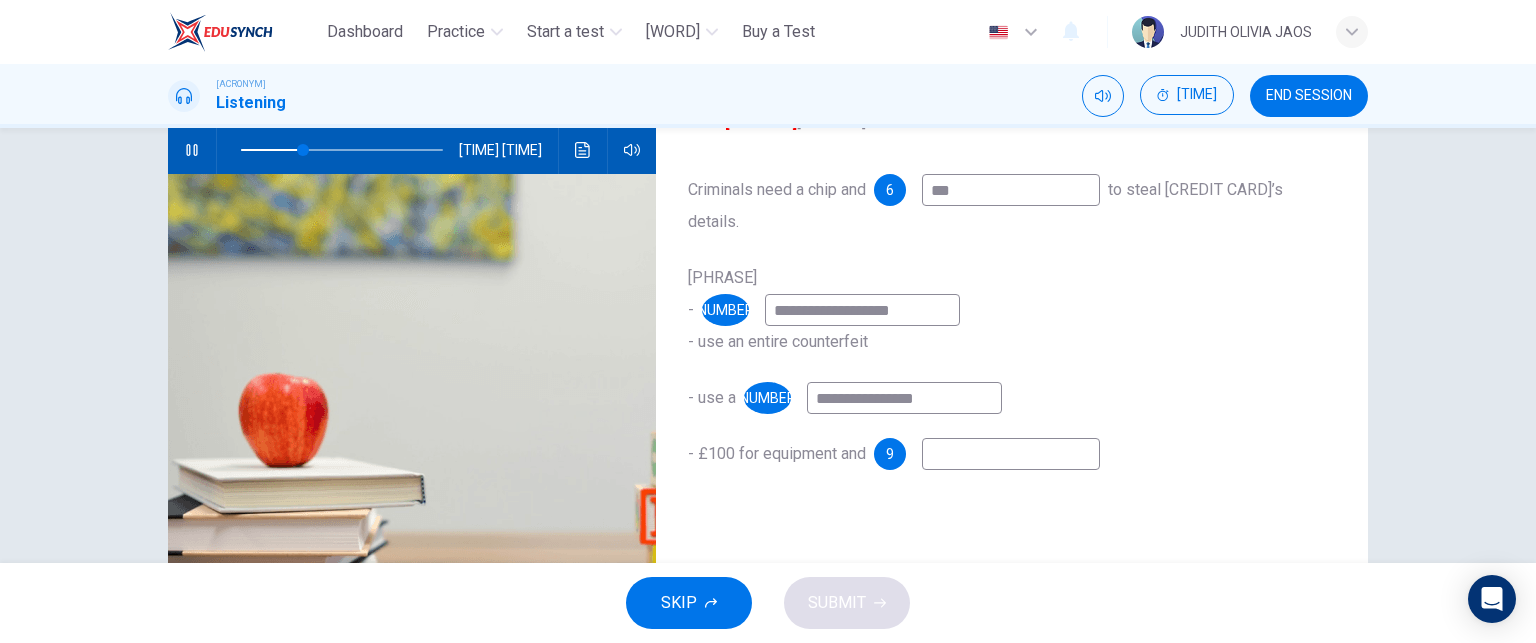 type on "**********" 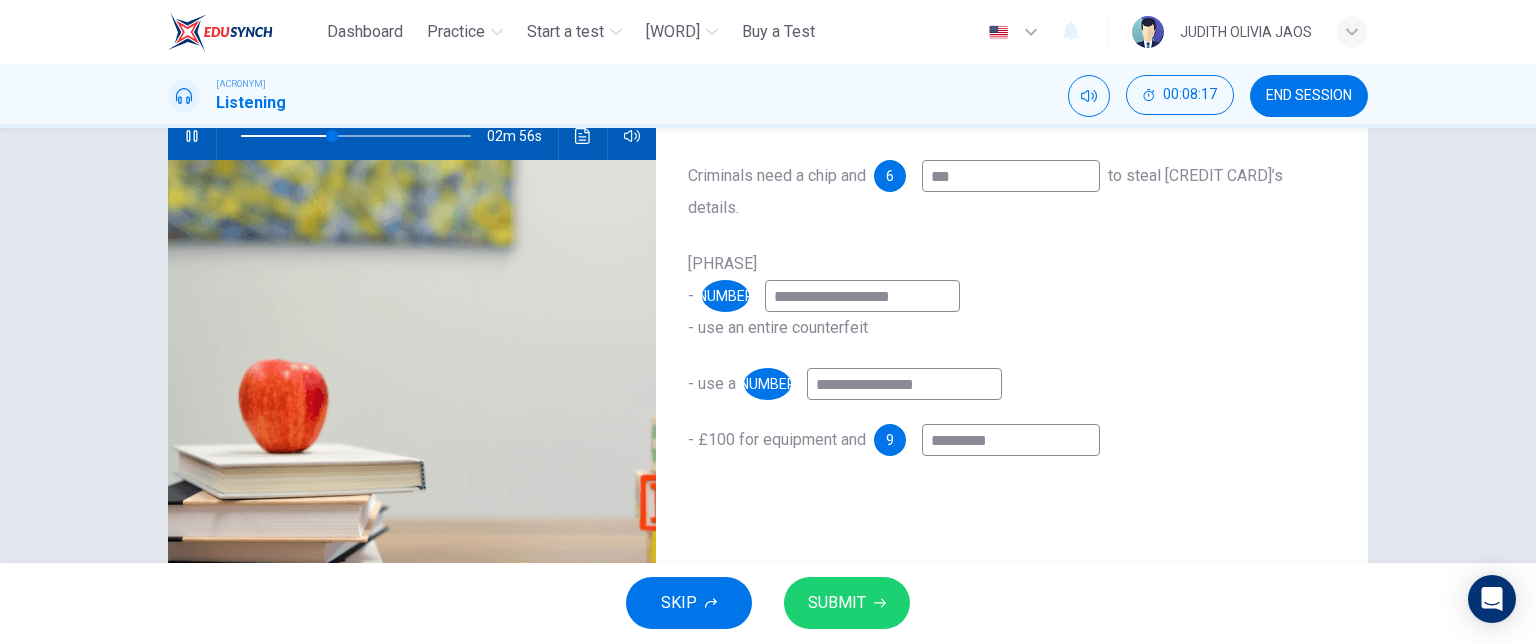 scroll, scrollTop: 218, scrollLeft: 0, axis: vertical 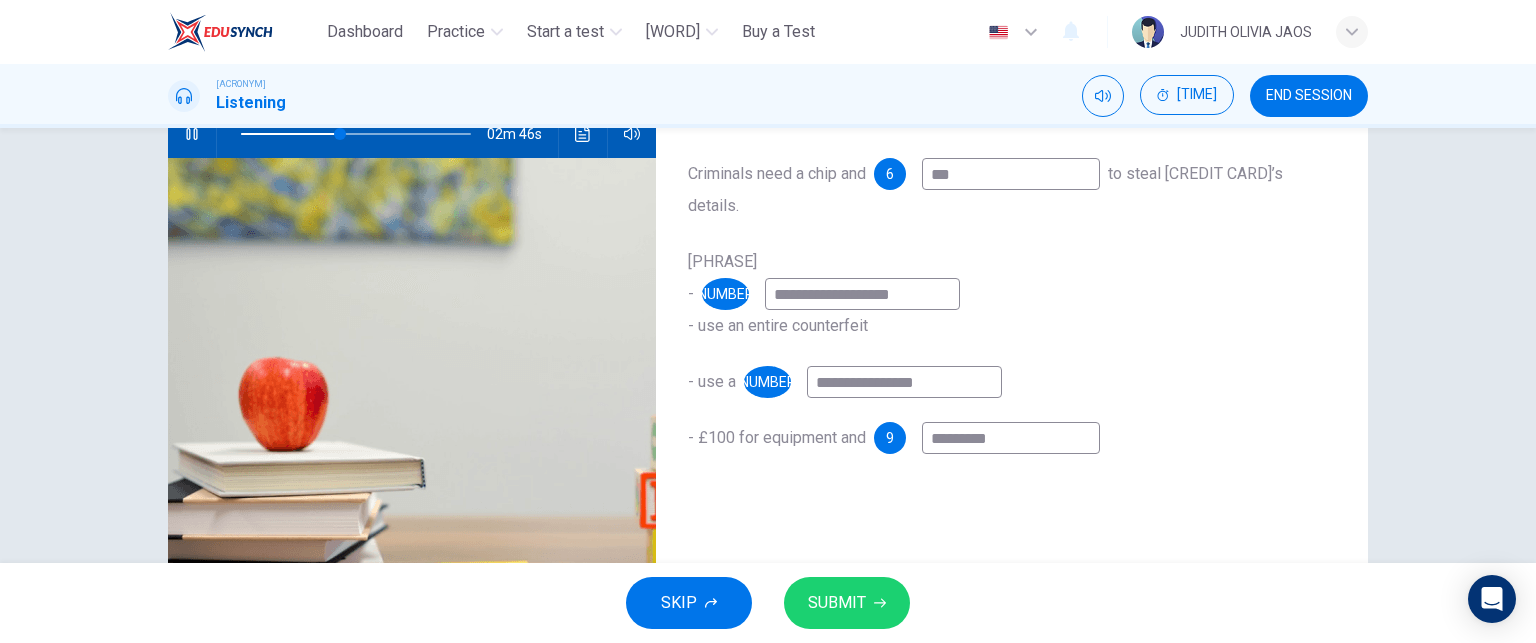 type on "*********" 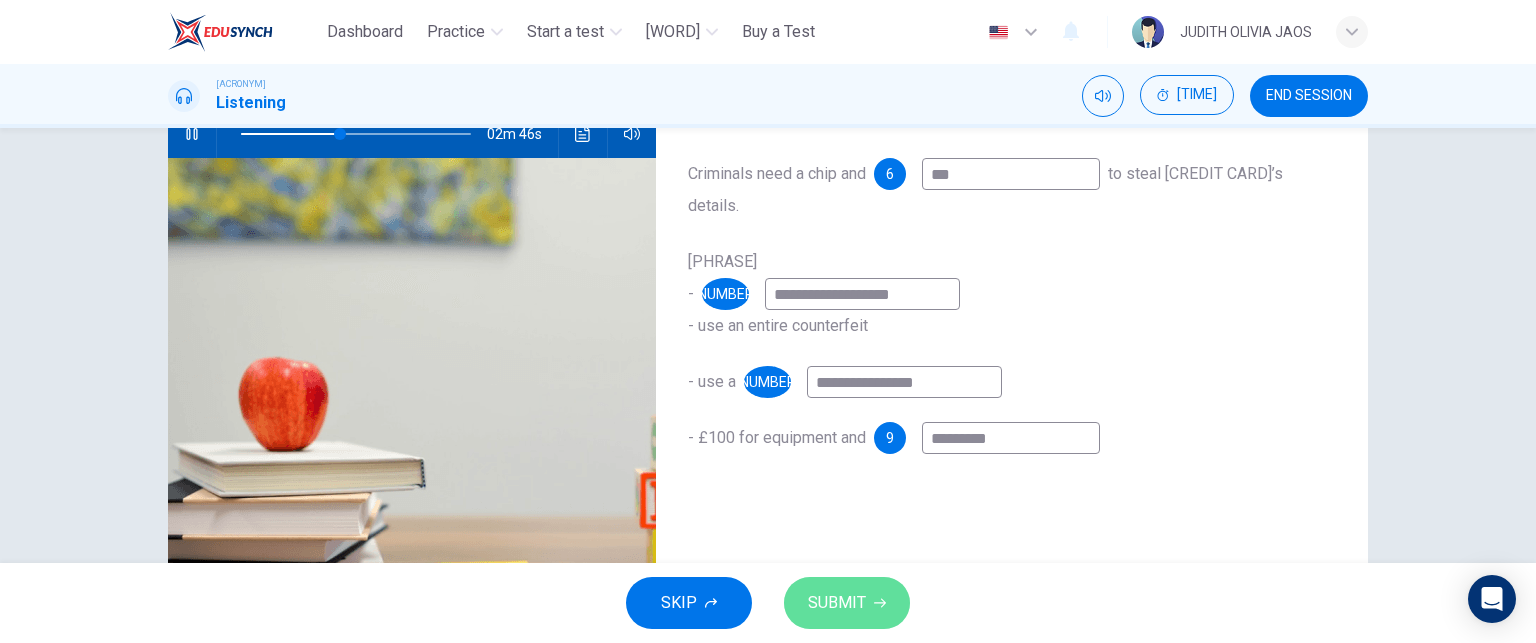 click on "SUBMIT" at bounding box center (837, 603) 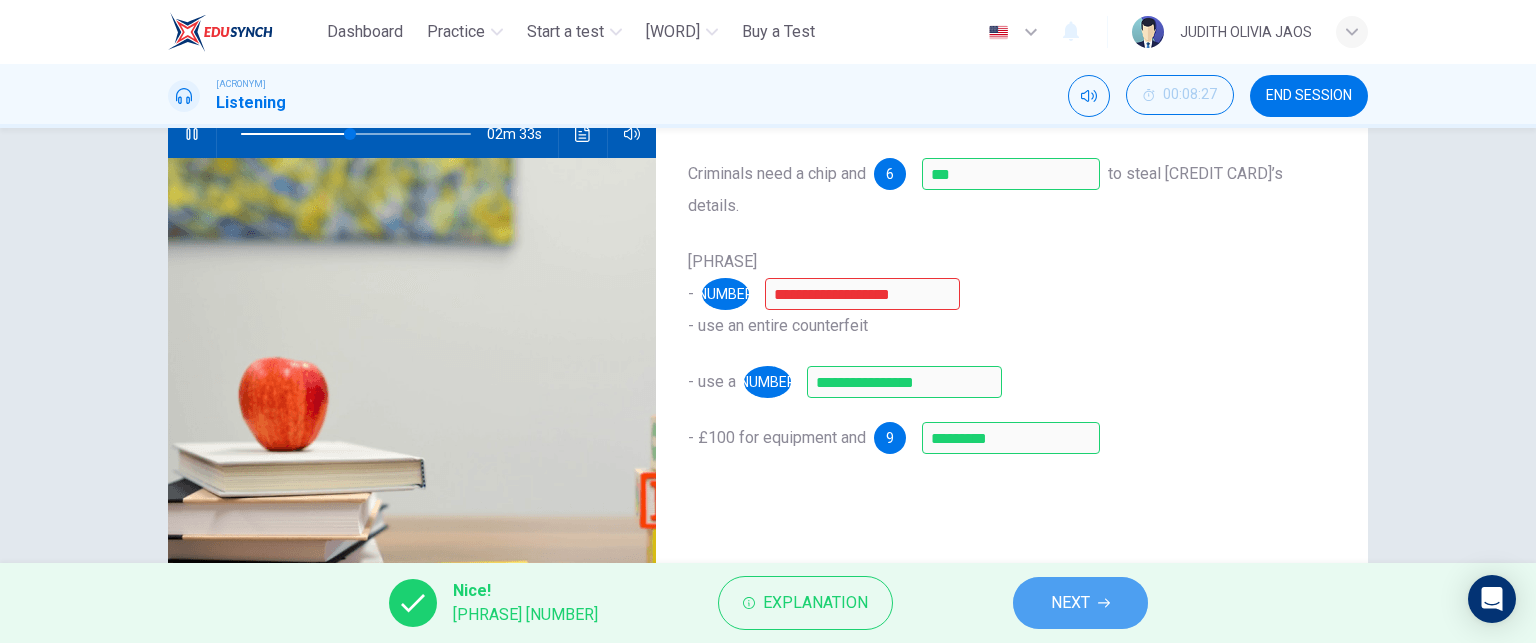 click on "NEXT" at bounding box center (1070, 603) 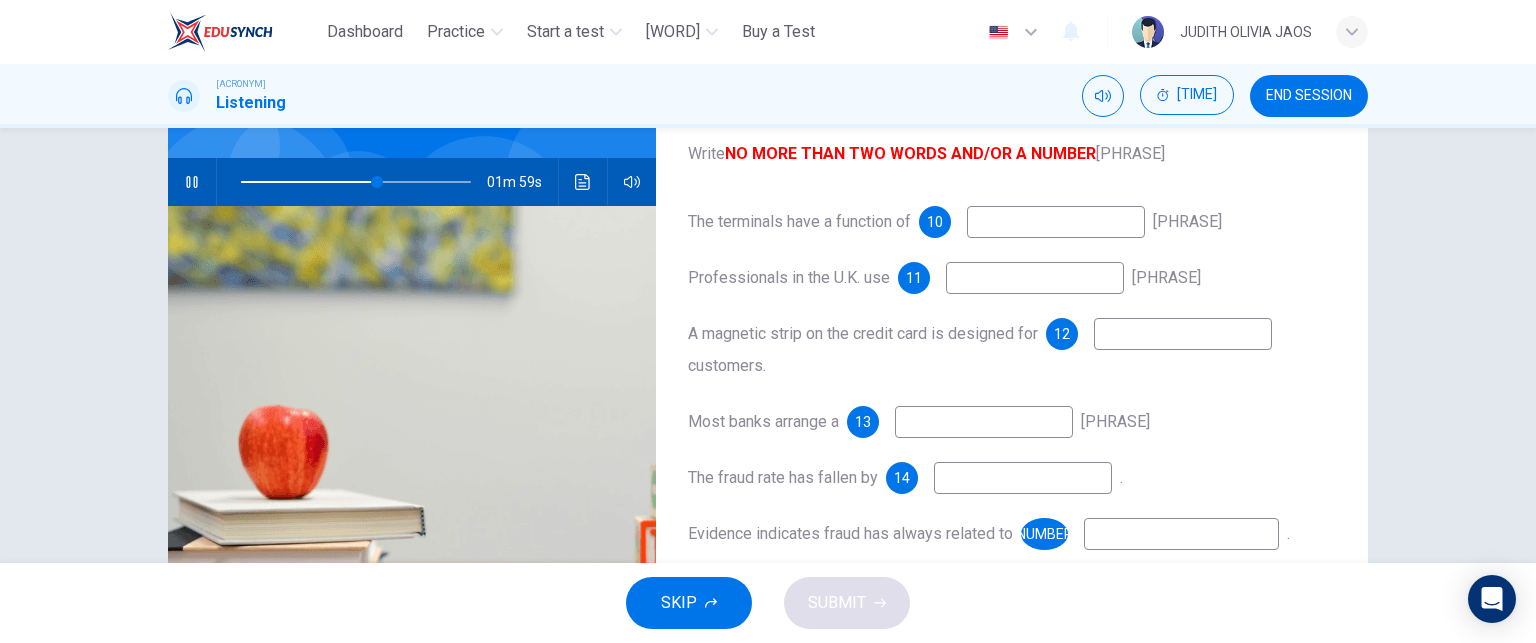 scroll, scrollTop: 168, scrollLeft: 0, axis: vertical 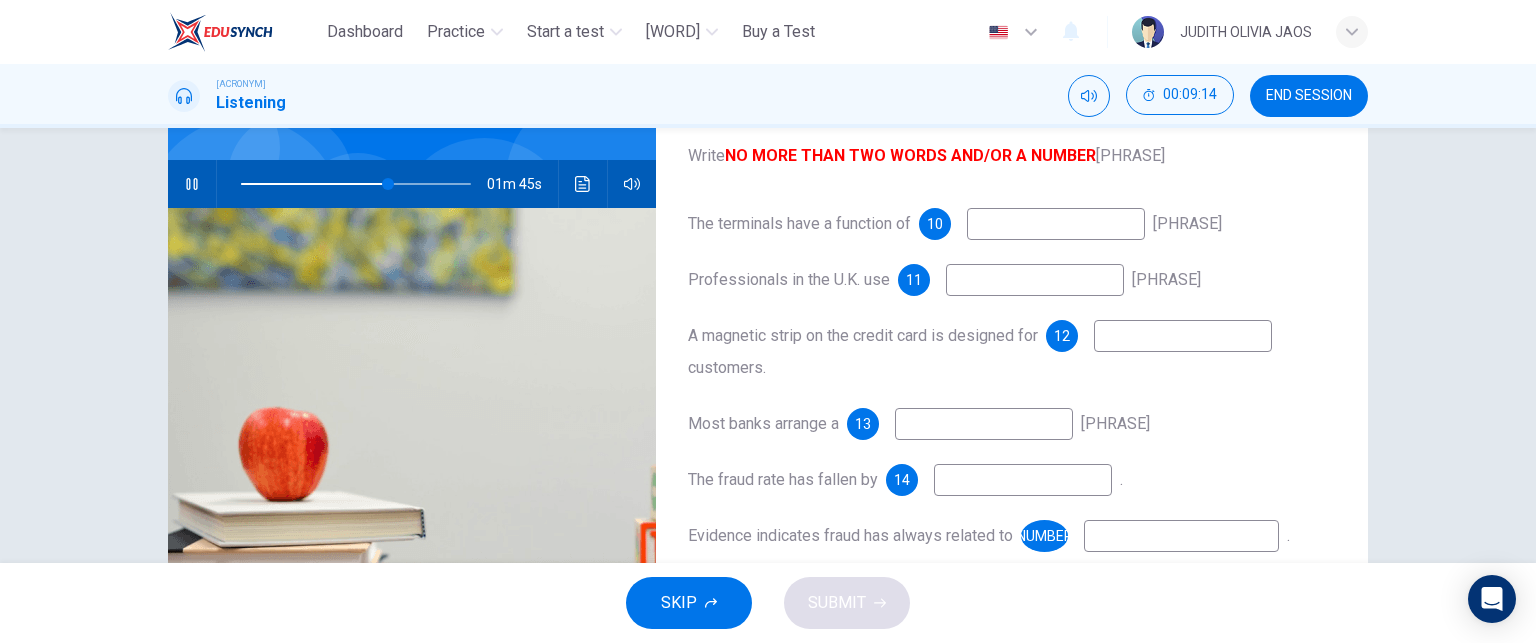 click at bounding box center (1056, 224) 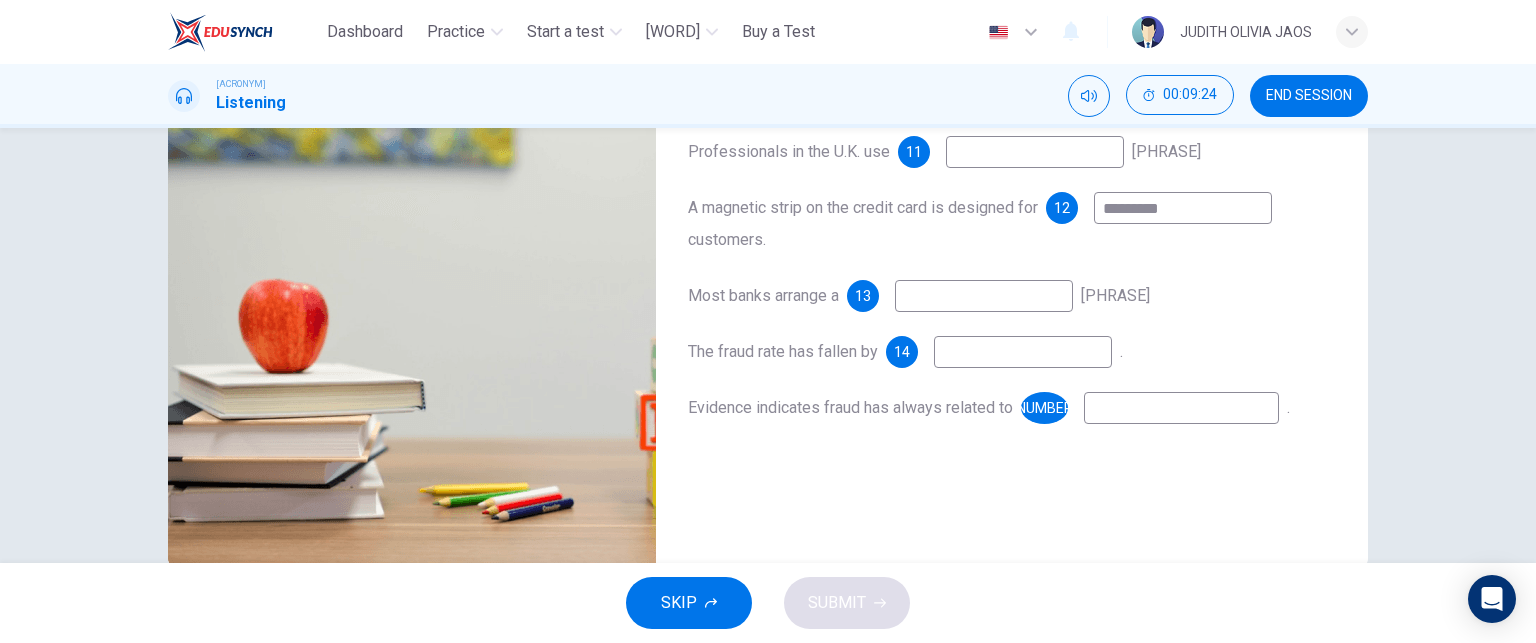 scroll, scrollTop: 296, scrollLeft: 0, axis: vertical 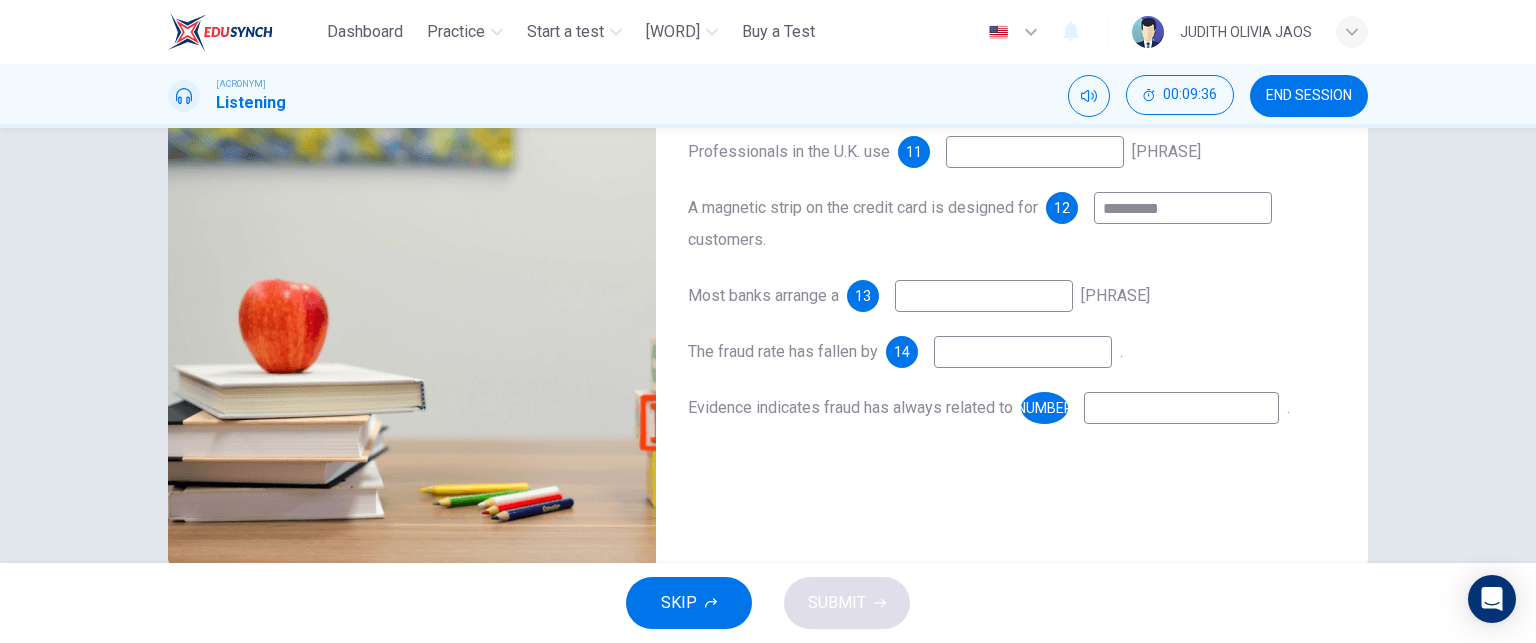 type on "*********" 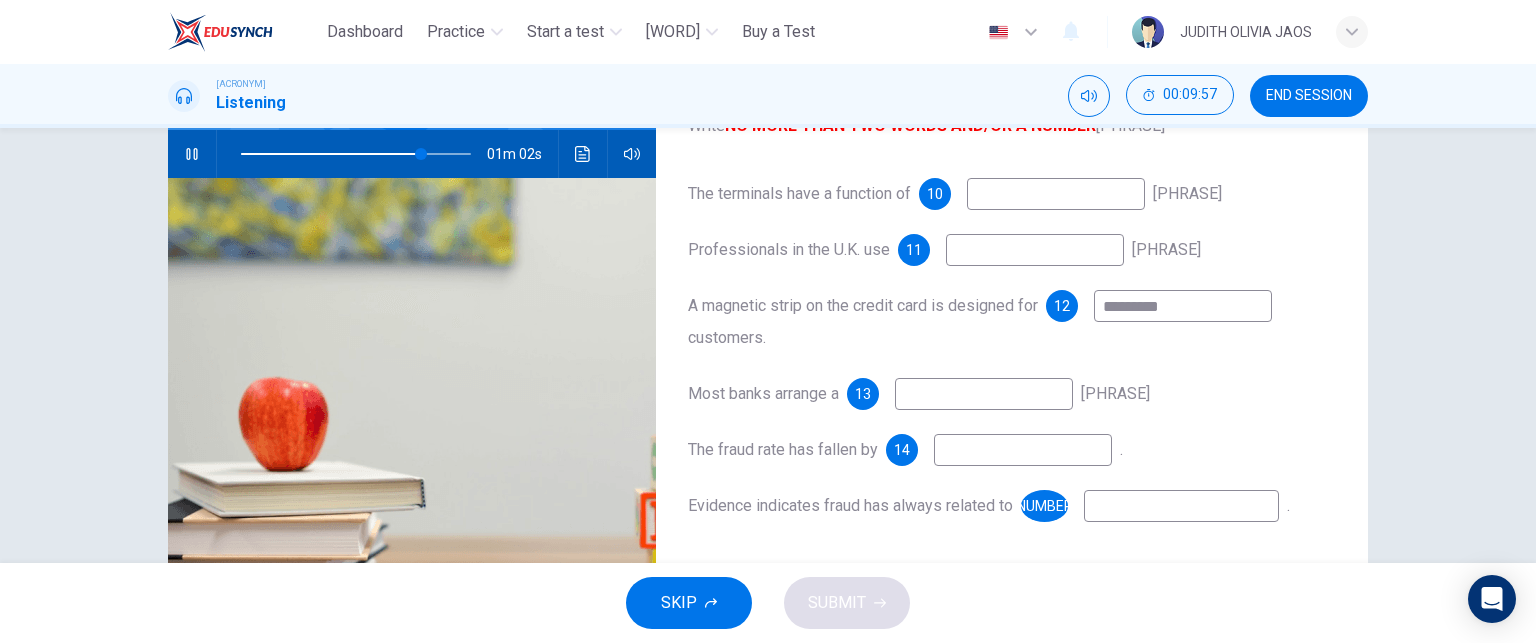 scroll, scrollTop: 199, scrollLeft: 0, axis: vertical 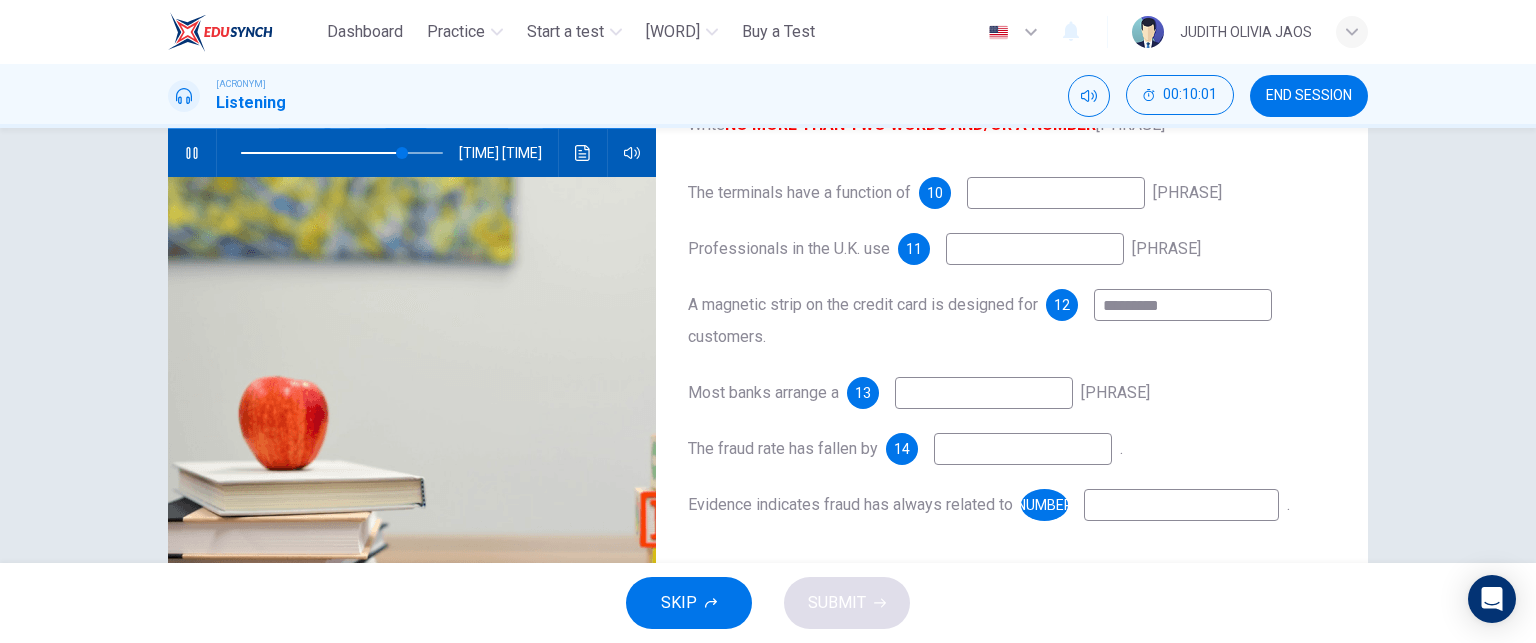 click at bounding box center [1056, 193] 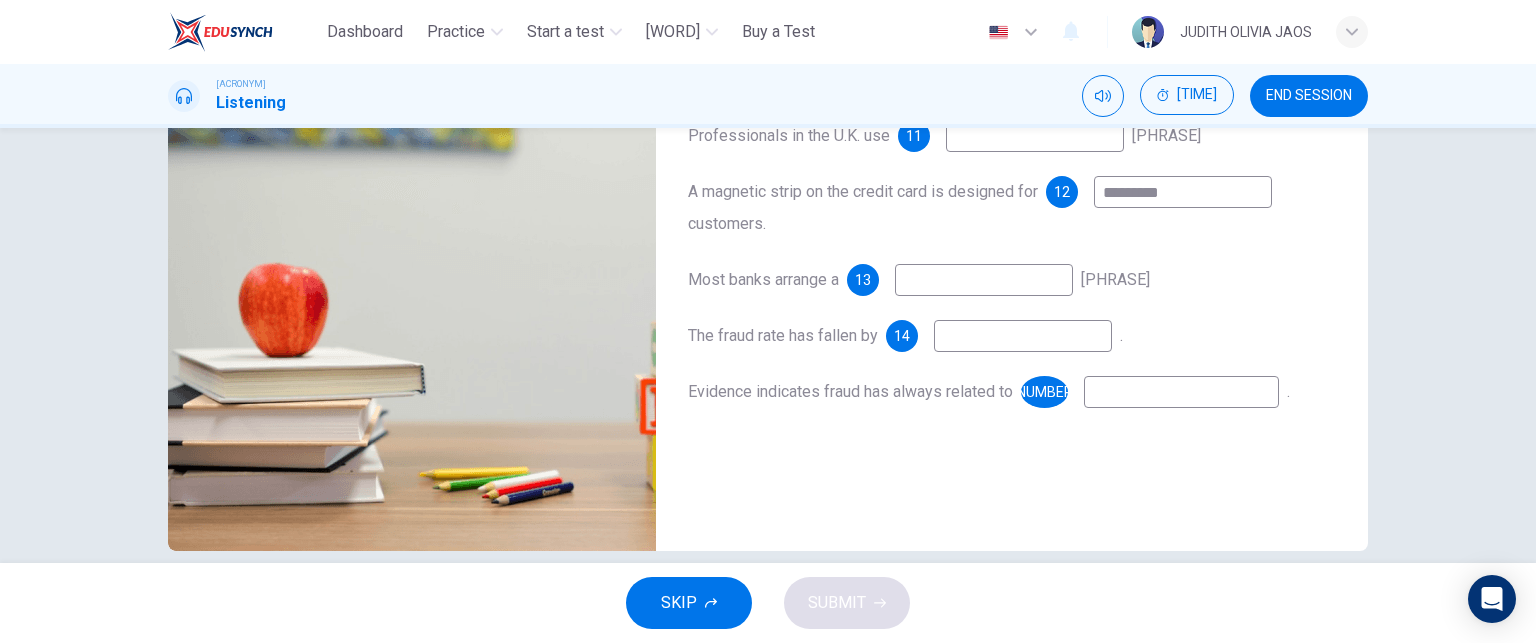 scroll, scrollTop: 315, scrollLeft: 0, axis: vertical 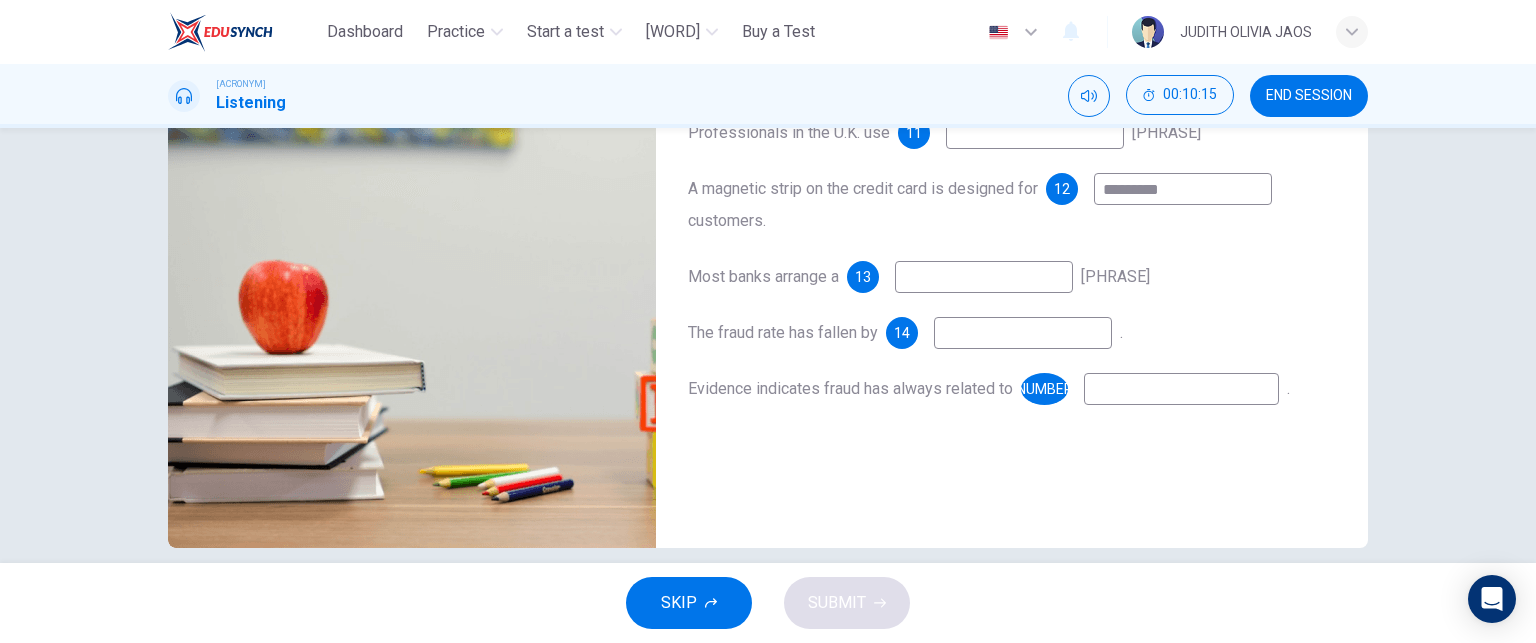click at bounding box center [1056, 77] 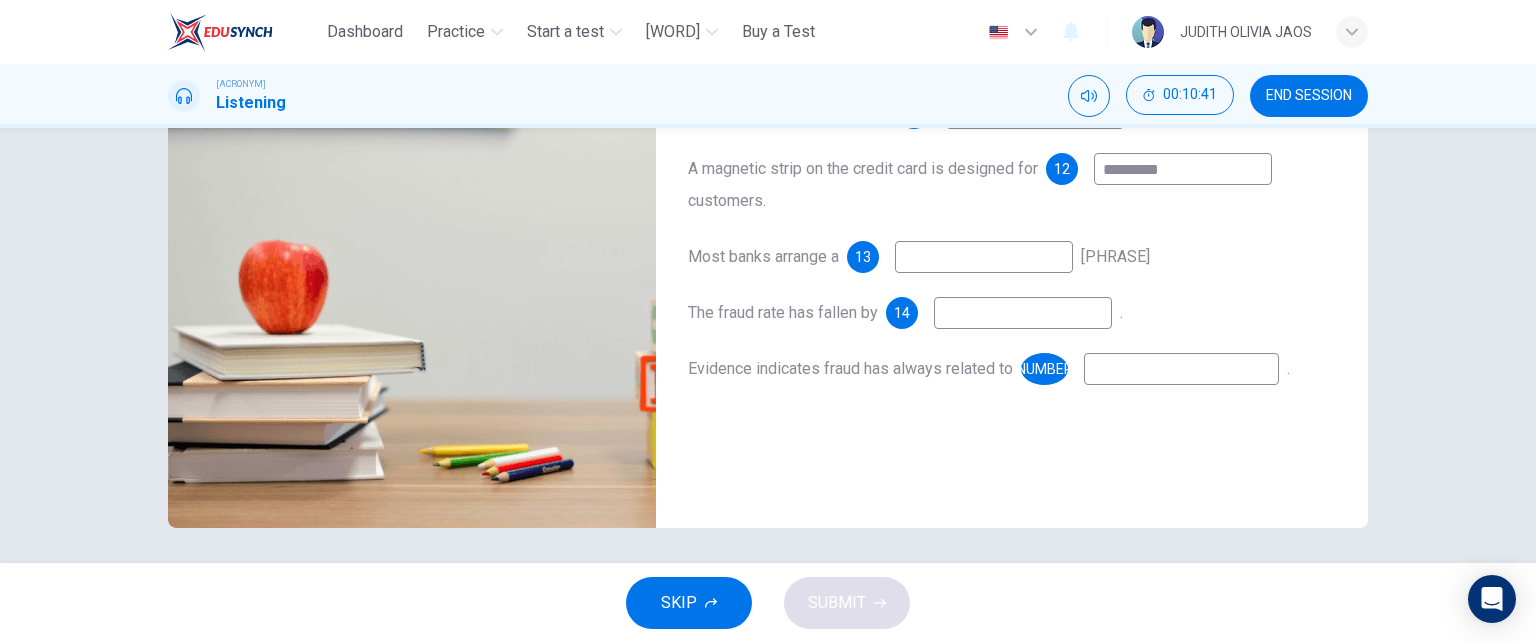 scroll, scrollTop: 340, scrollLeft: 0, axis: vertical 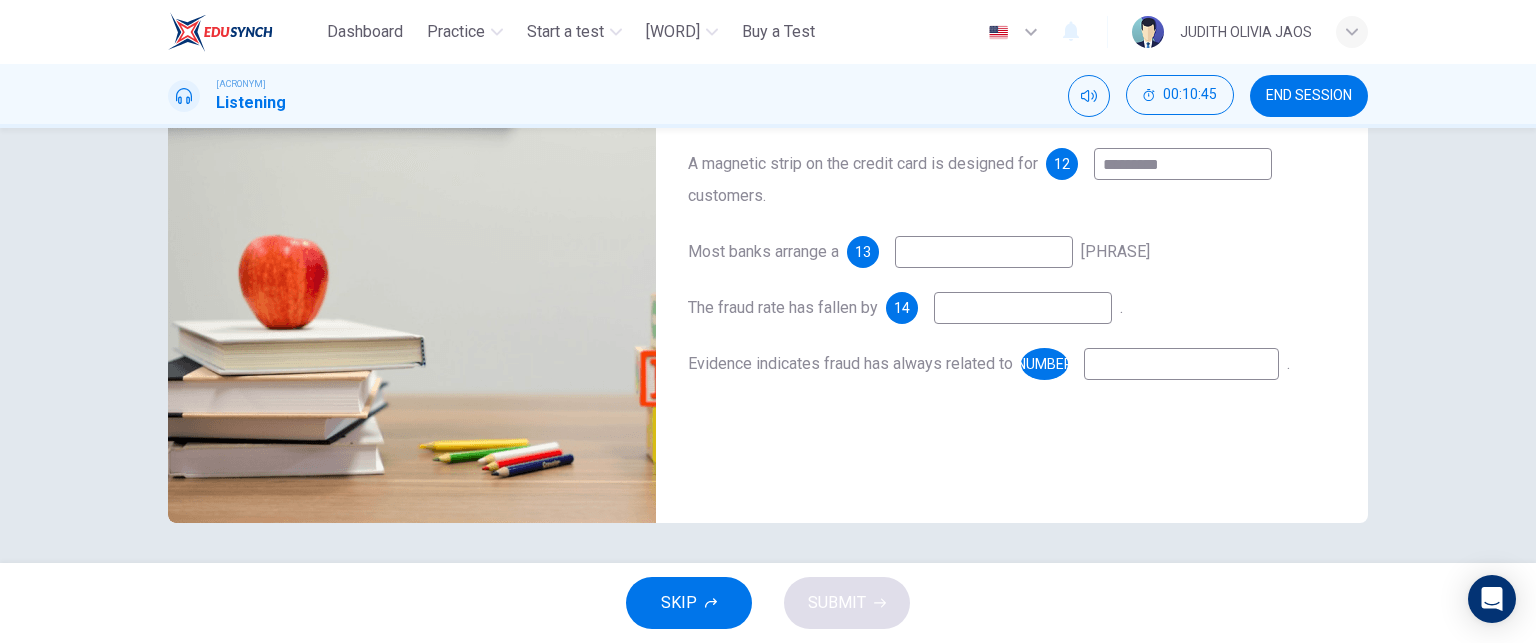click at bounding box center [1056, 52] 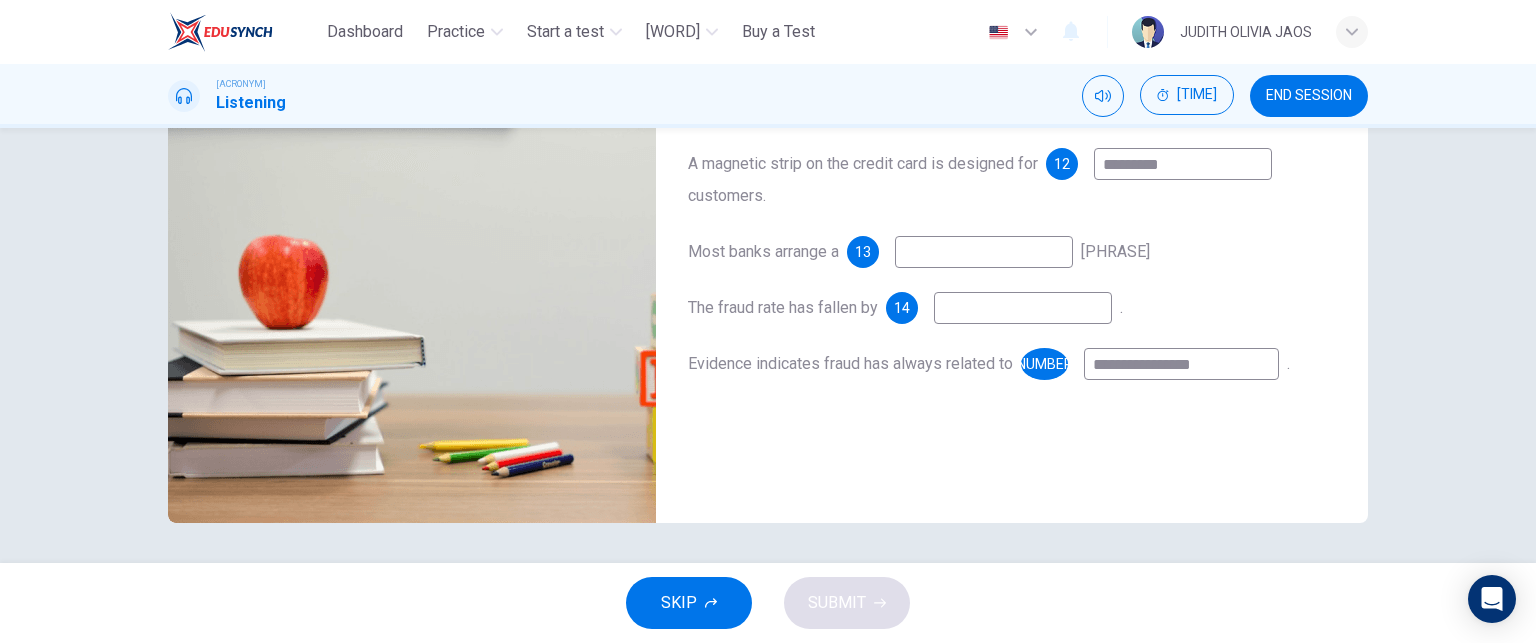 scroll, scrollTop: 119, scrollLeft: 0, axis: vertical 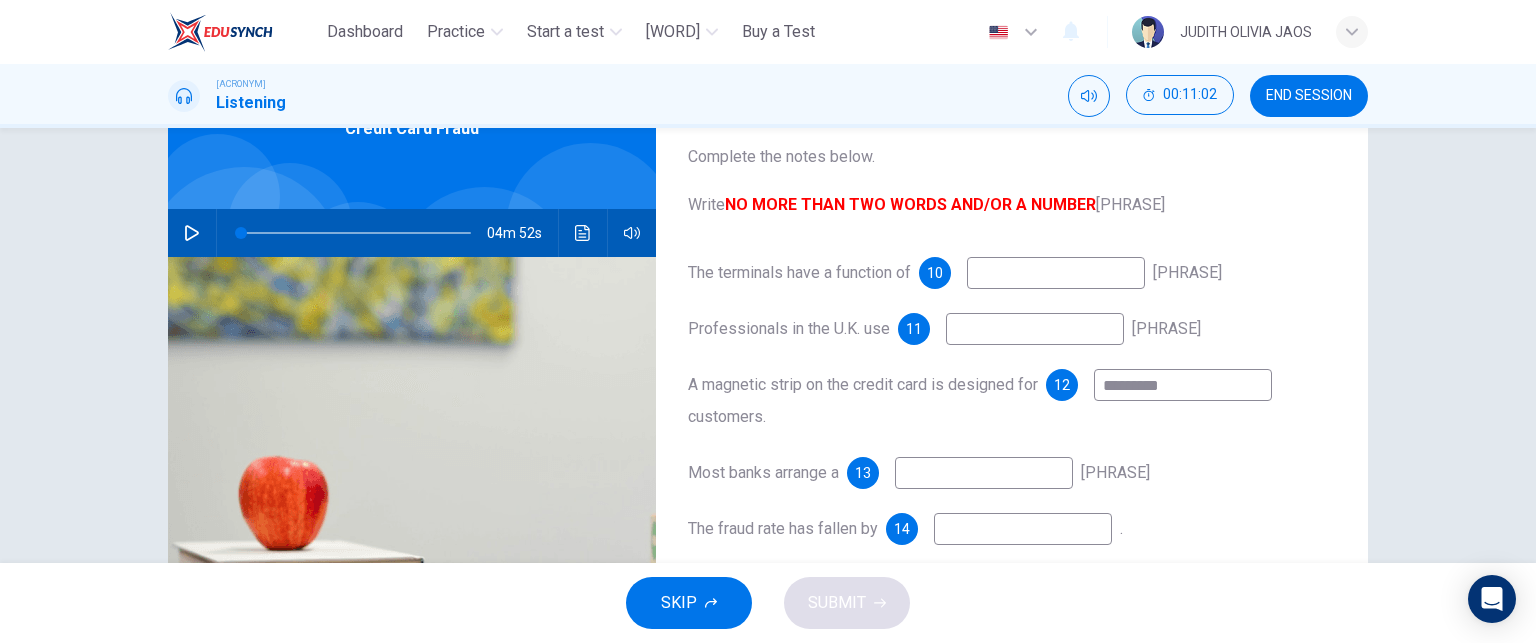 type on "**********" 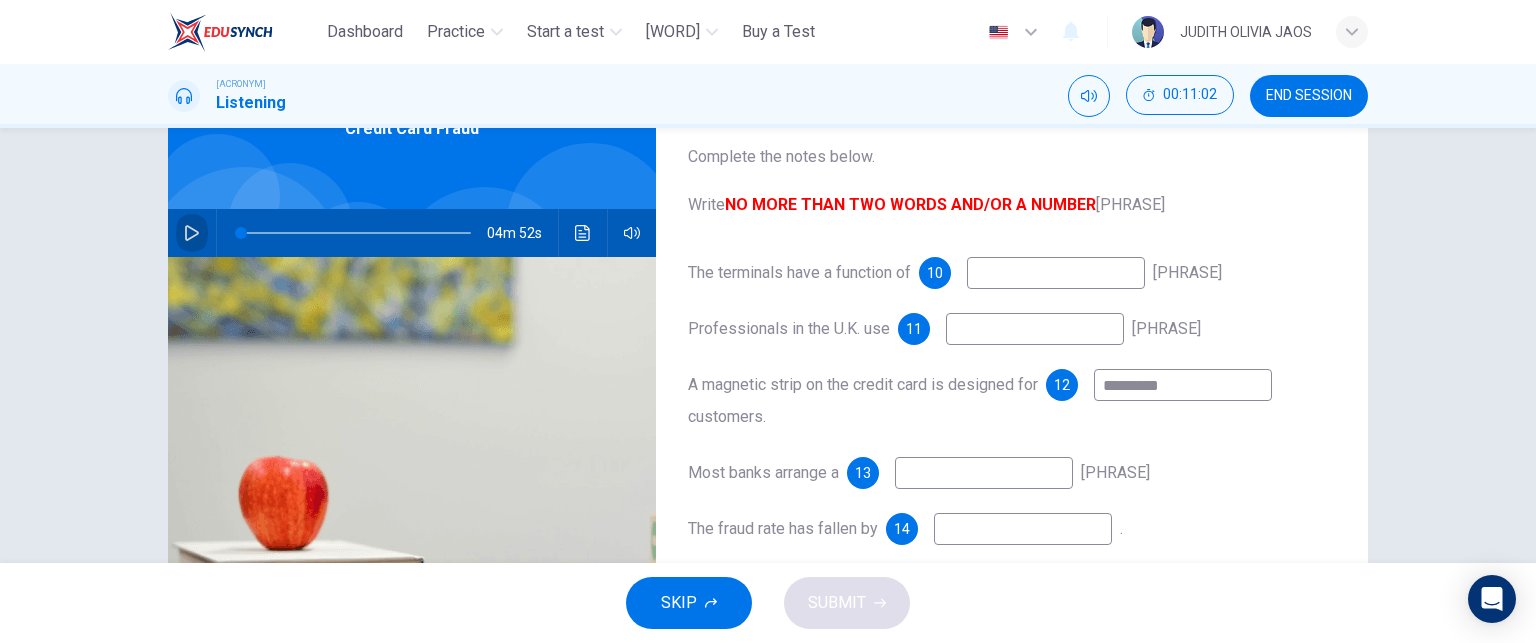 click at bounding box center (192, 233) 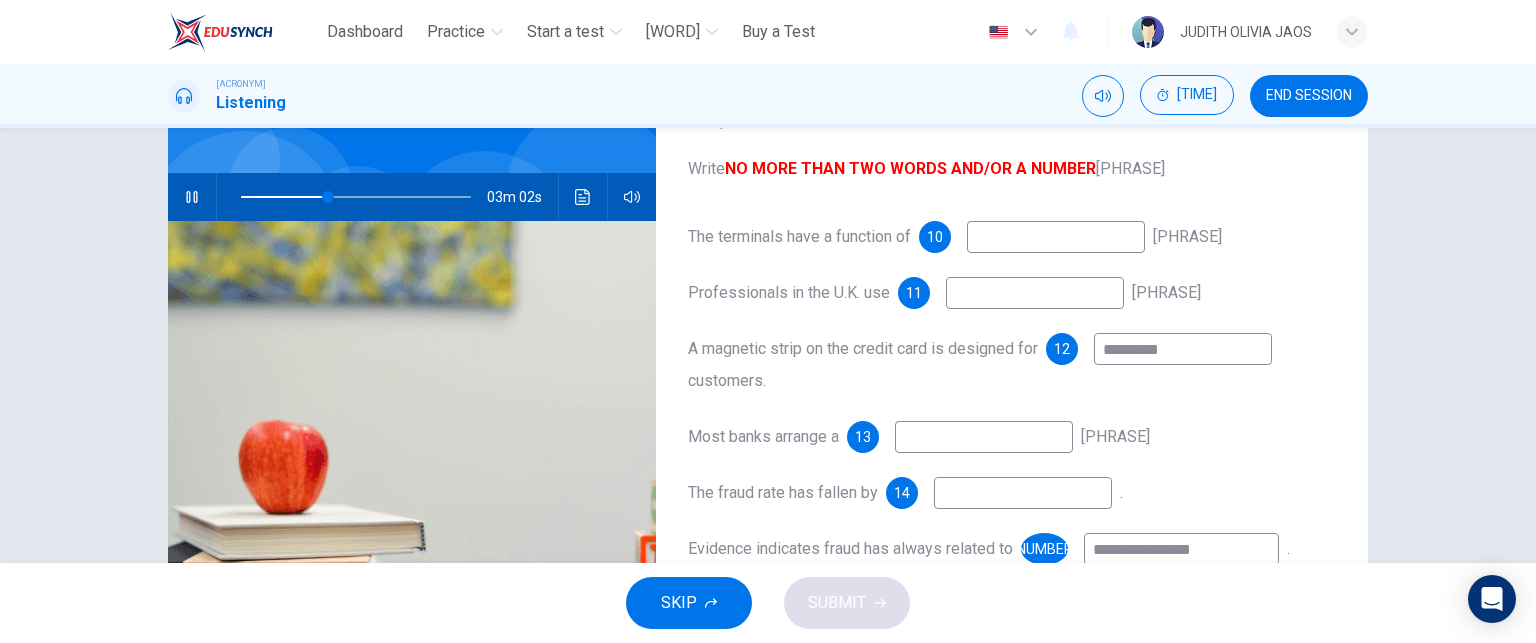 scroll, scrollTop: 162, scrollLeft: 0, axis: vertical 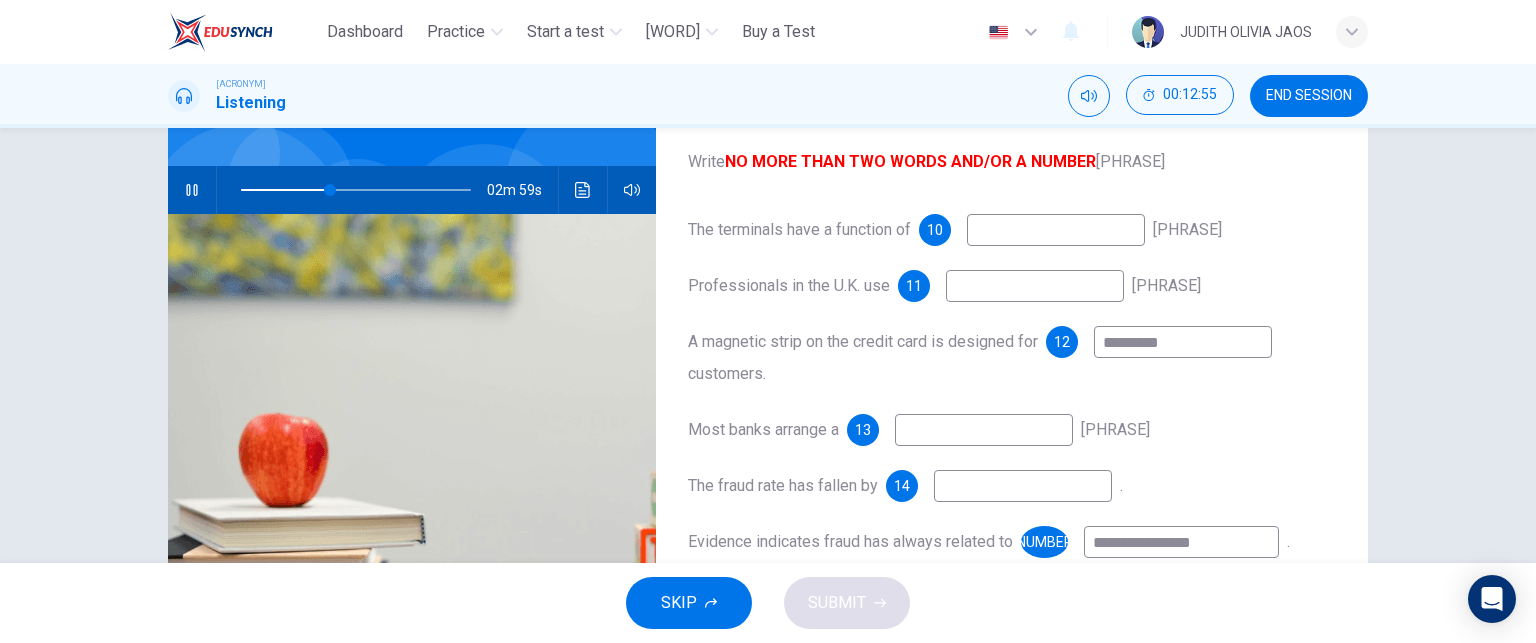 click at bounding box center (1056, 230) 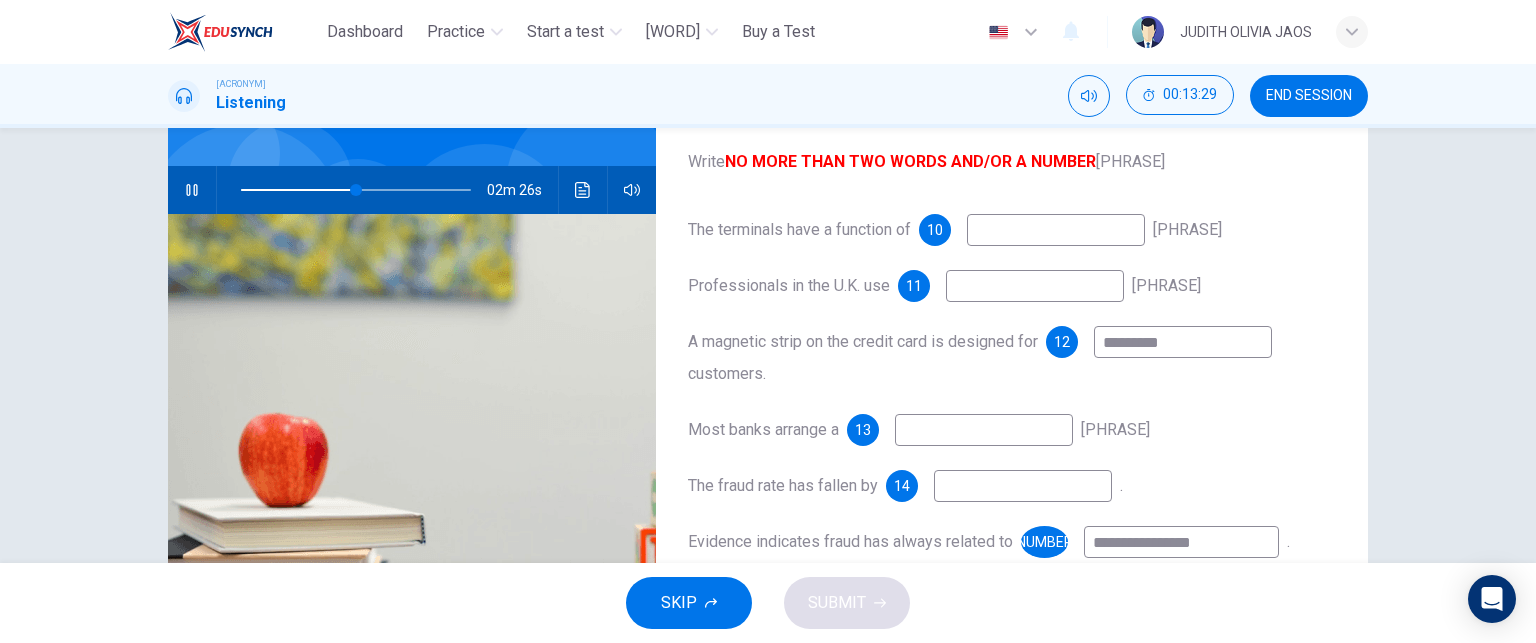 click at bounding box center [1056, 230] 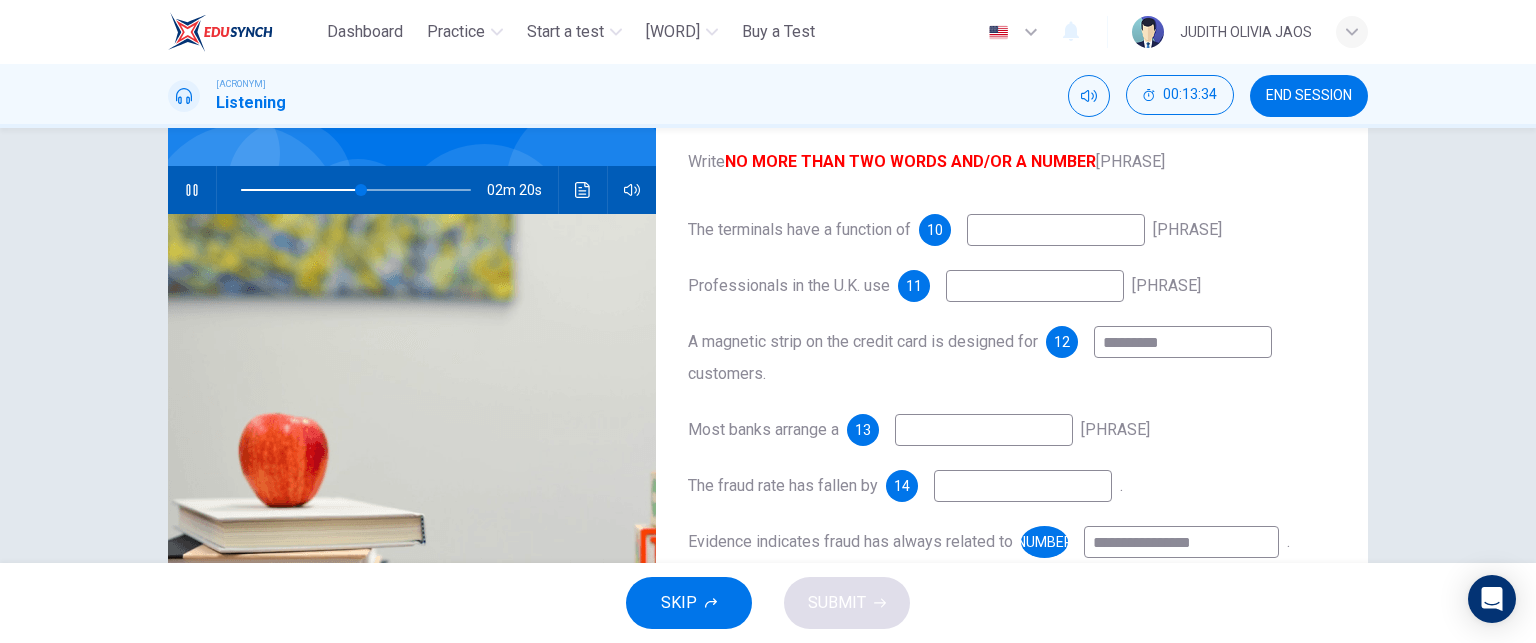 click at bounding box center (1056, 230) 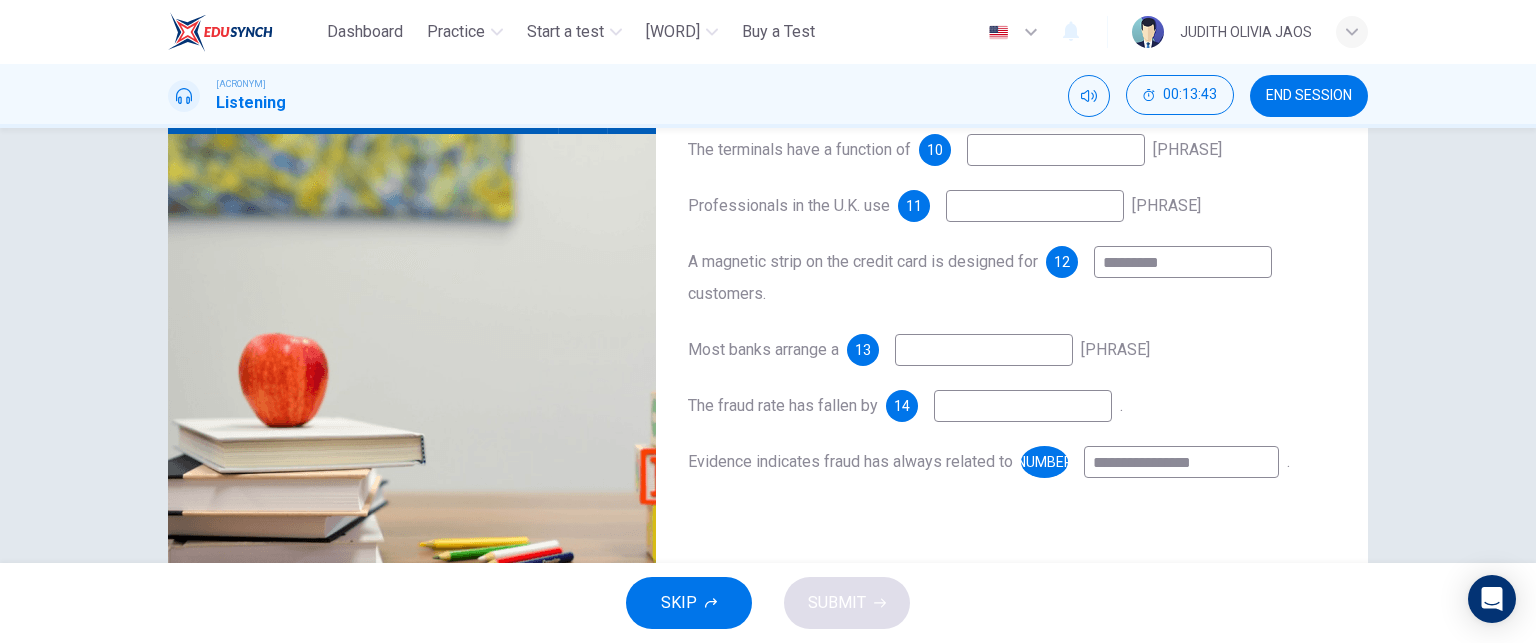 scroll, scrollTop: 202, scrollLeft: 0, axis: vertical 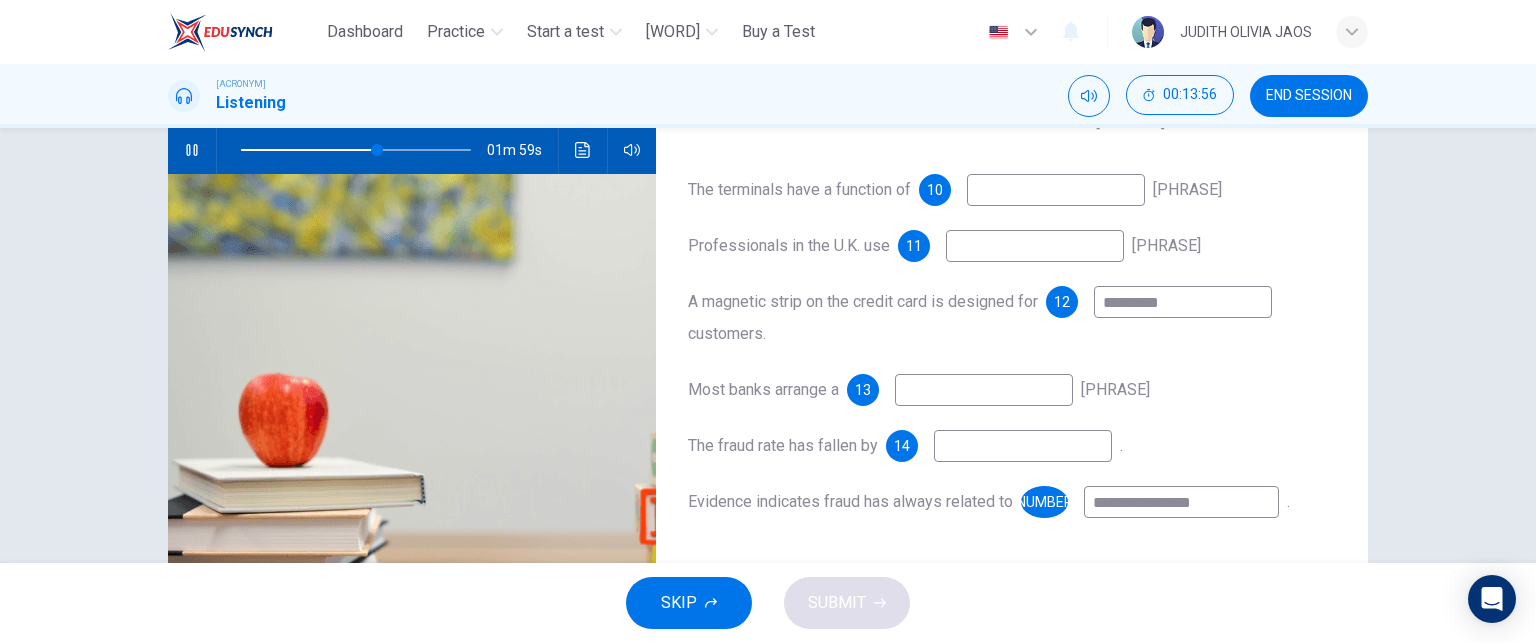 click at bounding box center [1056, 190] 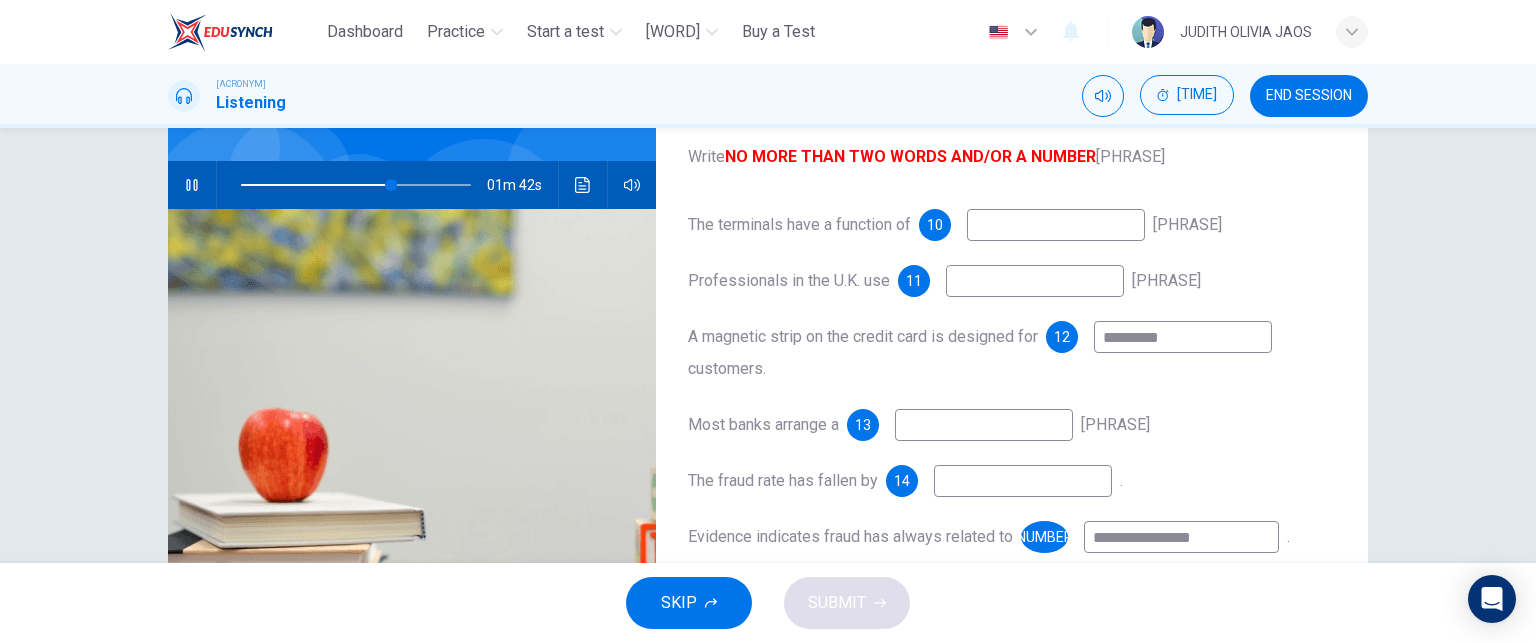 scroll, scrollTop: 162, scrollLeft: 0, axis: vertical 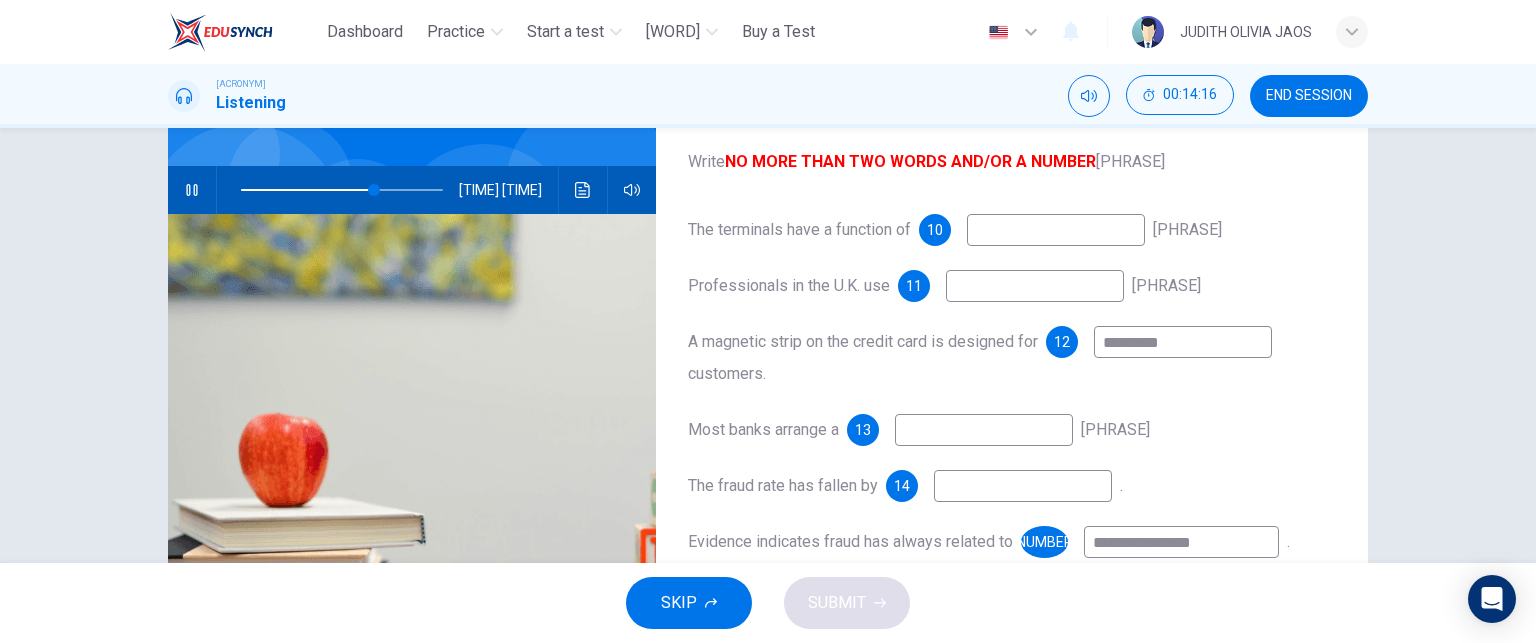 click at bounding box center (1056, 230) 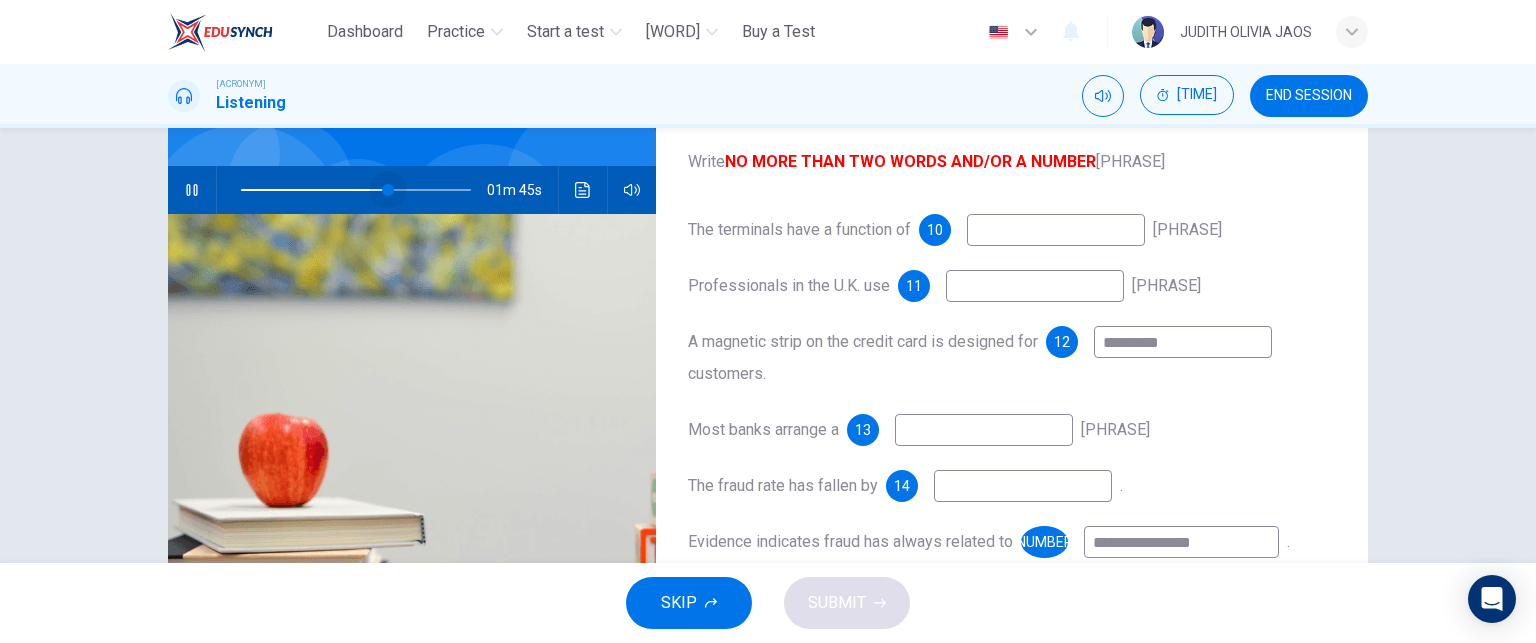 click at bounding box center (388, 190) 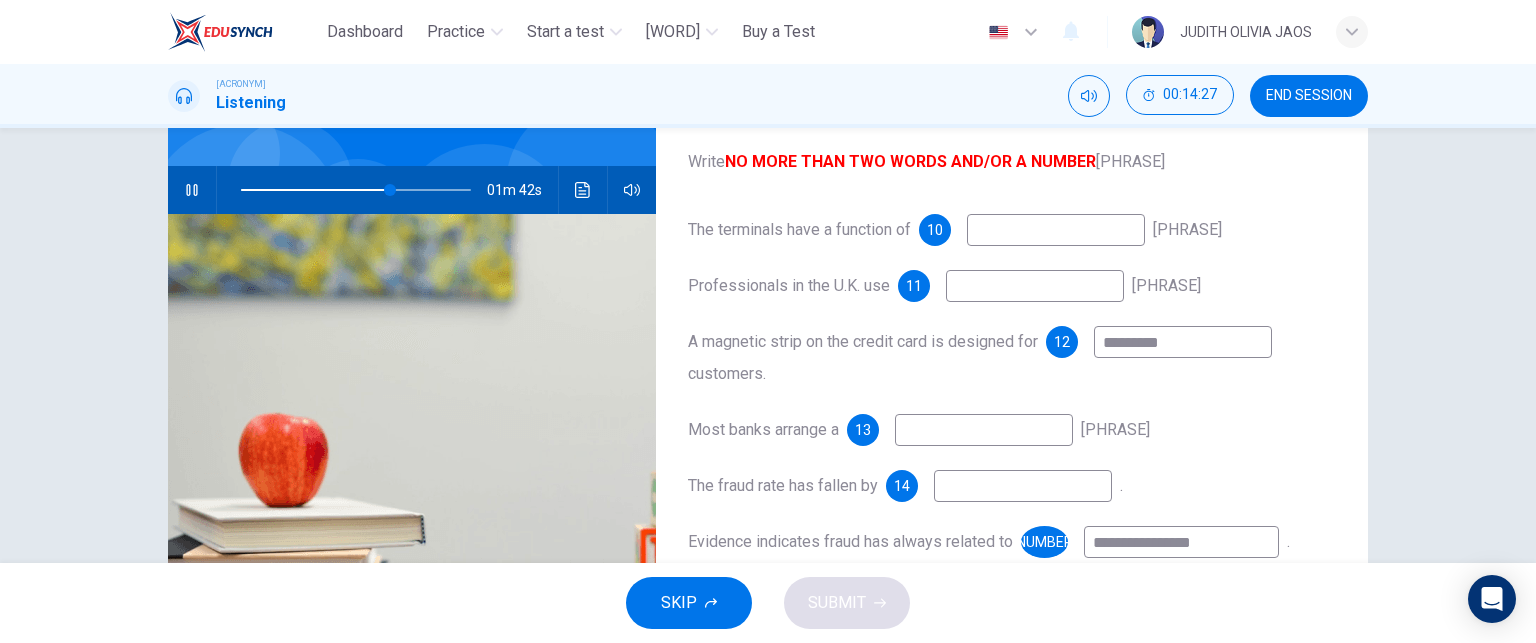 click at bounding box center [1056, 230] 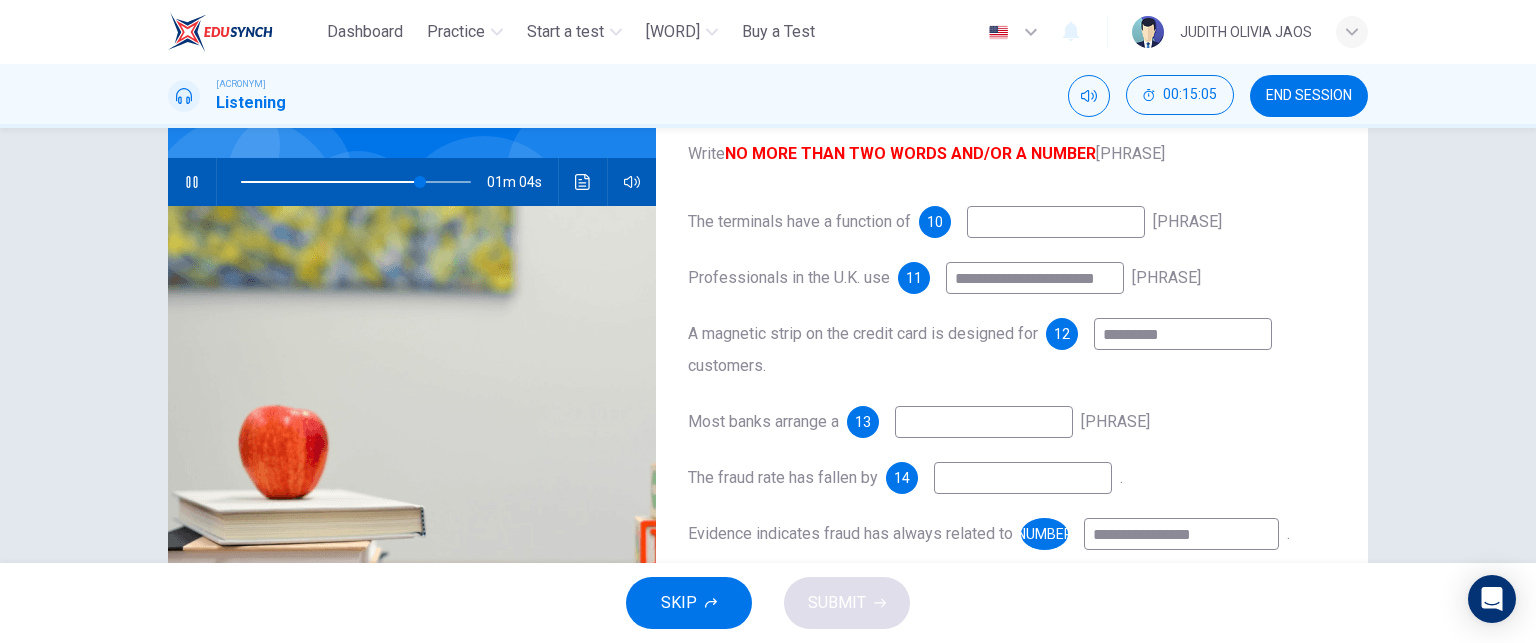 scroll, scrollTop: 164, scrollLeft: 0, axis: vertical 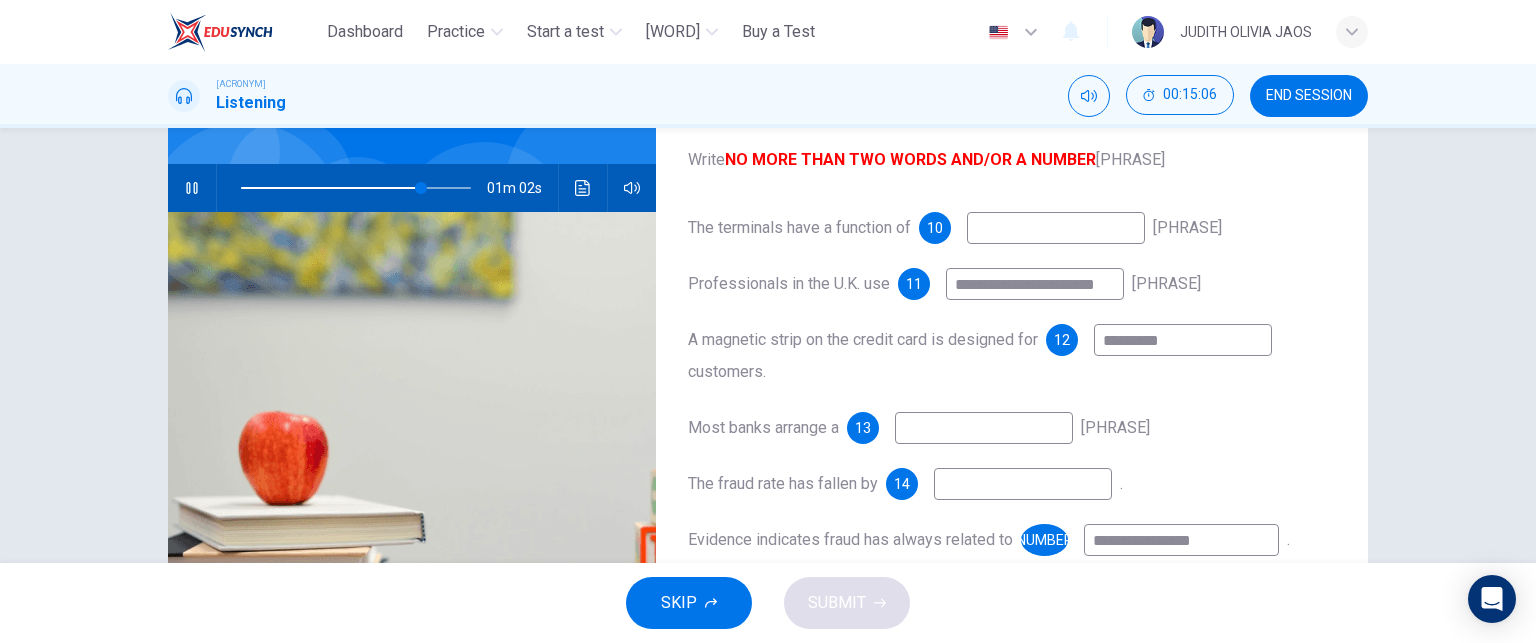 type on "**********" 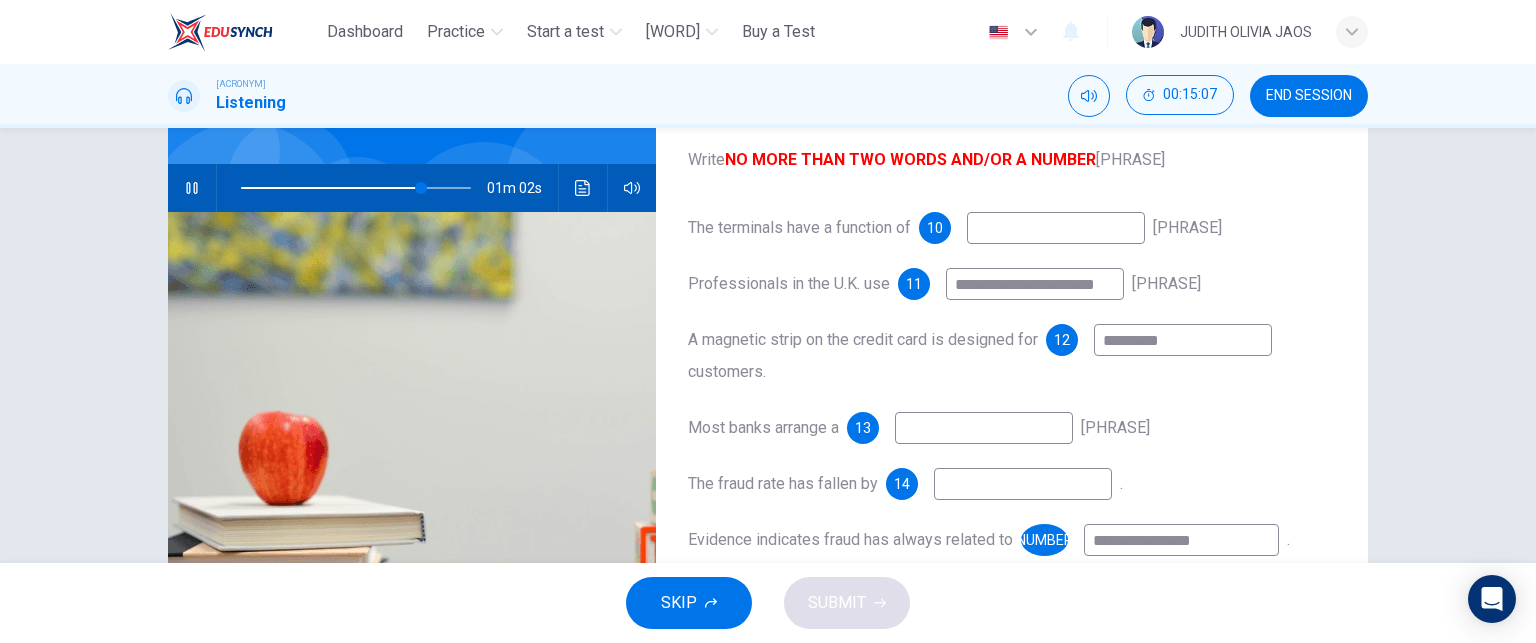 click at bounding box center [1056, 228] 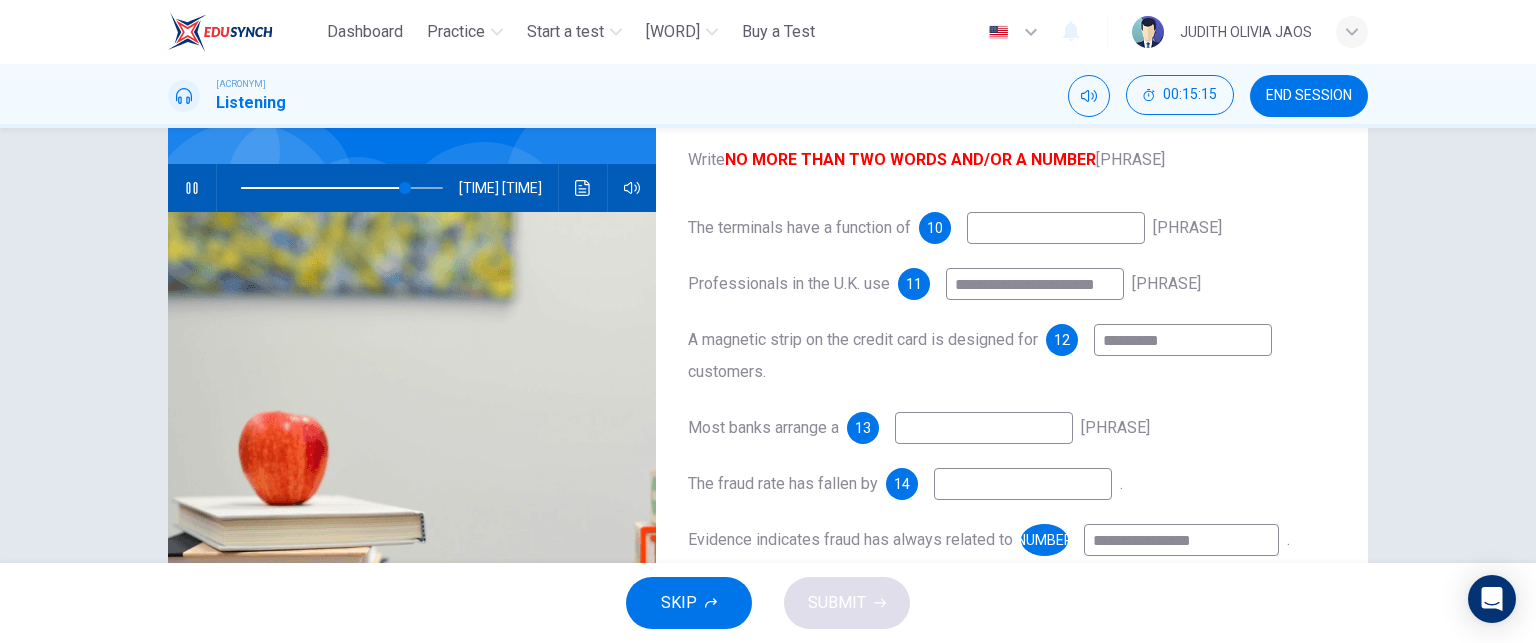 click at bounding box center (1056, 228) 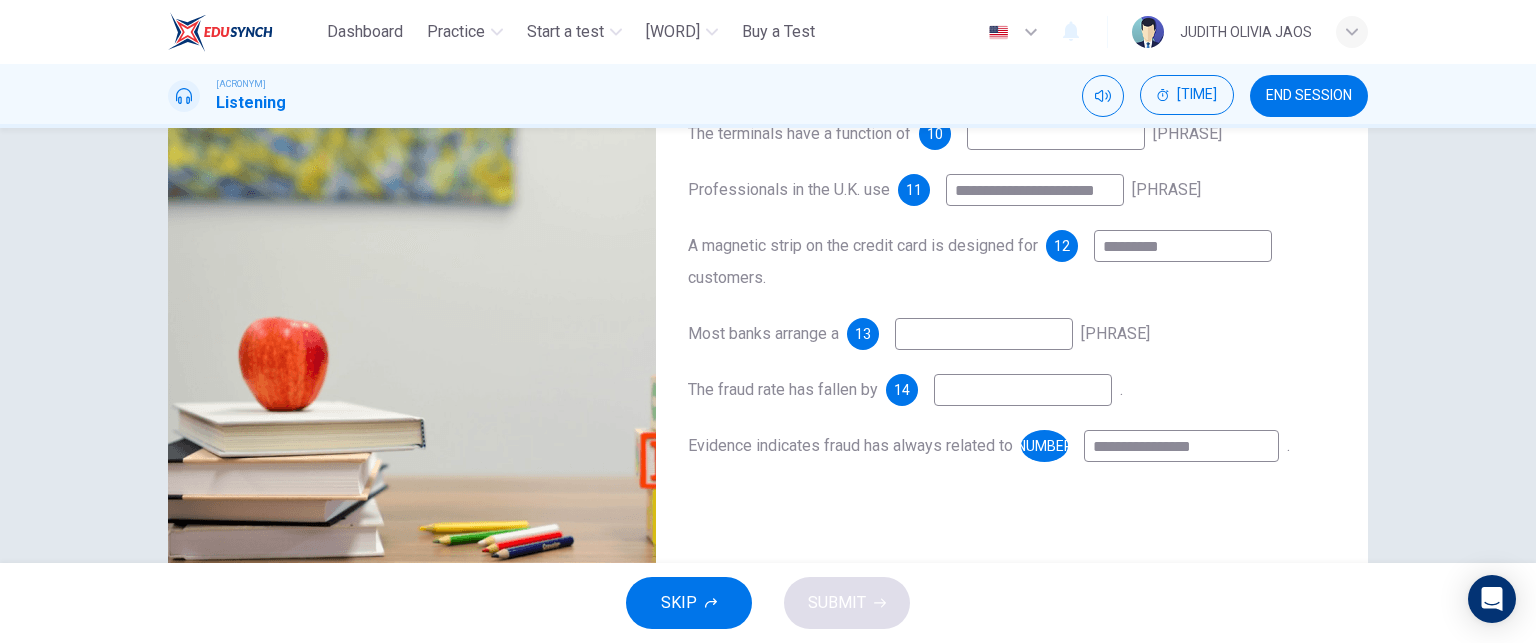 scroll, scrollTop: 260, scrollLeft: 0, axis: vertical 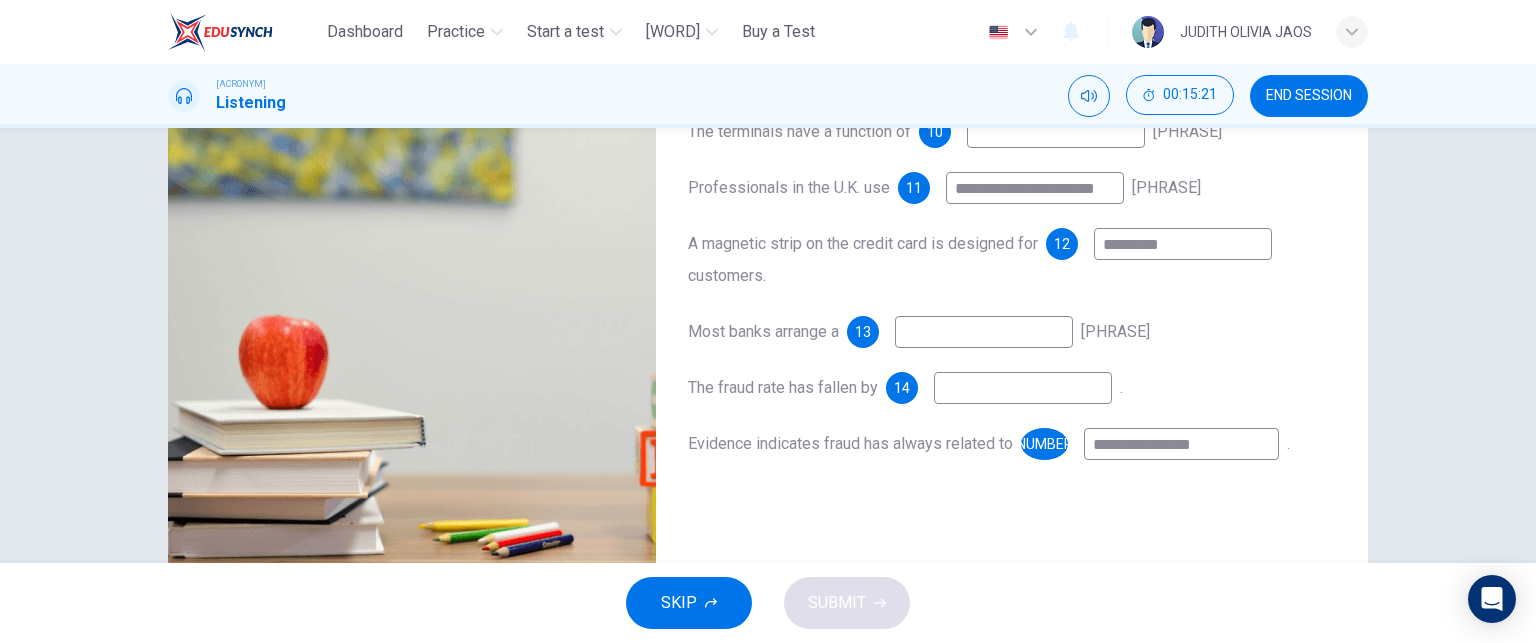 click at bounding box center (1056, 132) 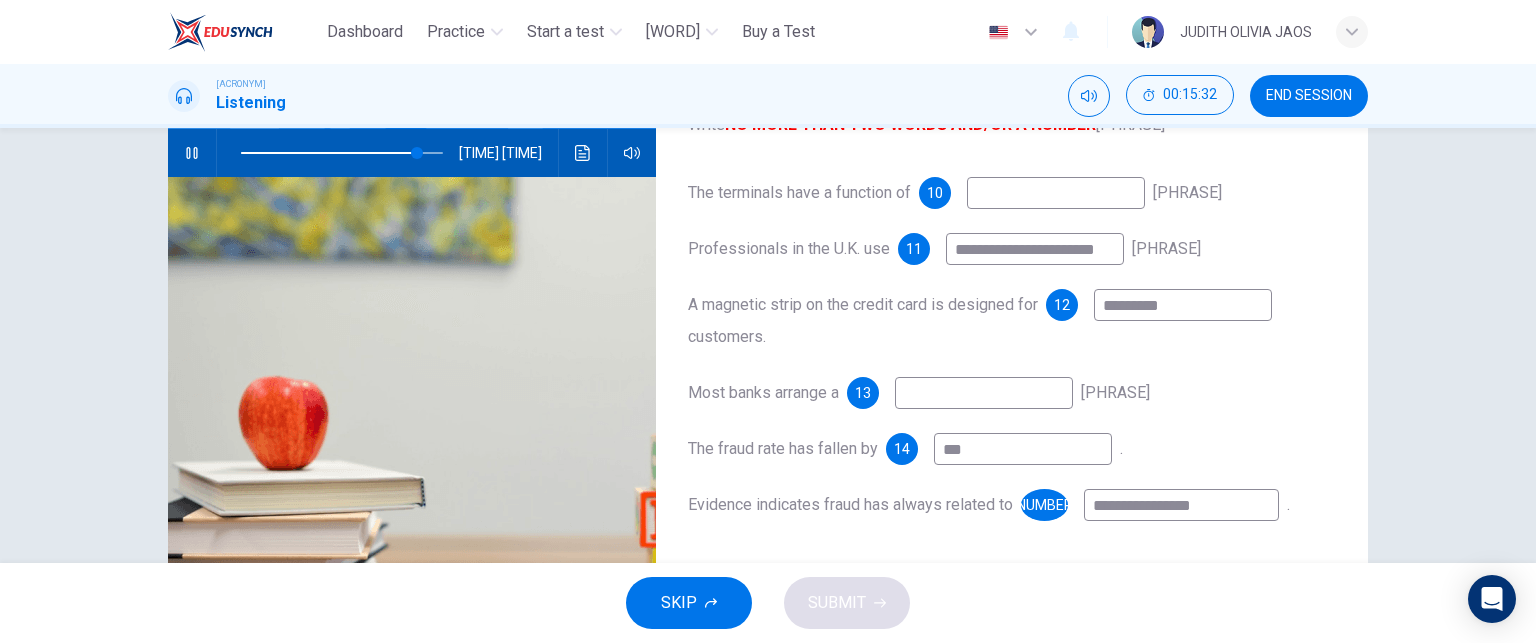 scroll, scrollTop: 340, scrollLeft: 0, axis: vertical 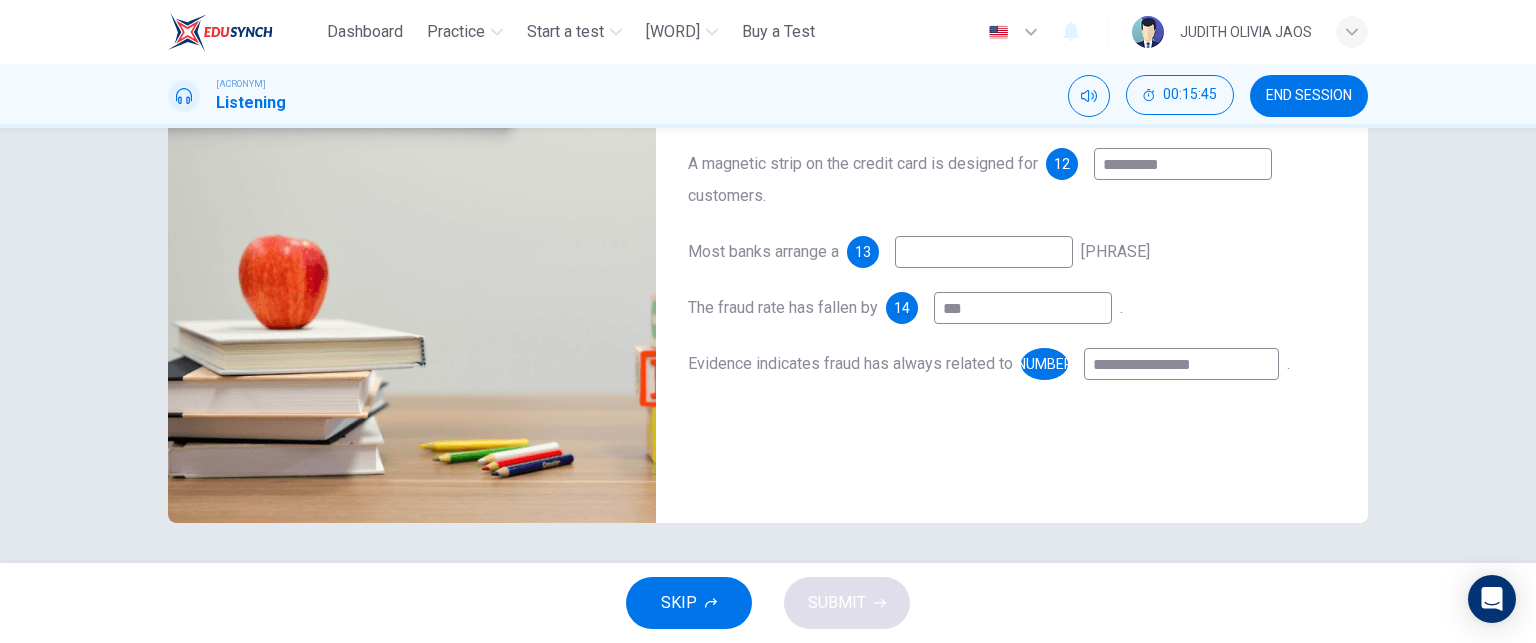 type on "[SYMBOL]" 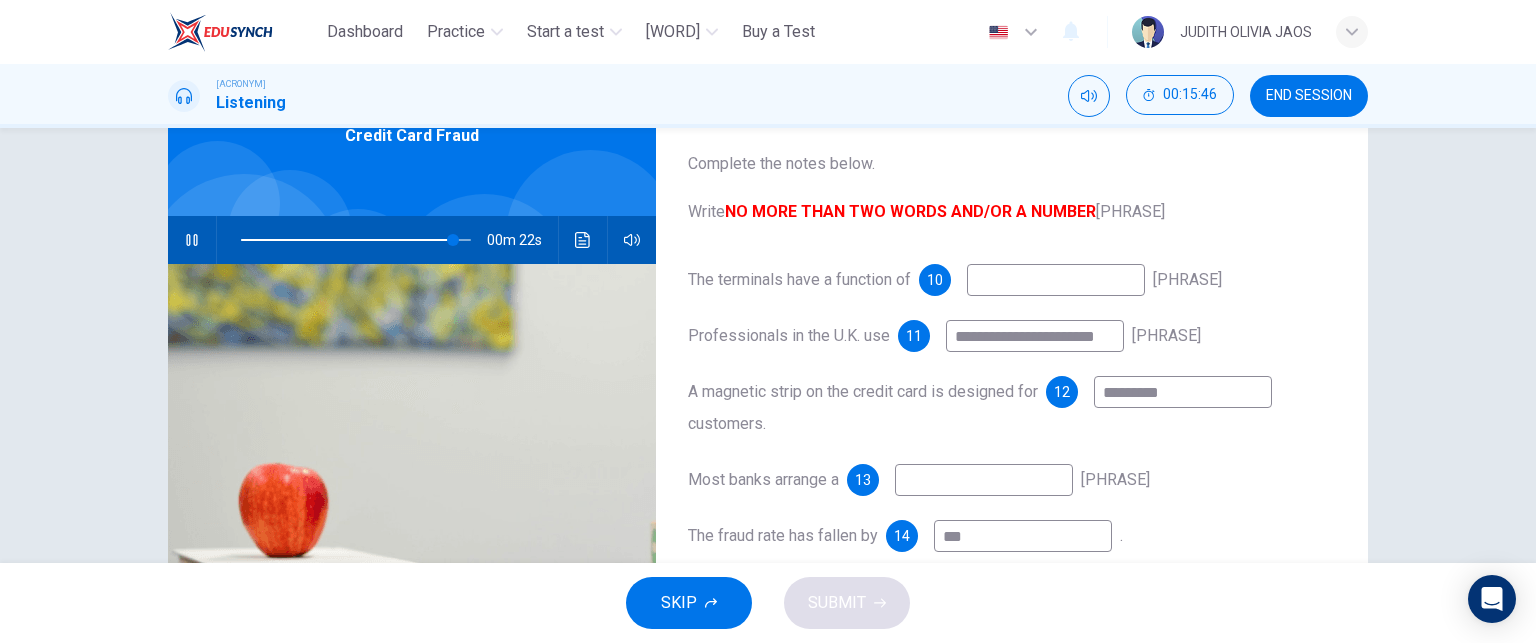 scroll, scrollTop: 112, scrollLeft: 0, axis: vertical 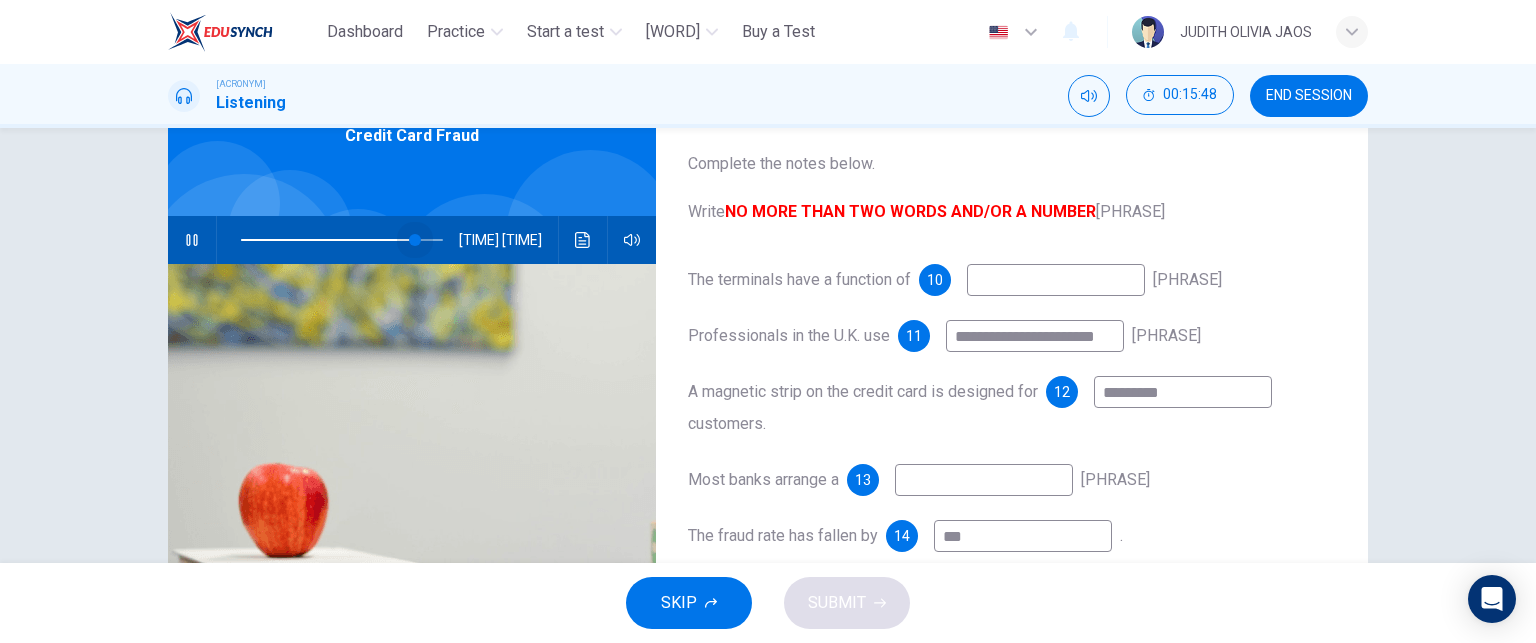 click at bounding box center (415, 240) 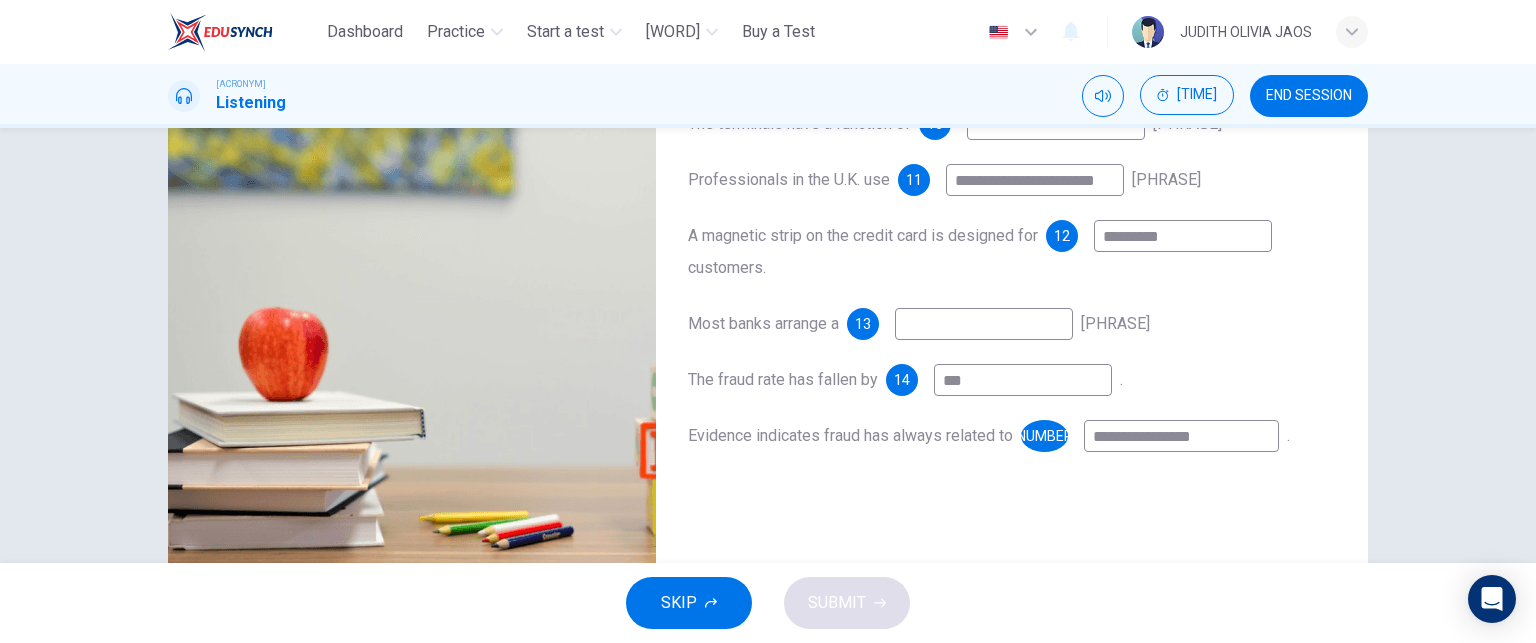 scroll, scrollTop: 268, scrollLeft: 0, axis: vertical 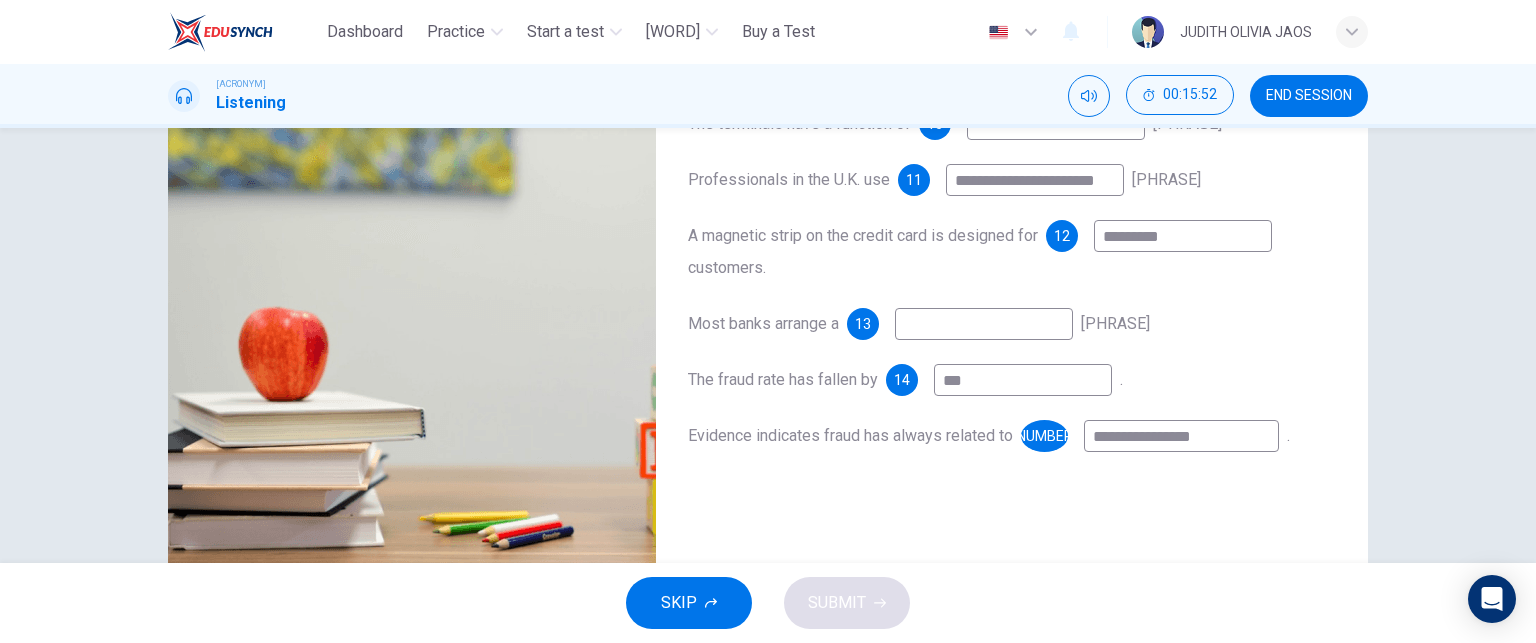 click at bounding box center (1056, 124) 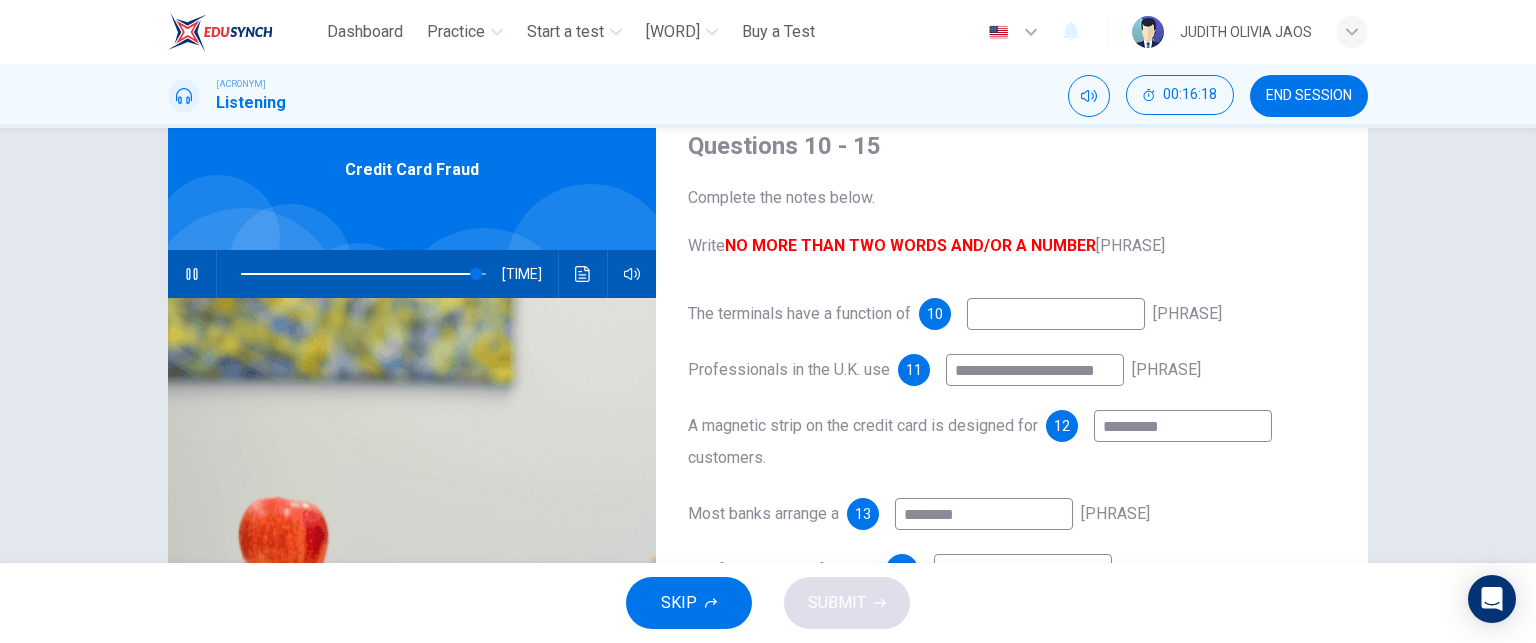 scroll, scrollTop: 340, scrollLeft: 0, axis: vertical 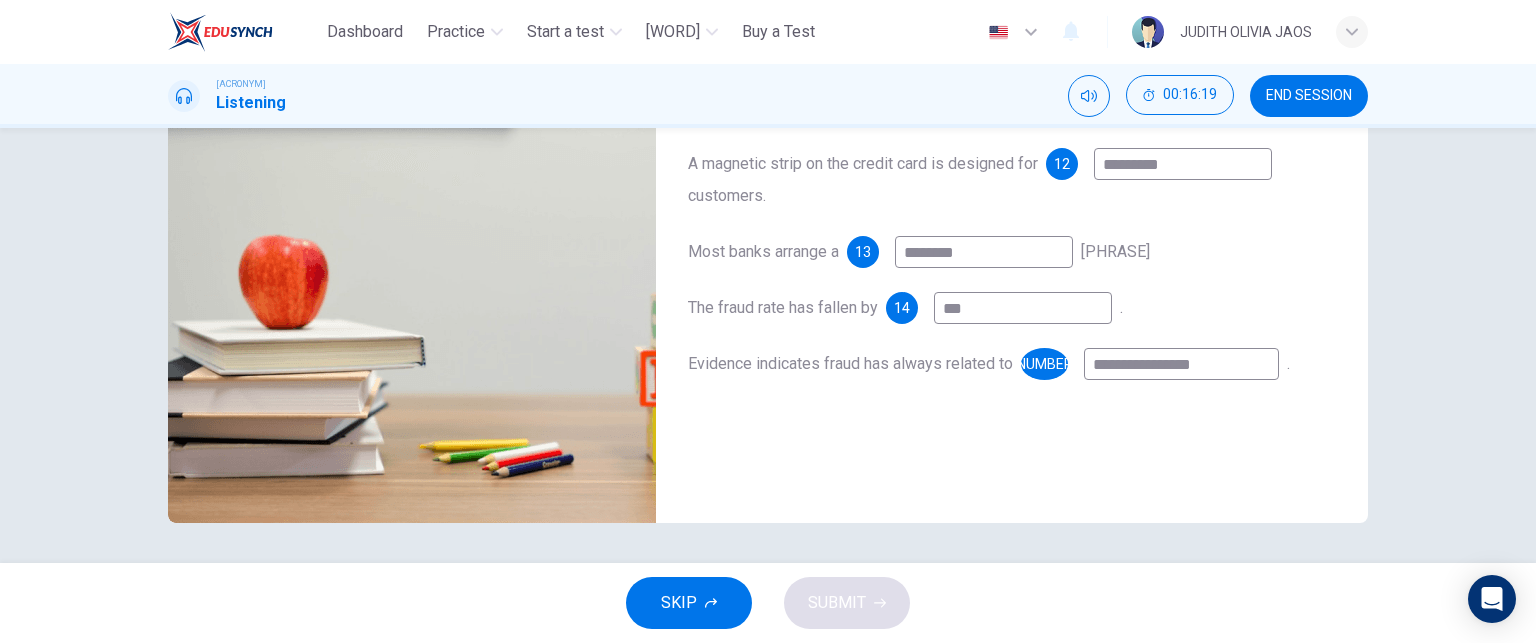 type on "********" 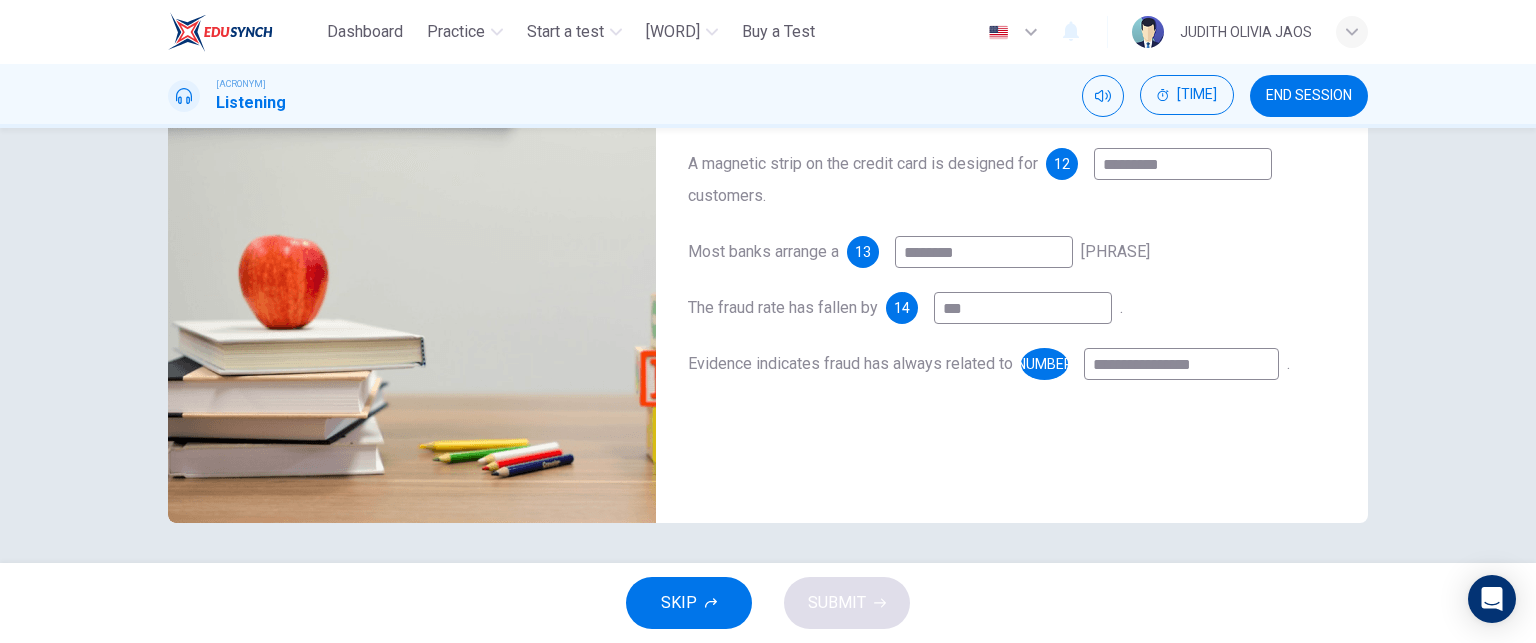 click on "**********" at bounding box center (1056, 52) 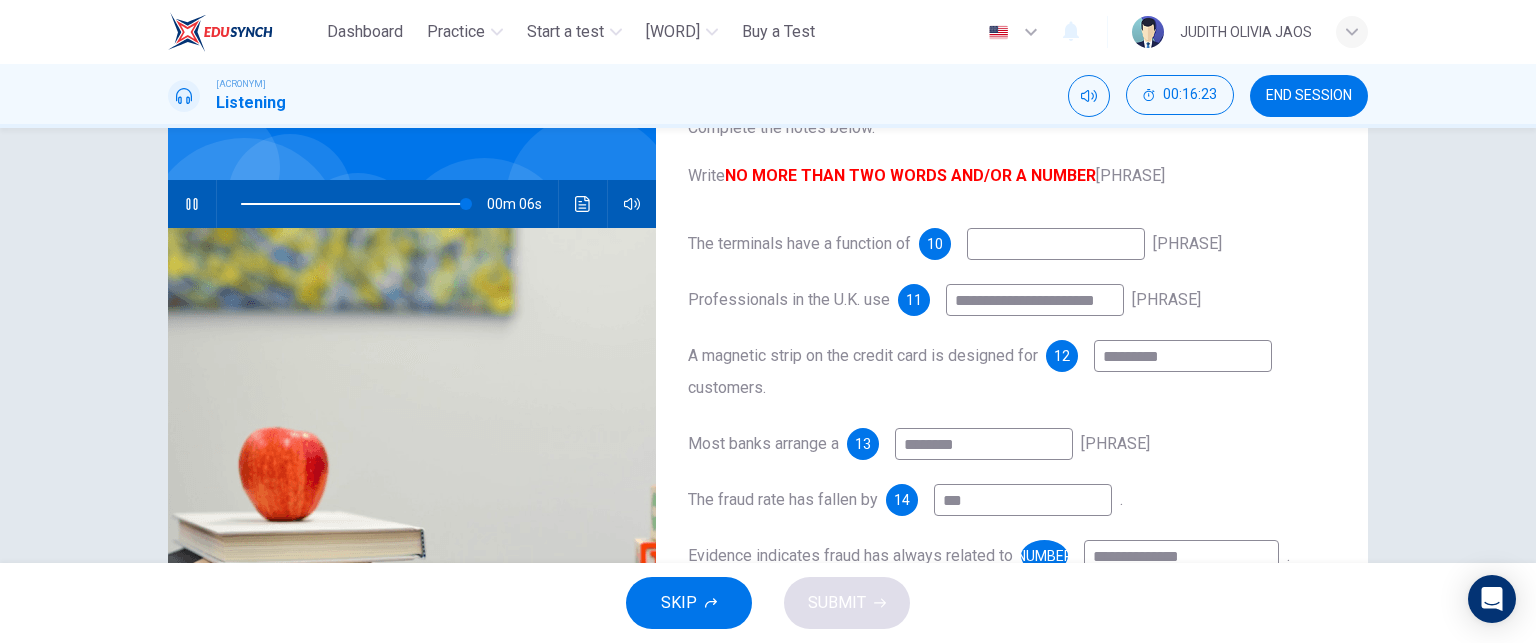 scroll, scrollTop: 0, scrollLeft: 0, axis: both 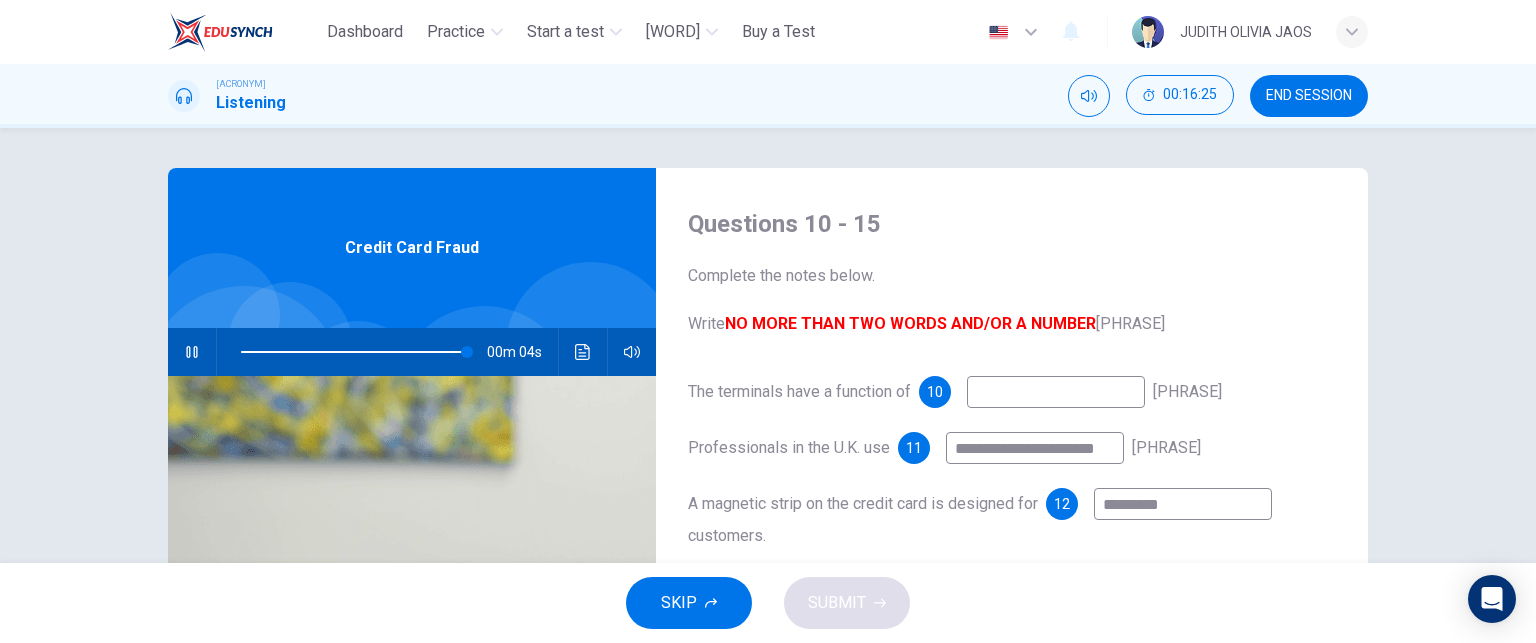 type on "**********" 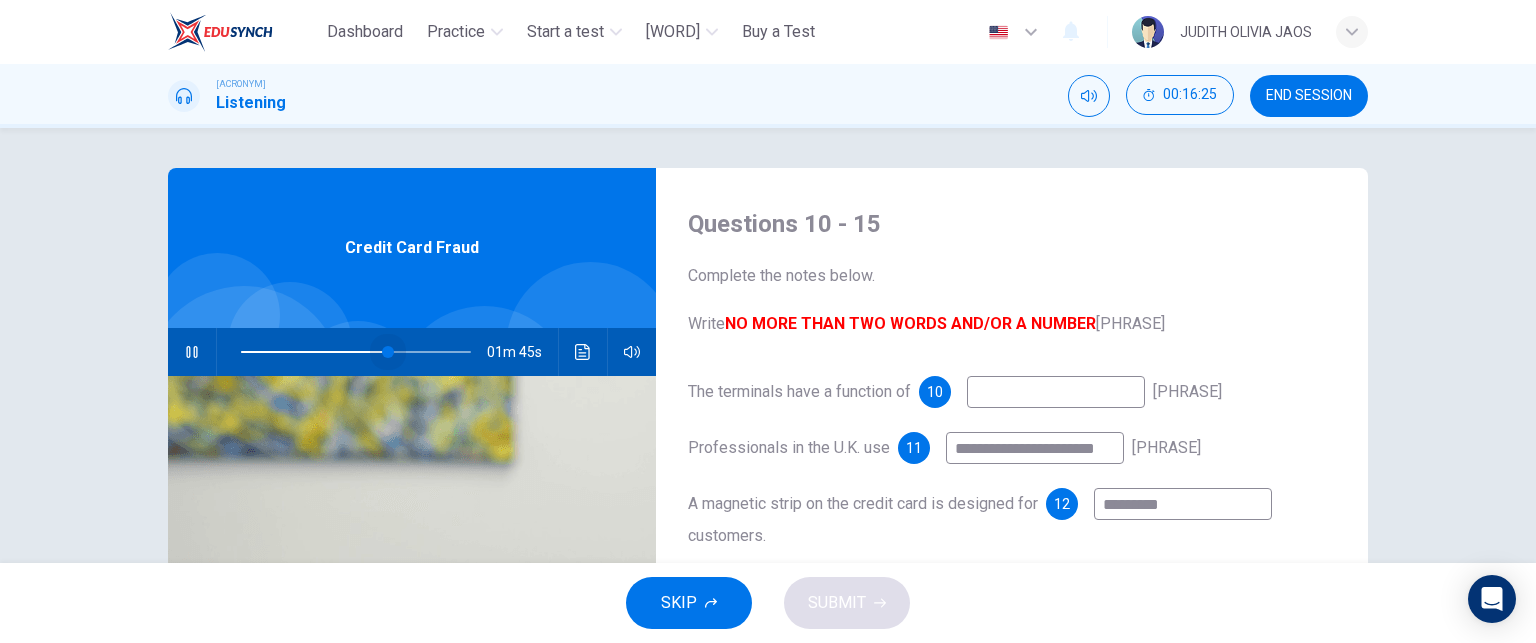 click at bounding box center [356, 352] 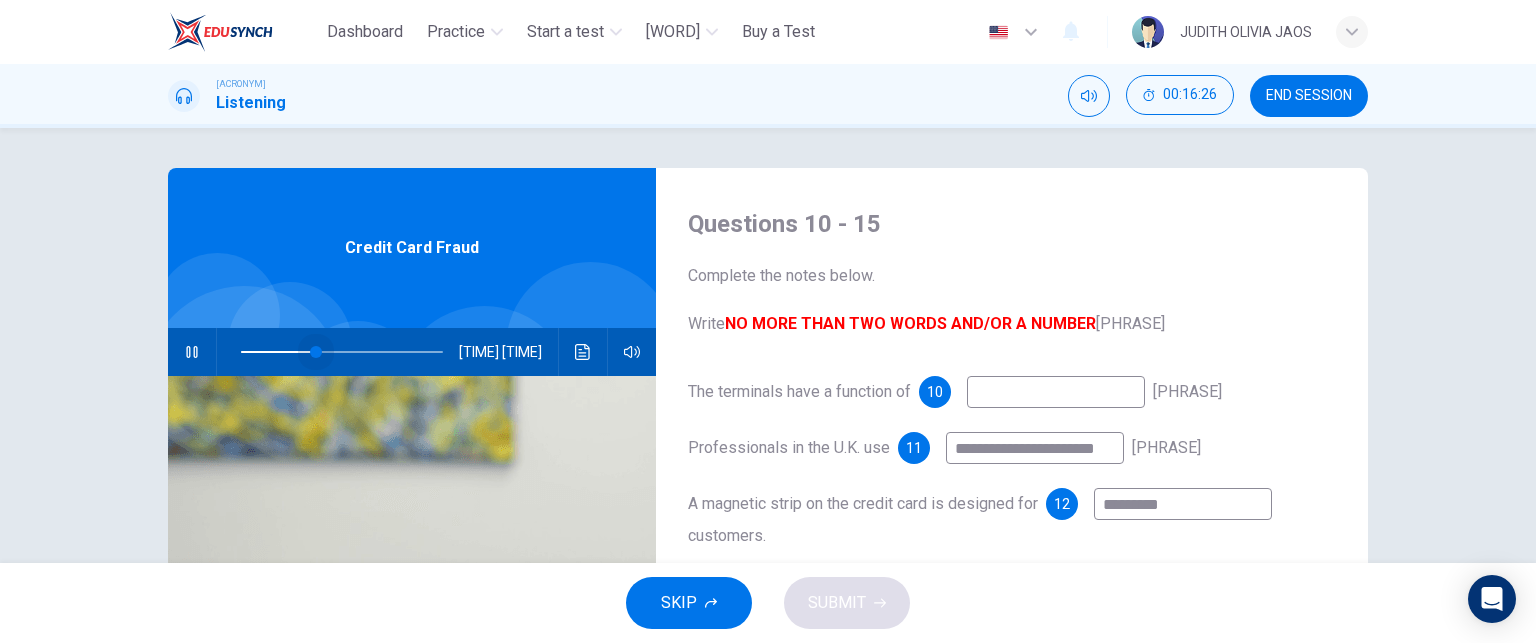 click at bounding box center [342, 352] 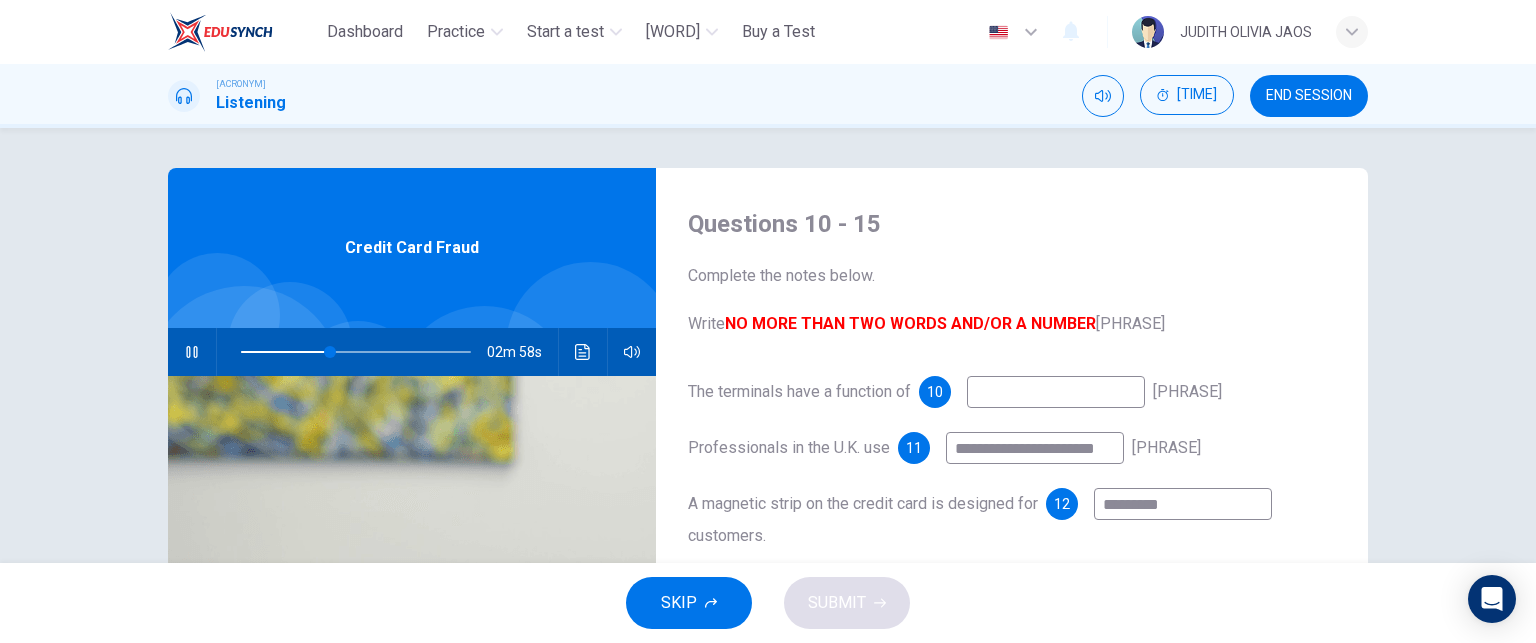 click at bounding box center [1056, 392] 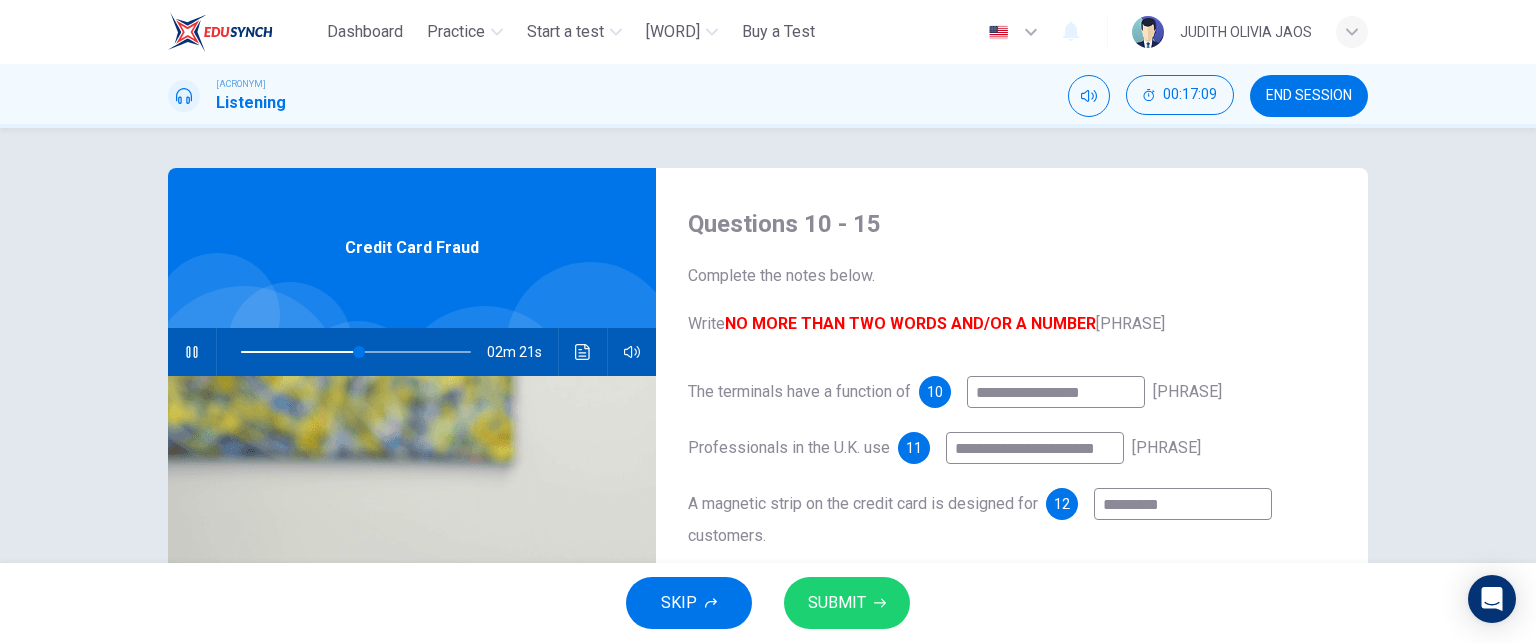 type on "**********" 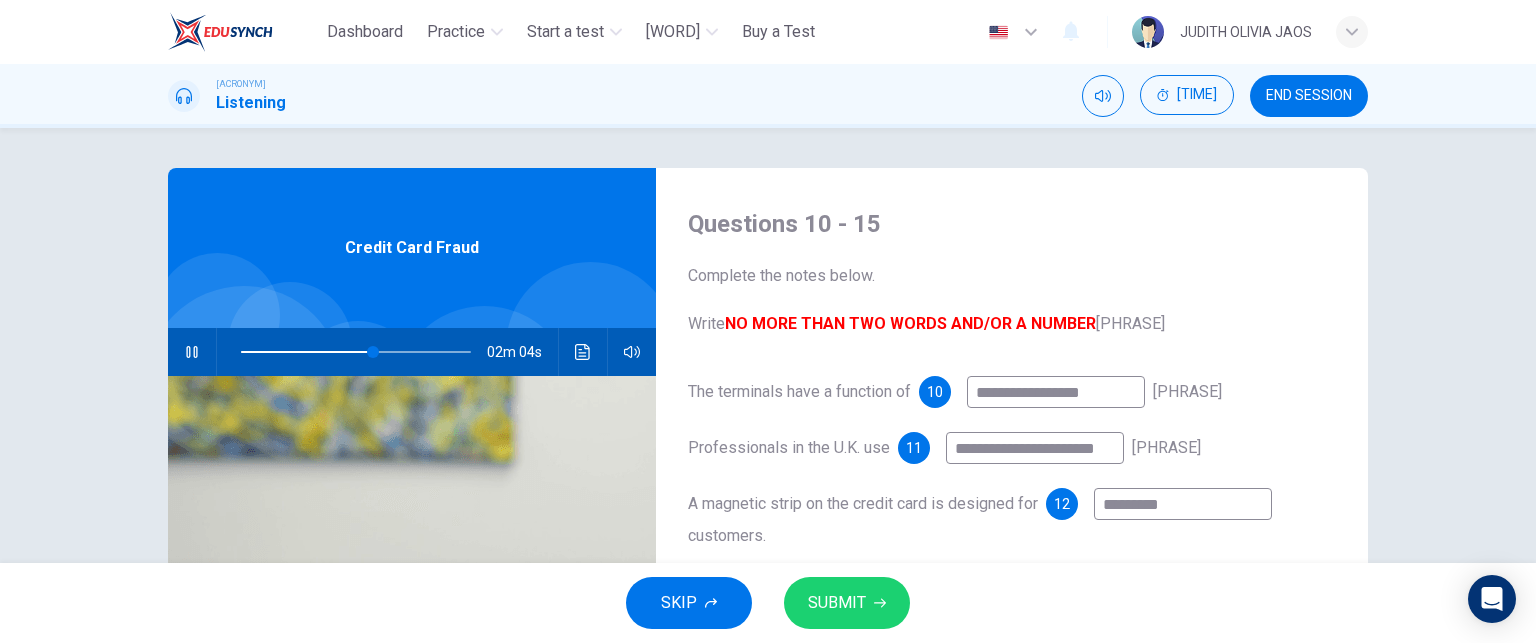 drag, startPoint x: 1116, startPoint y: 447, endPoint x: 947, endPoint y: 467, distance: 170.17932 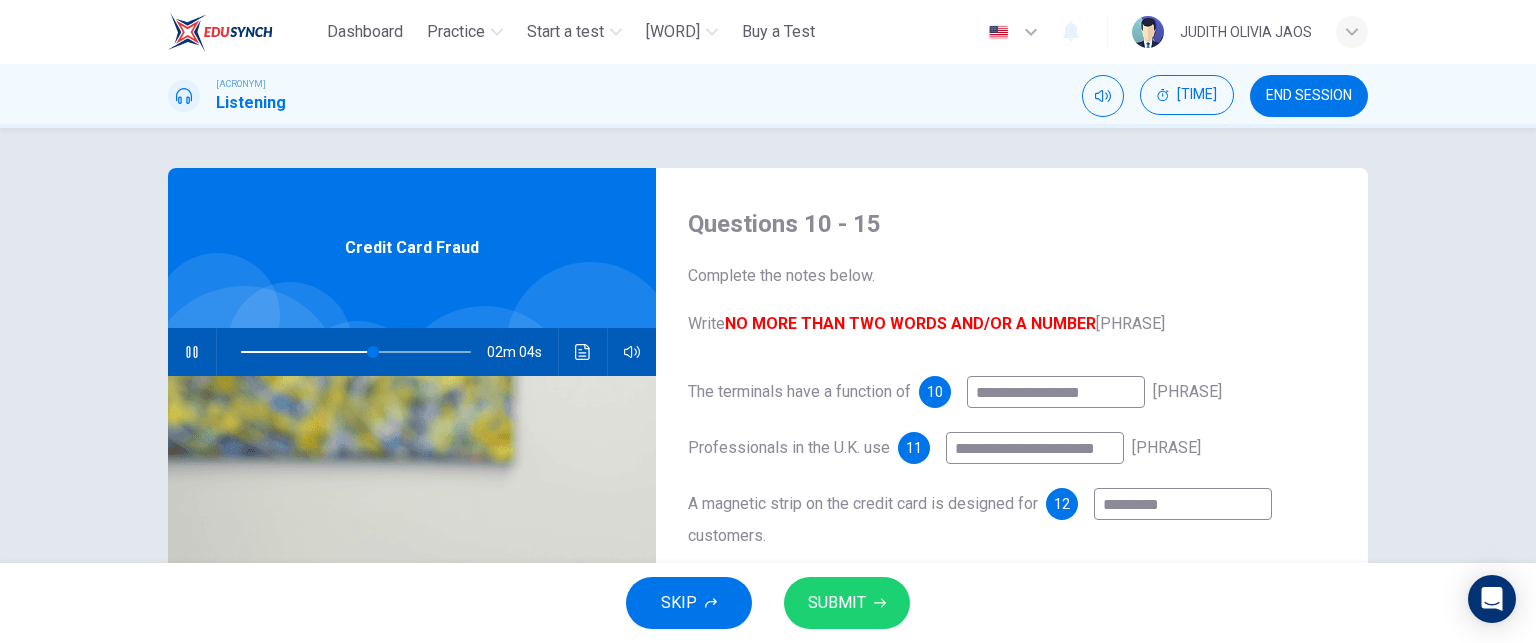 click on "**********" at bounding box center (1012, 448) 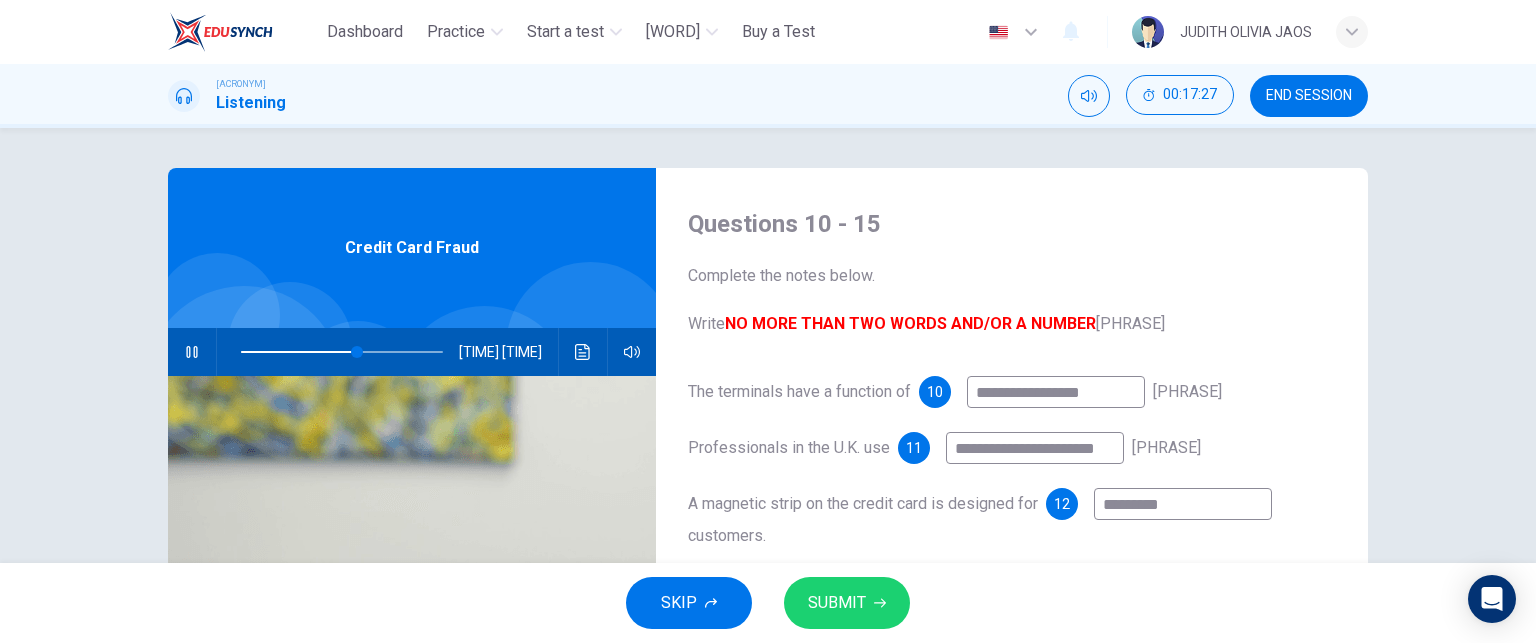 click on "**********" at bounding box center (1012, 448) 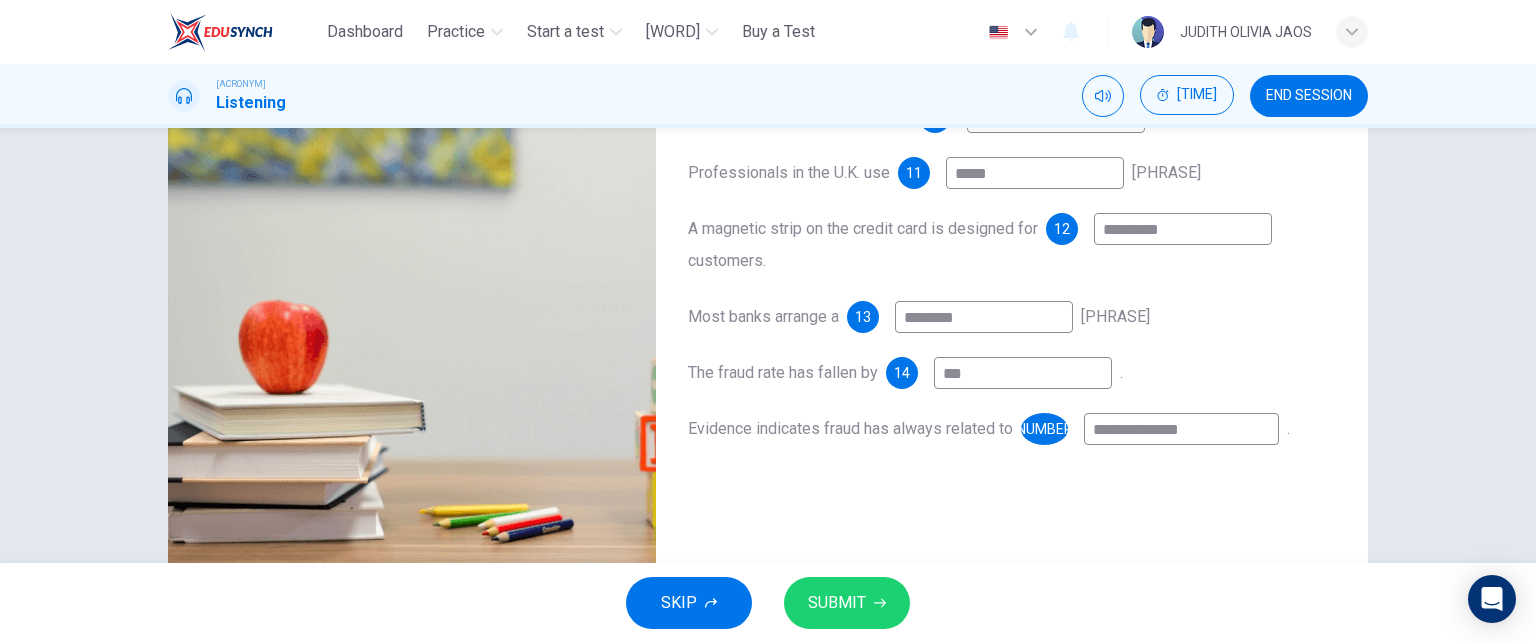 scroll, scrollTop: 279, scrollLeft: 0, axis: vertical 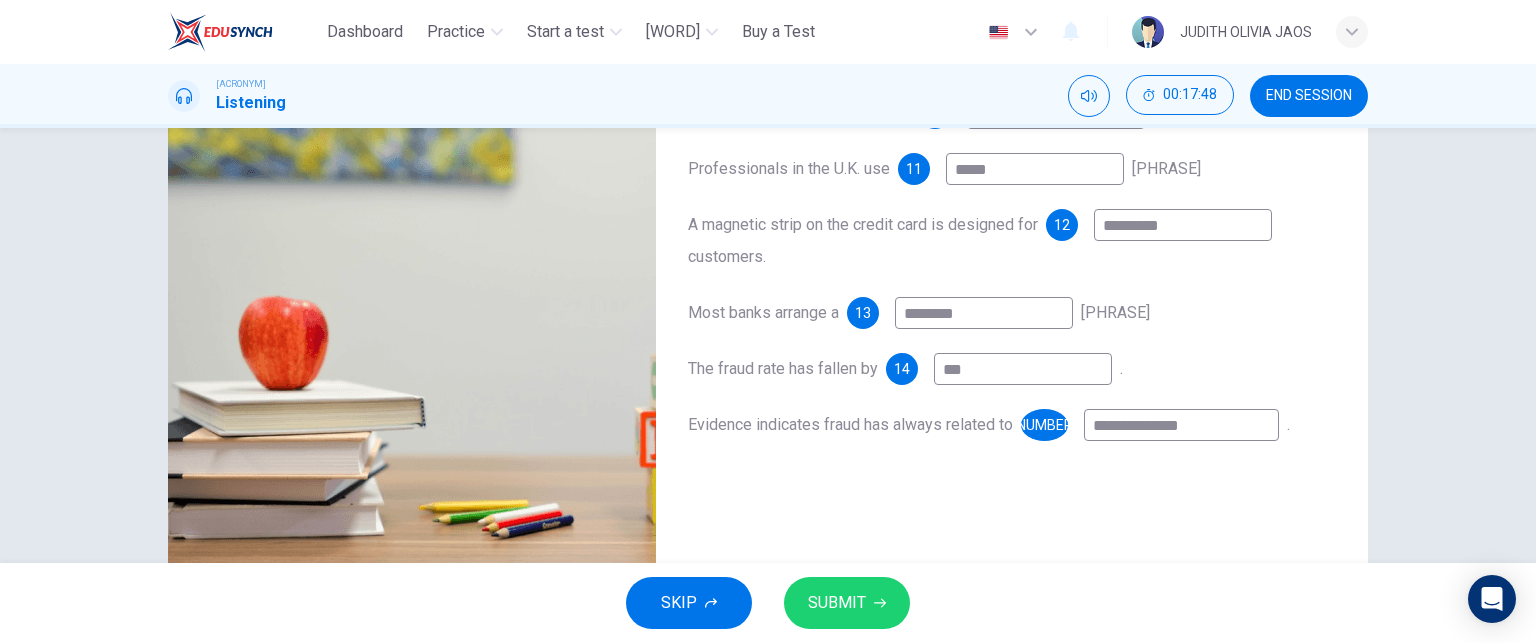 type on "[SYMBOL]" 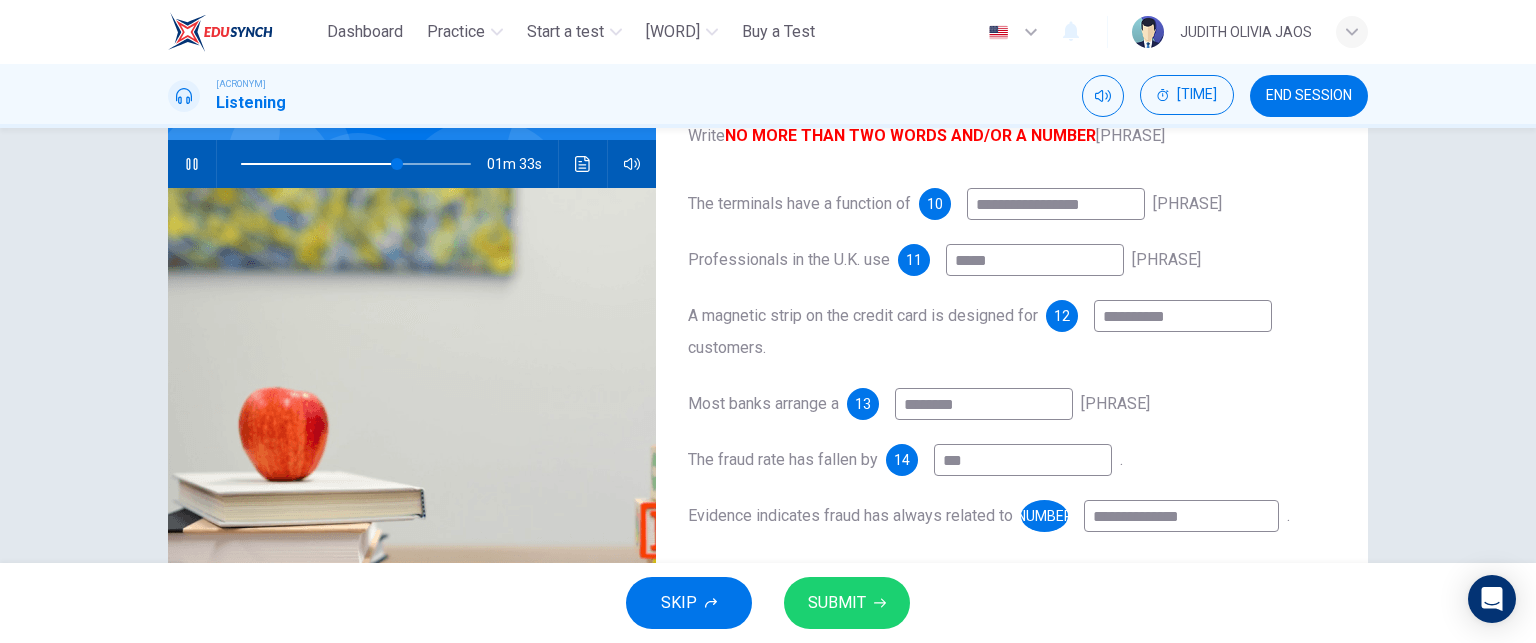 scroll, scrollTop: 340, scrollLeft: 0, axis: vertical 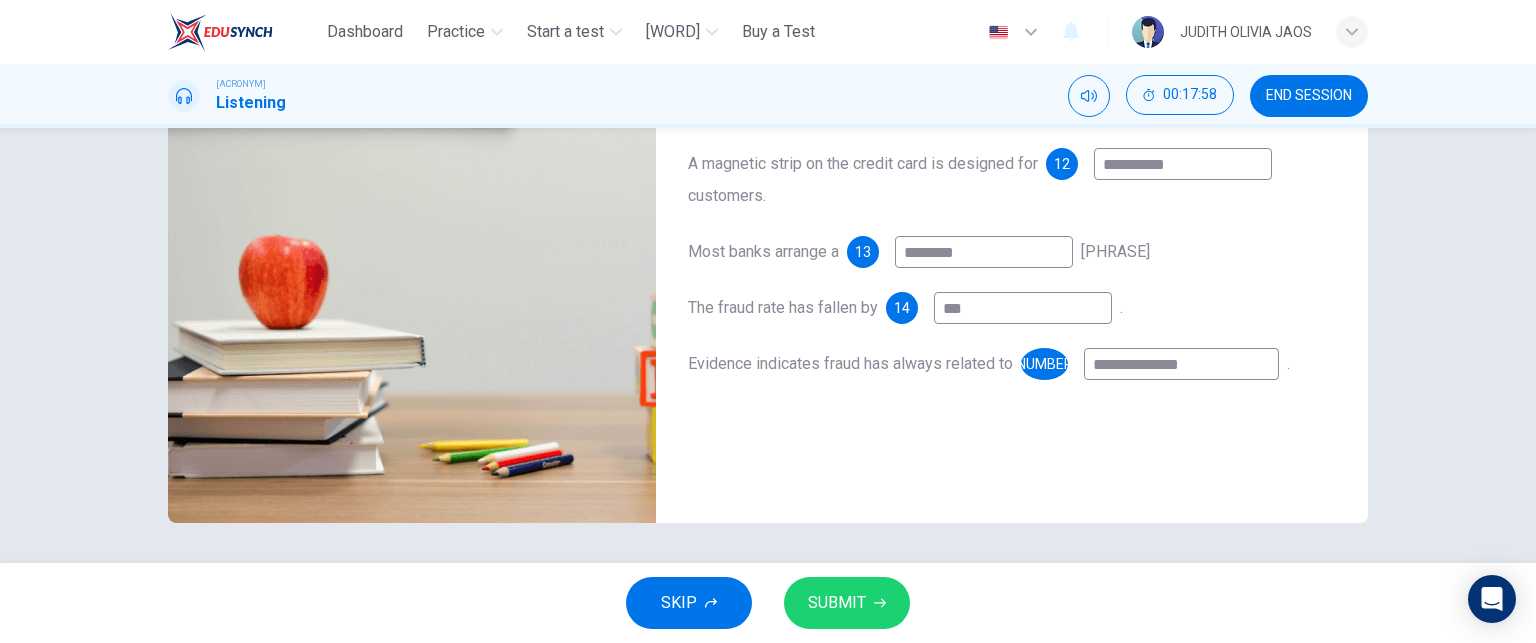 type on "[SYMBOL]" 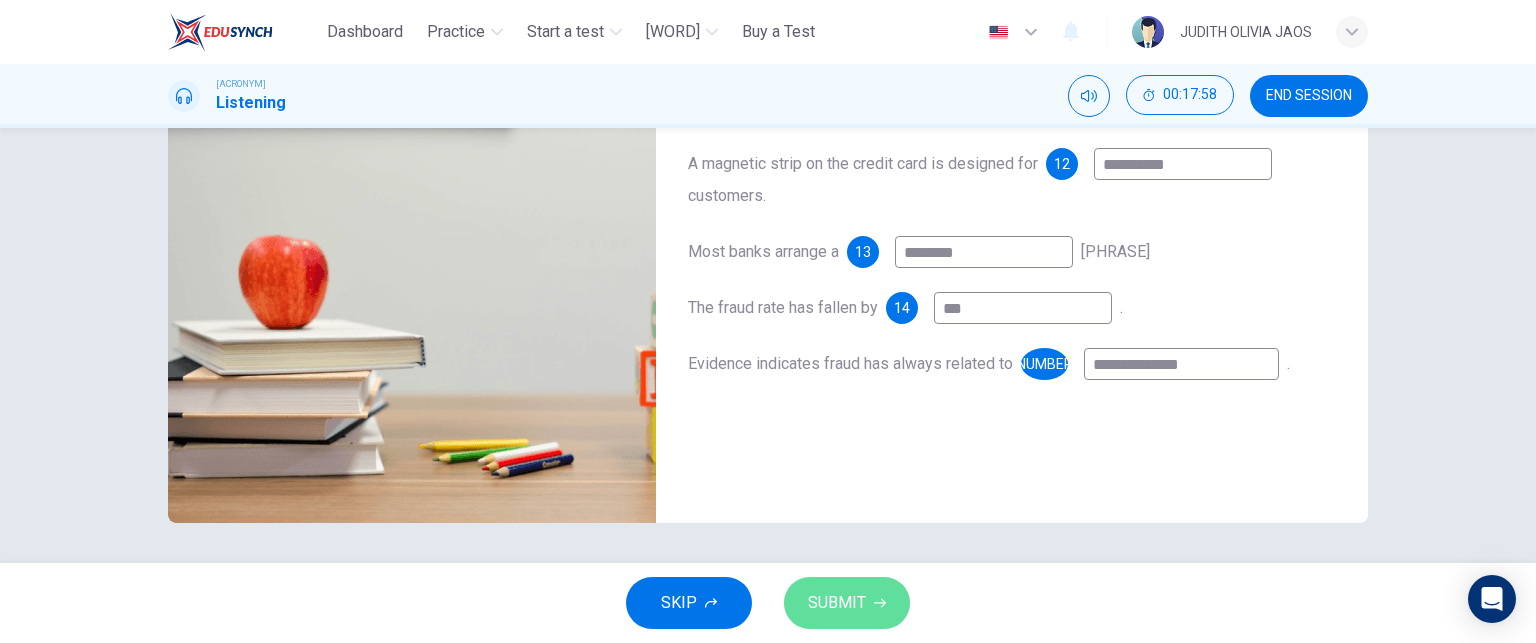 click on "SUBMIT" at bounding box center [847, 603] 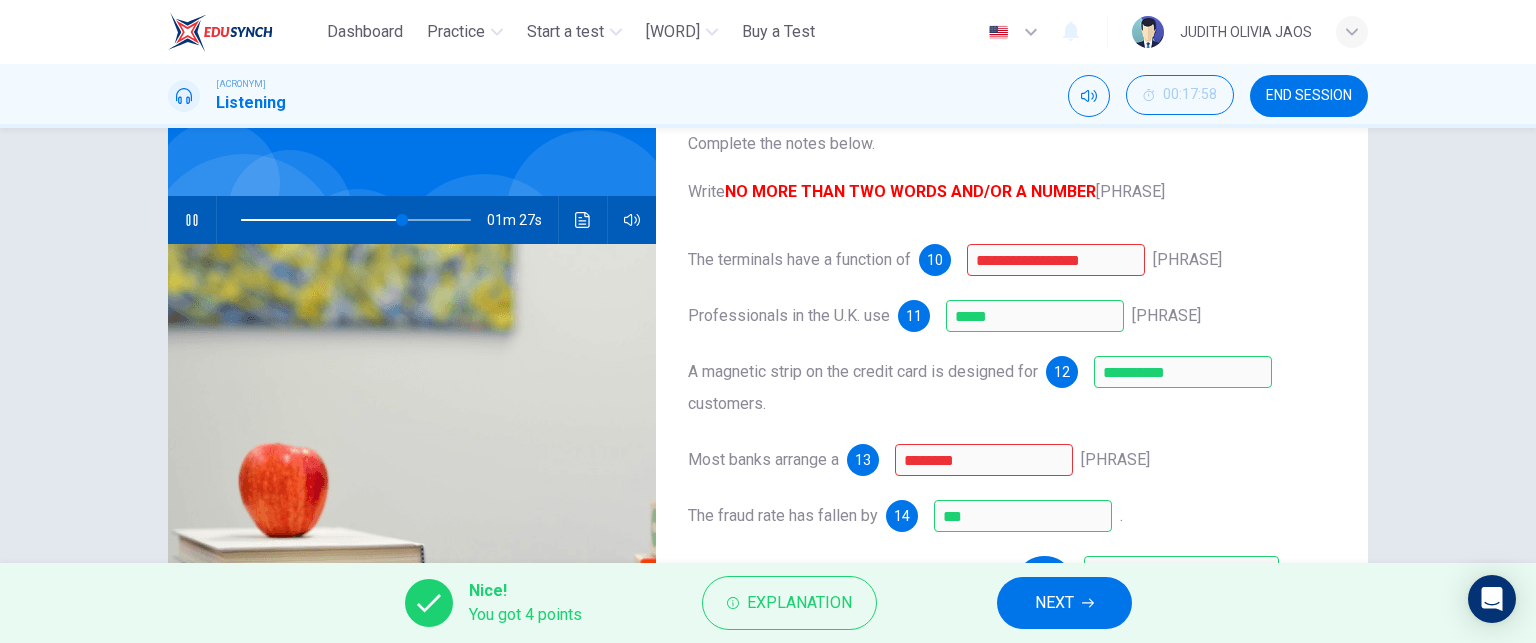 scroll, scrollTop: 128, scrollLeft: 0, axis: vertical 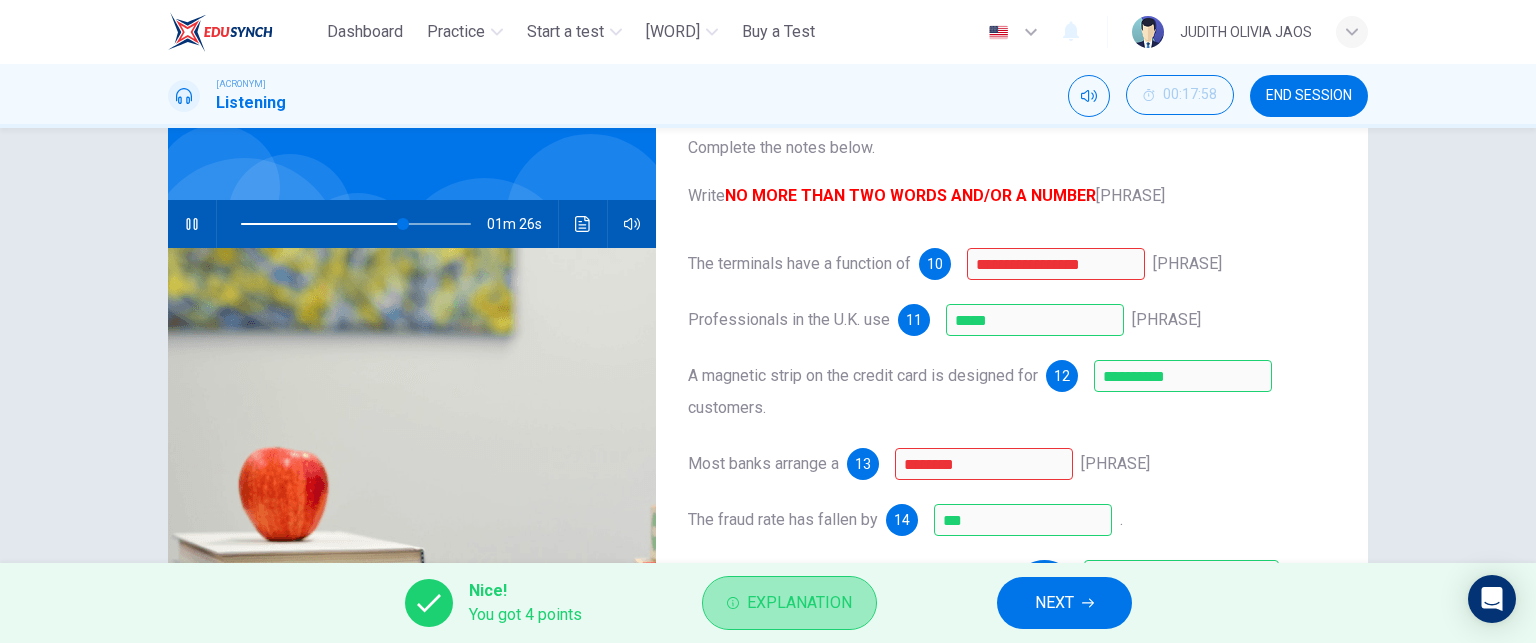 click on "Explanation" at bounding box center (789, 603) 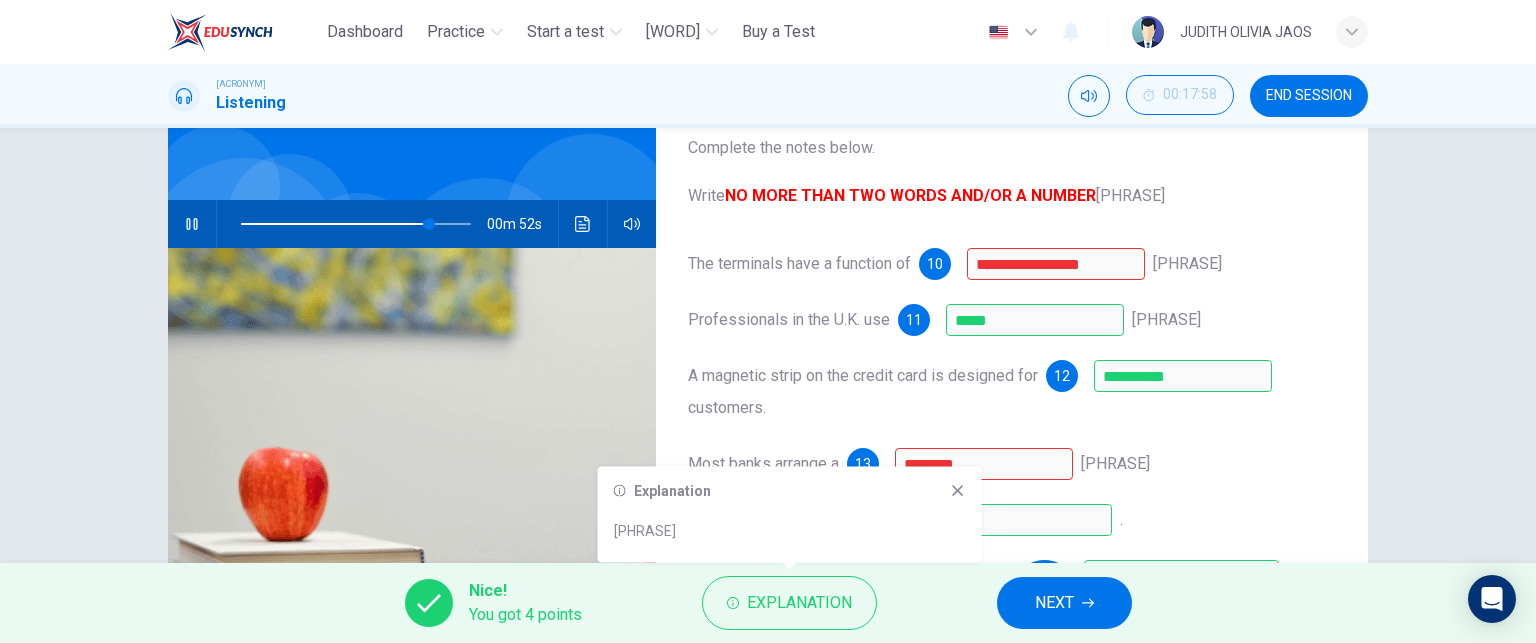 click on "Explanation For the first question, (tamper resistance) is correct as Farrow states, "the terminals themselves have a function of tamper resistance.”
For the second question, (radar) is correct as Farrow says,  “It depends on our radar. We can obviously know what they’re doing while criminals can’t break the chip at the moment.”
For the third question, (traveling) is correct as Farrow says, "there is a magnetic strip attached to the card for customers who are traveling.”
For the fourth question, (balance) is correct as Farrow says, "when a bank is looking at its arrangements it has to balance up convenience to customers with security.”
For the fifth question, (24%) is correct as Farrow says, "hard fraud has dropped by 24%."
For the sixth question, (old technology) is correct as Farrow says, “the evidence of crime has always been with the old technology, not the new."" at bounding box center [790, 515] 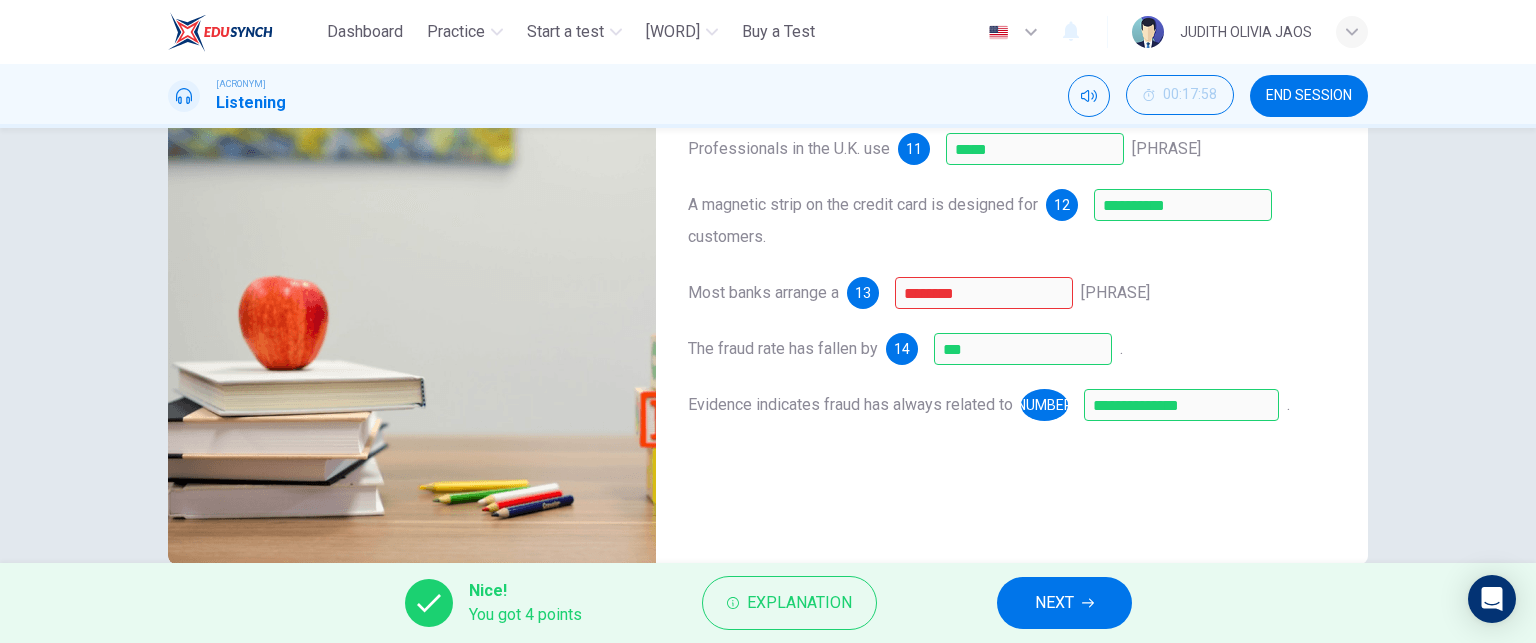 scroll, scrollTop: 316, scrollLeft: 0, axis: vertical 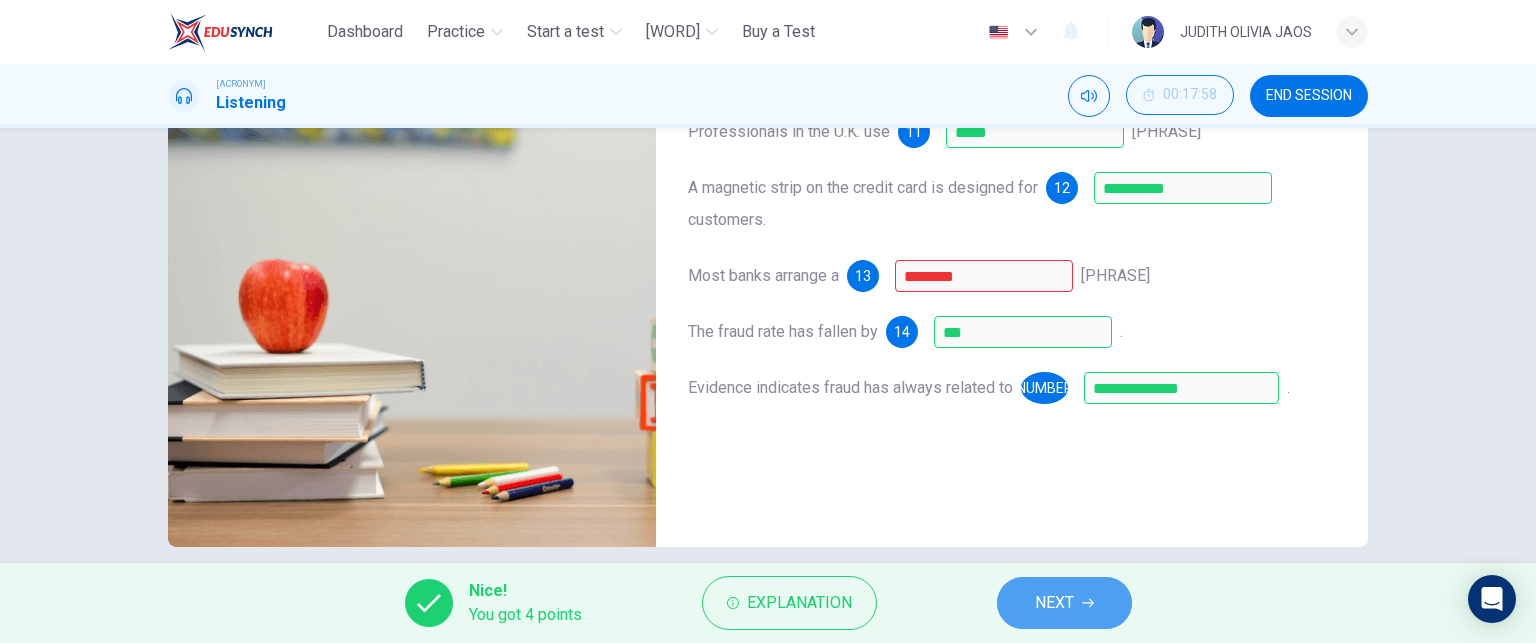click on "NEXT" at bounding box center [1054, 603] 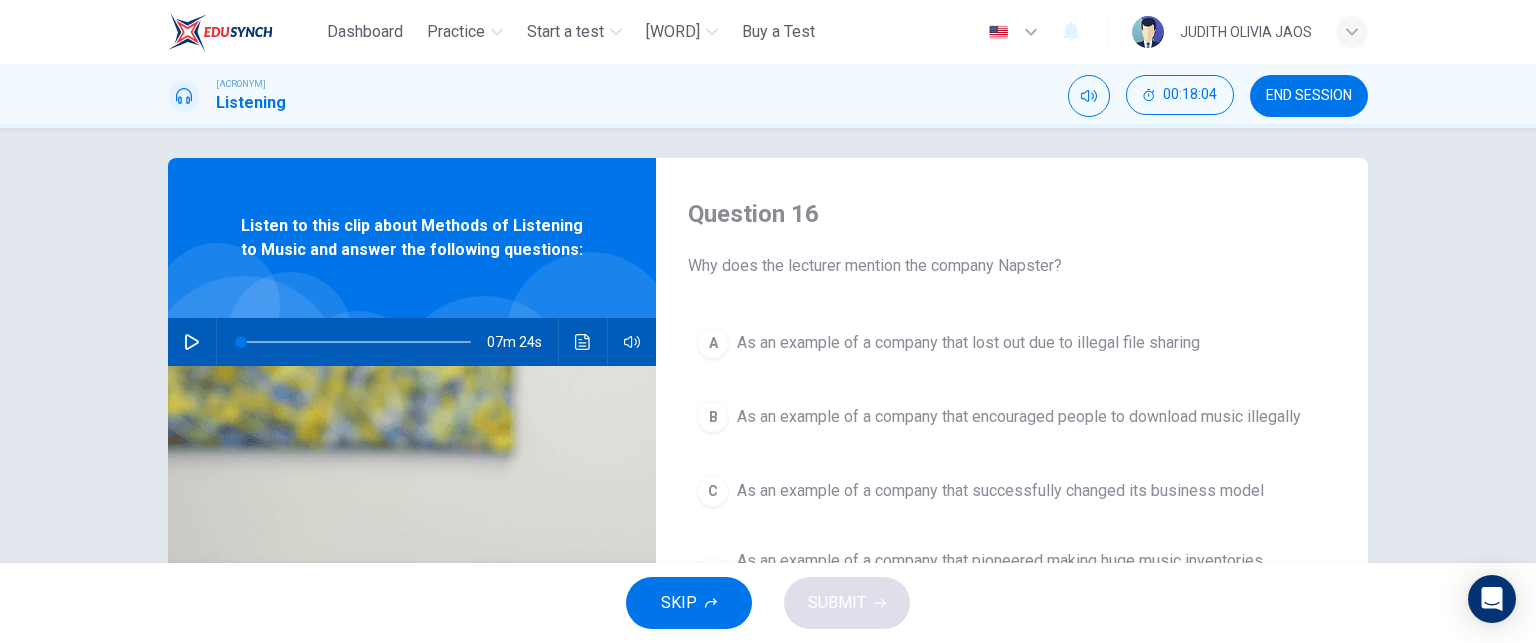scroll, scrollTop: 0, scrollLeft: 0, axis: both 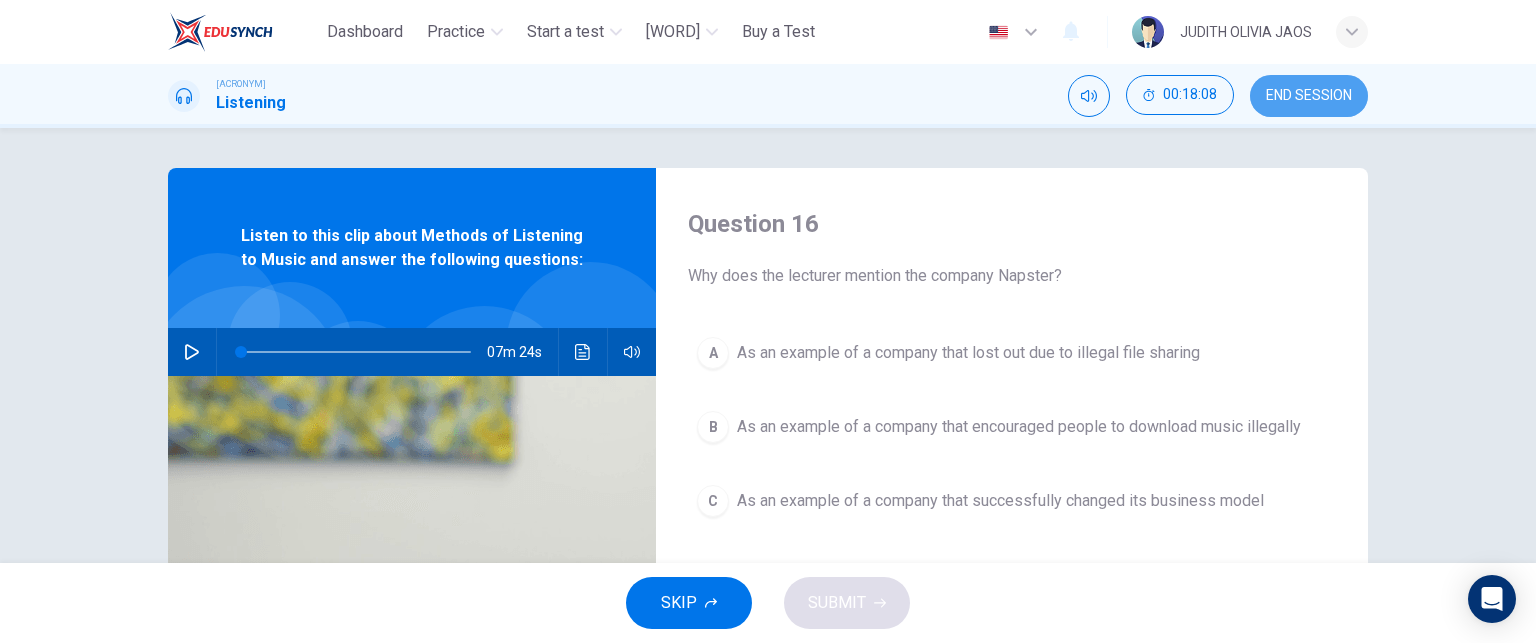 click on "END SESSION" at bounding box center (1309, 96) 